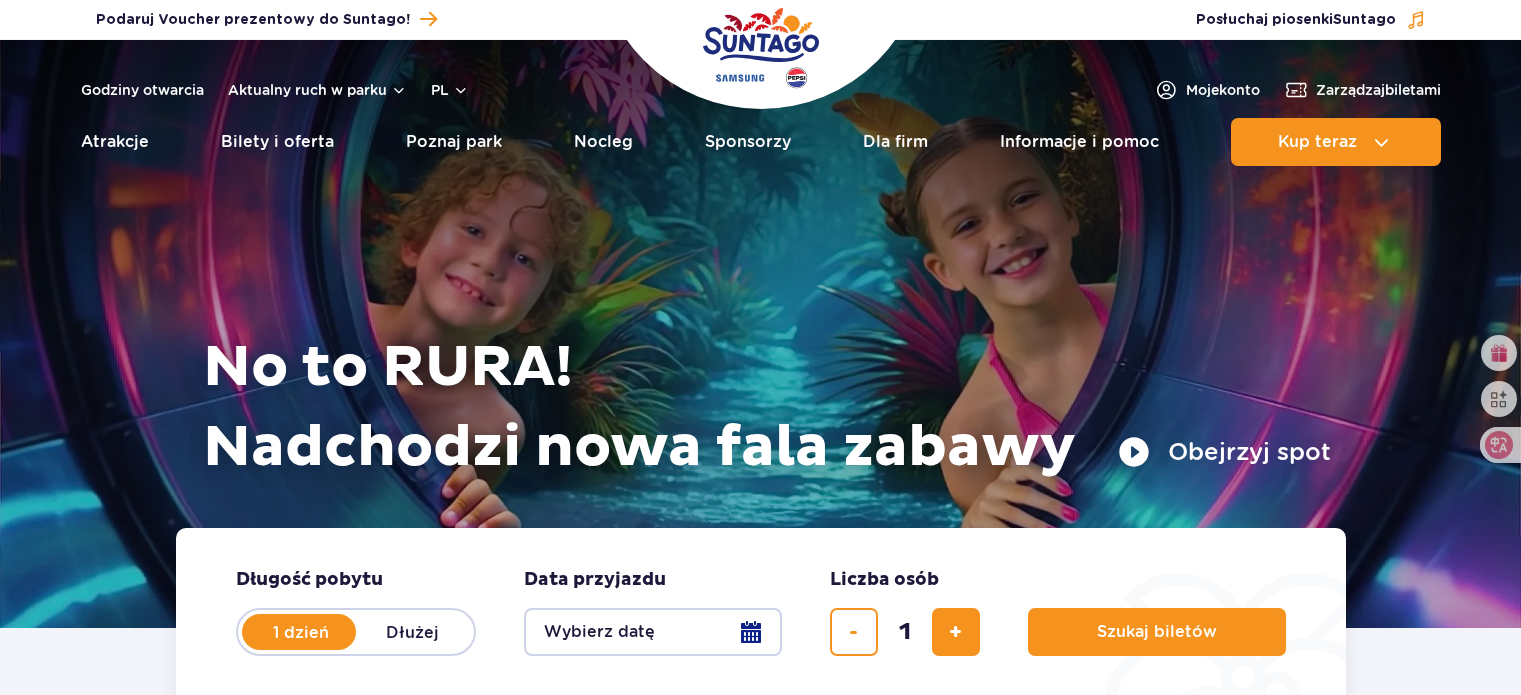 scroll, scrollTop: 0, scrollLeft: 0, axis: both 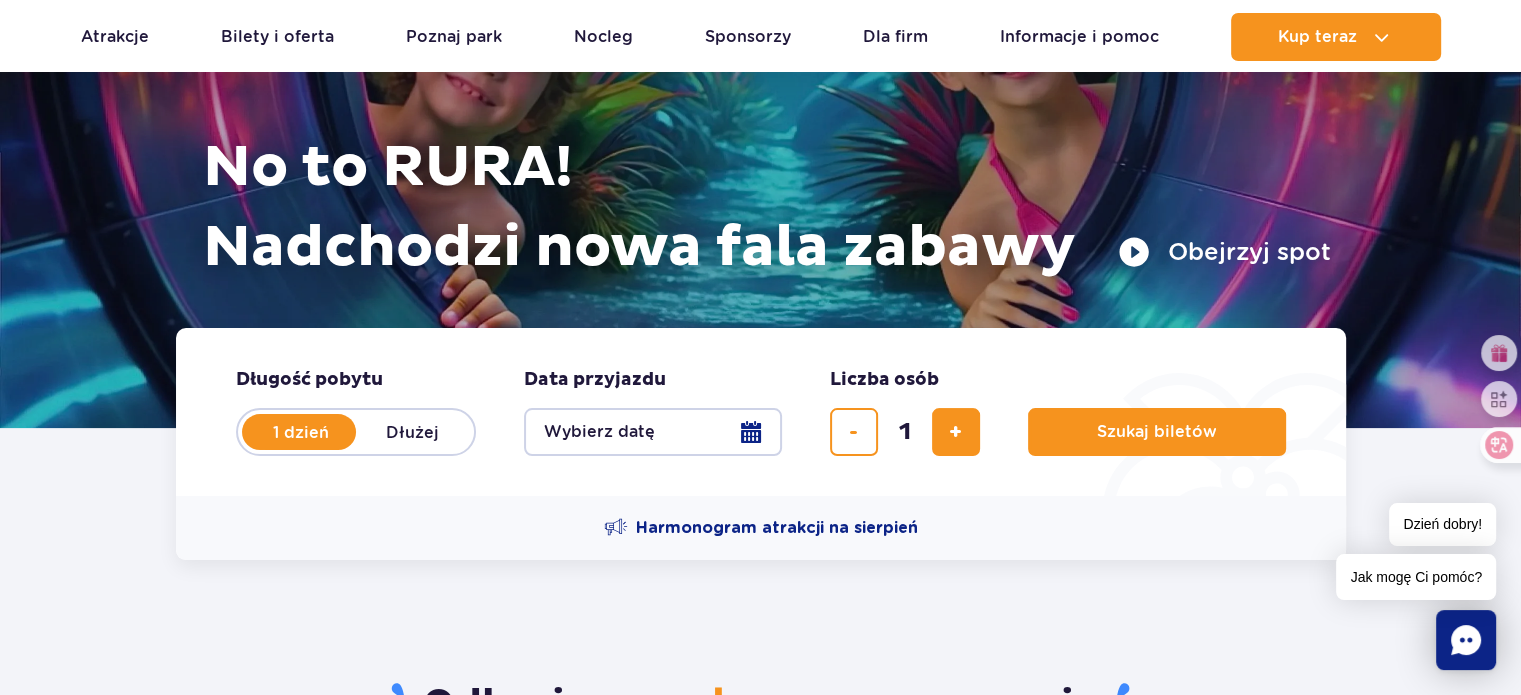 click on "Wybierz datę" at bounding box center (653, 432) 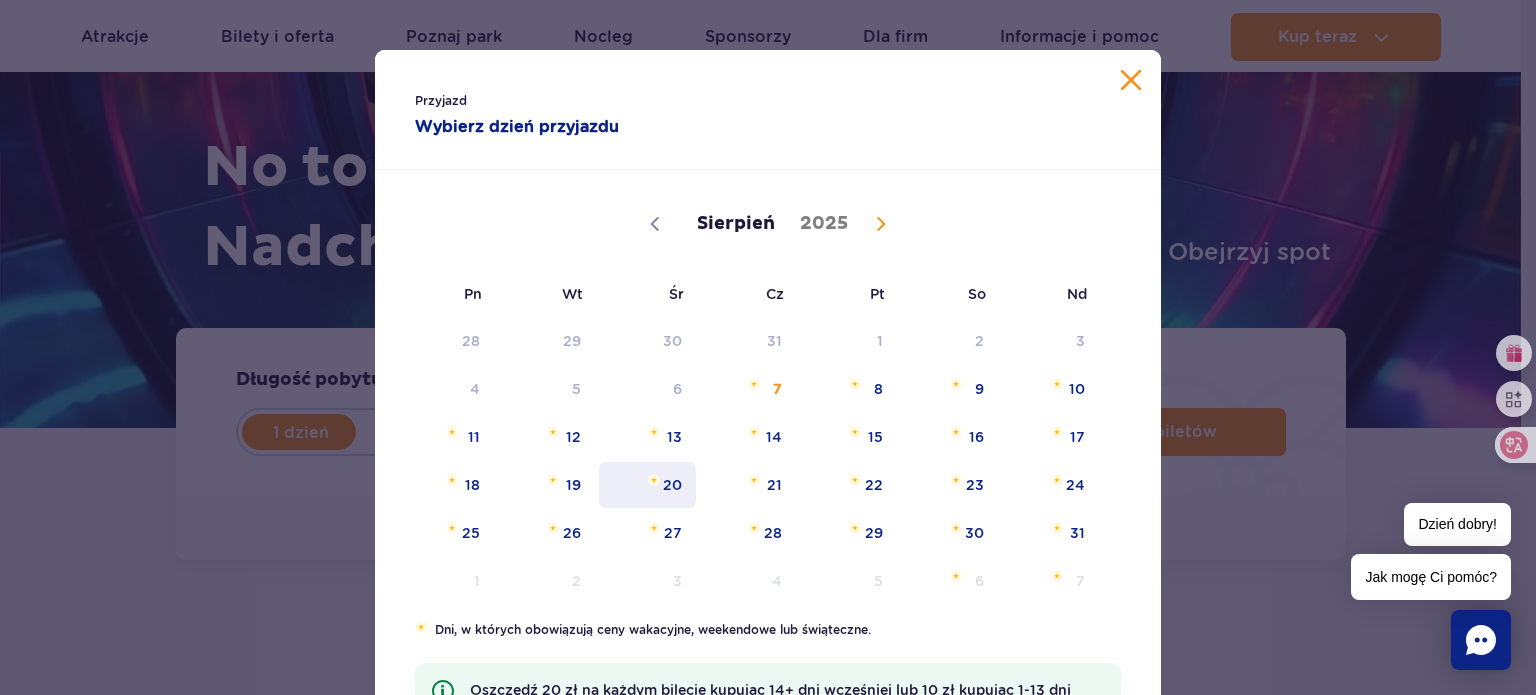 click on "20" at bounding box center [647, 485] 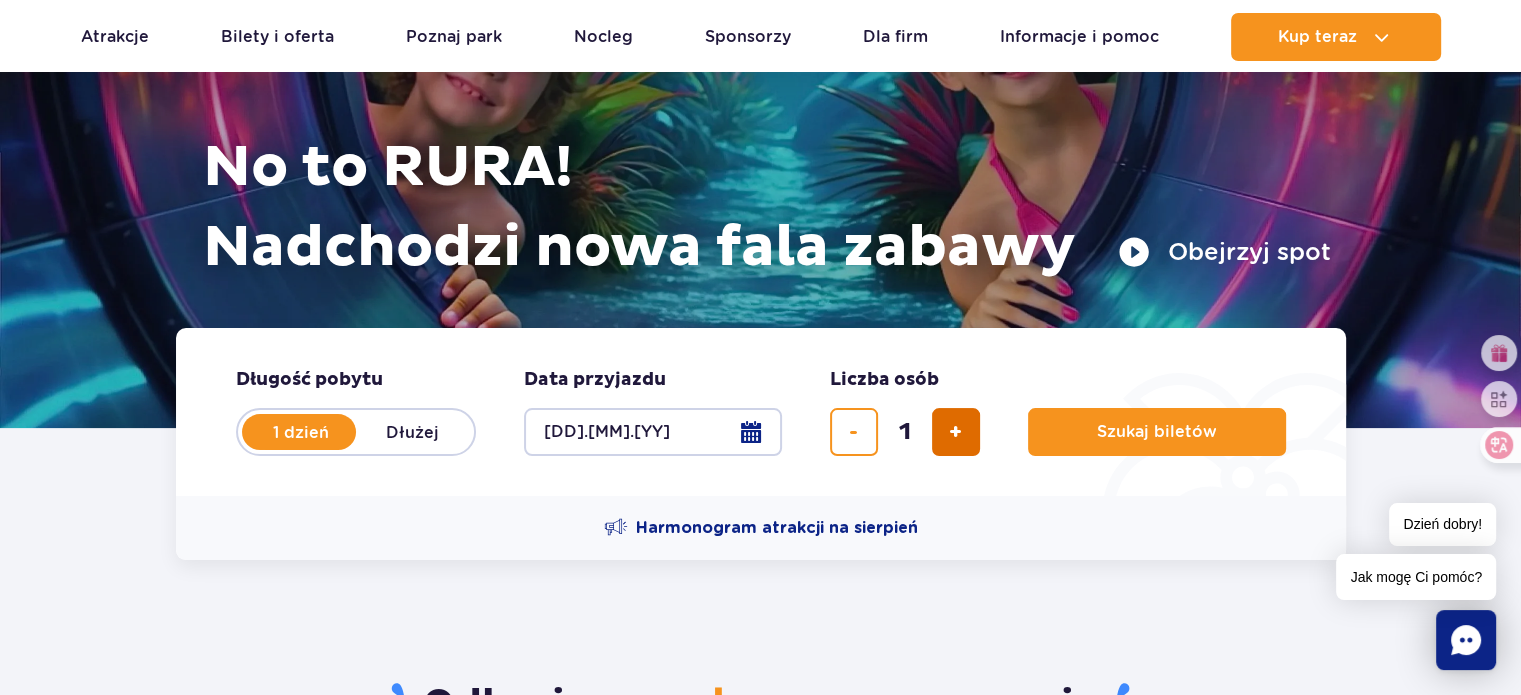 click at bounding box center (955, 432) 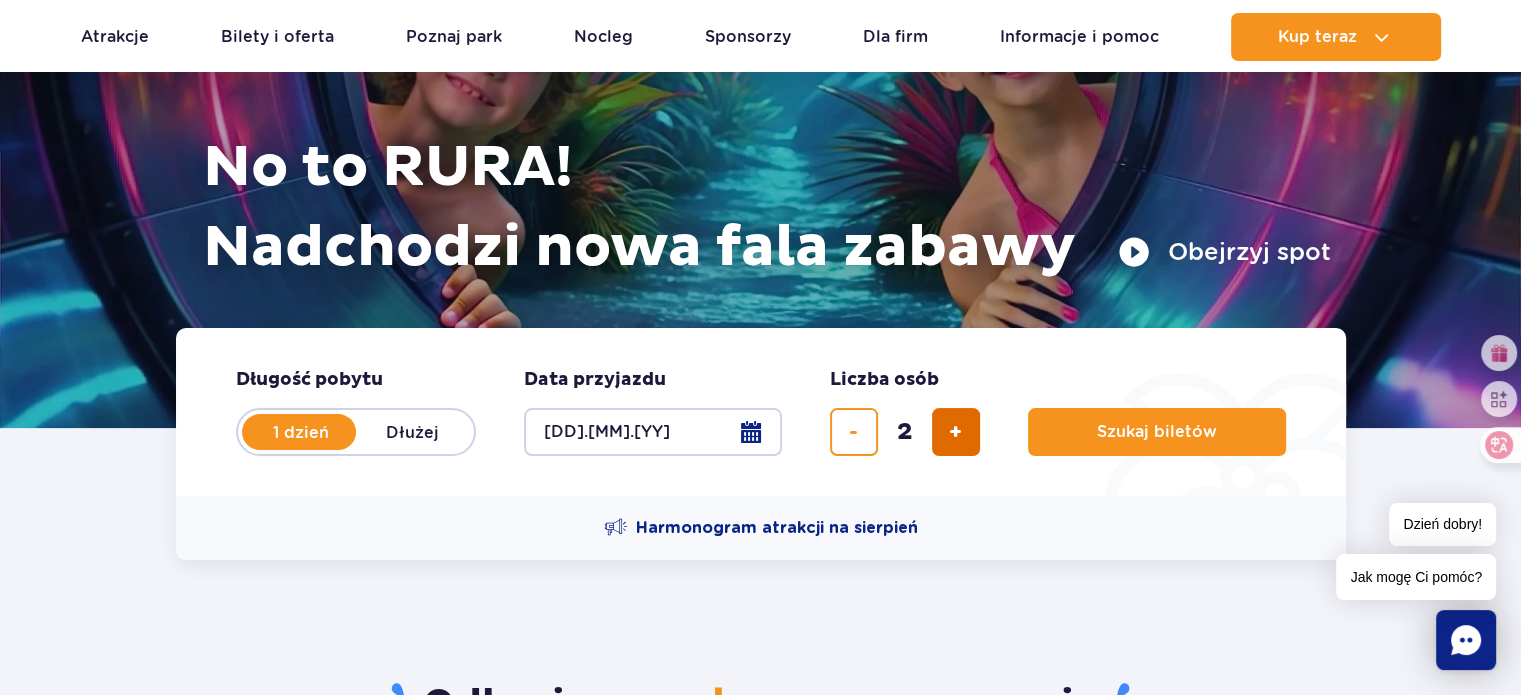click at bounding box center [955, 432] 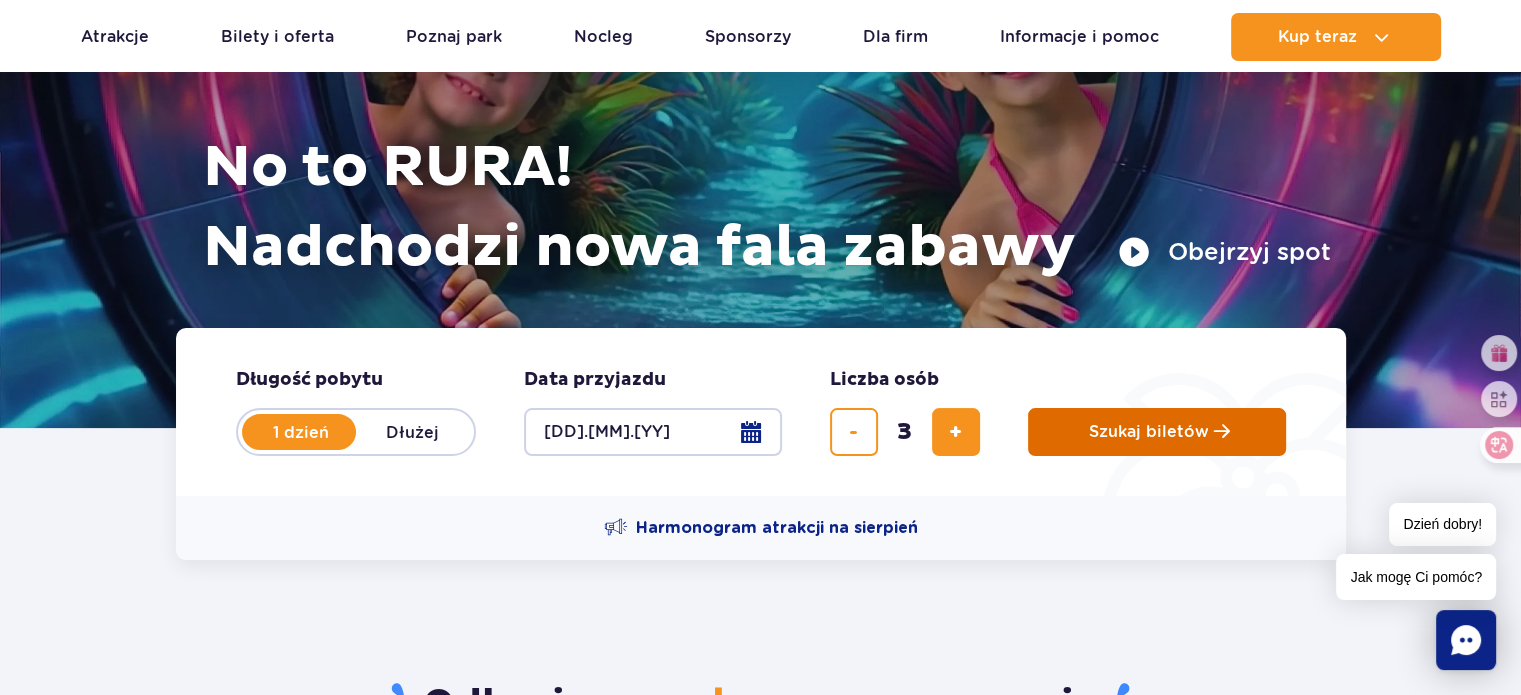 click on "Szukaj biletów" at bounding box center [1149, 432] 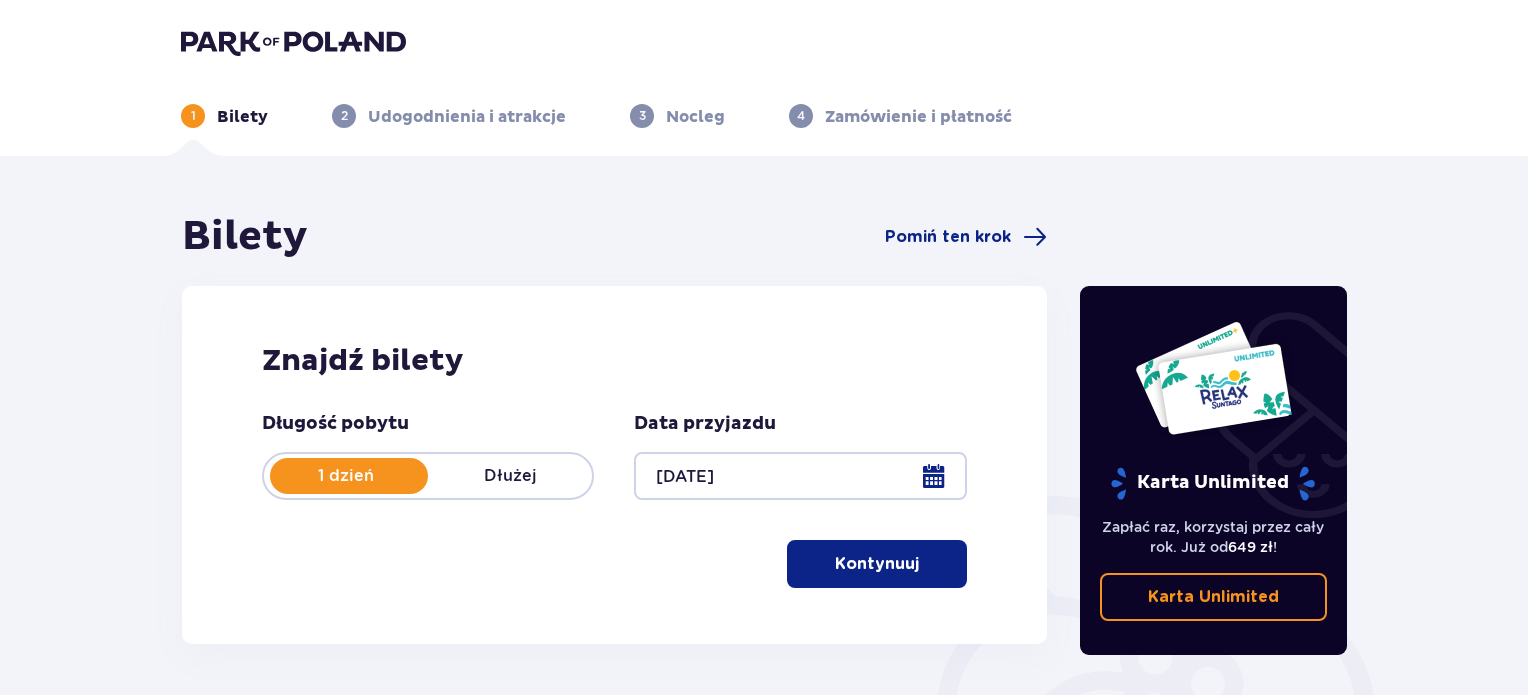 scroll, scrollTop: 0, scrollLeft: 0, axis: both 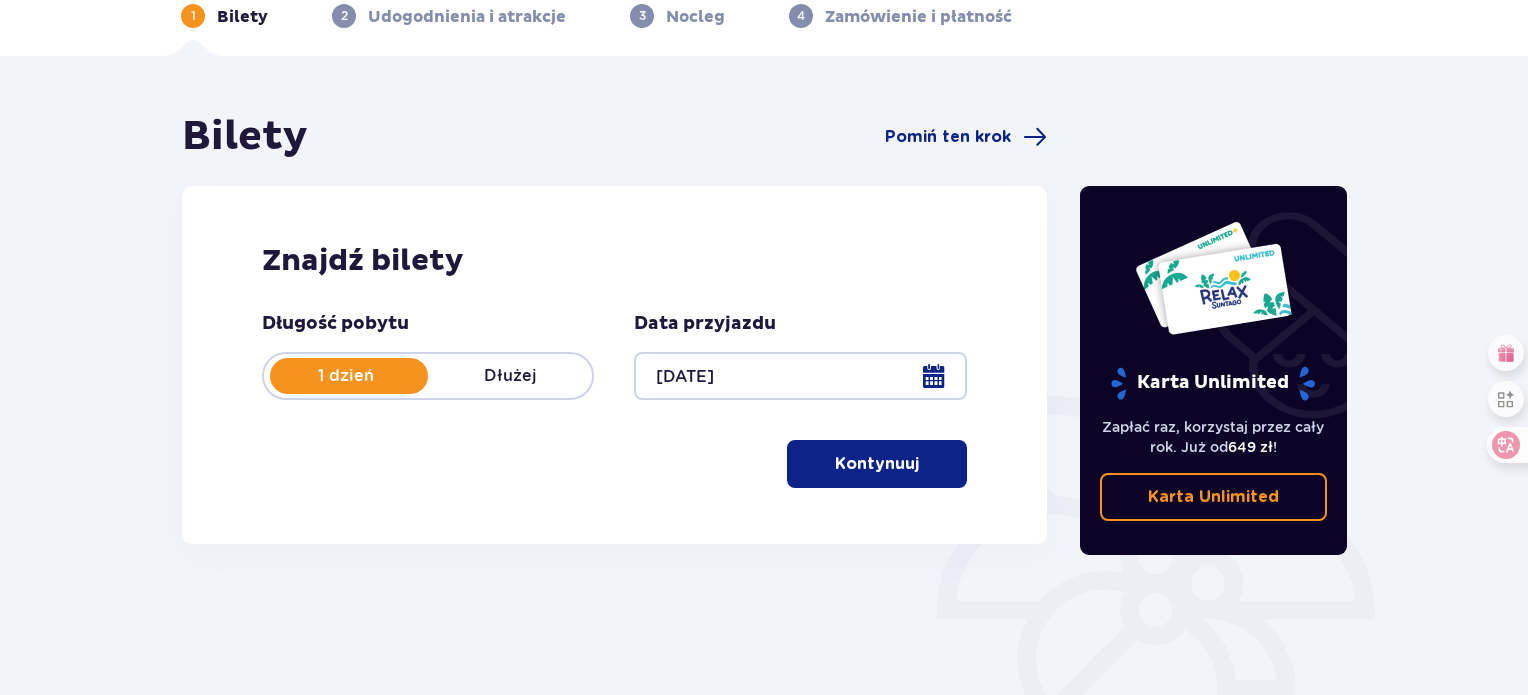 click on "Kontynuuj" at bounding box center [877, 464] 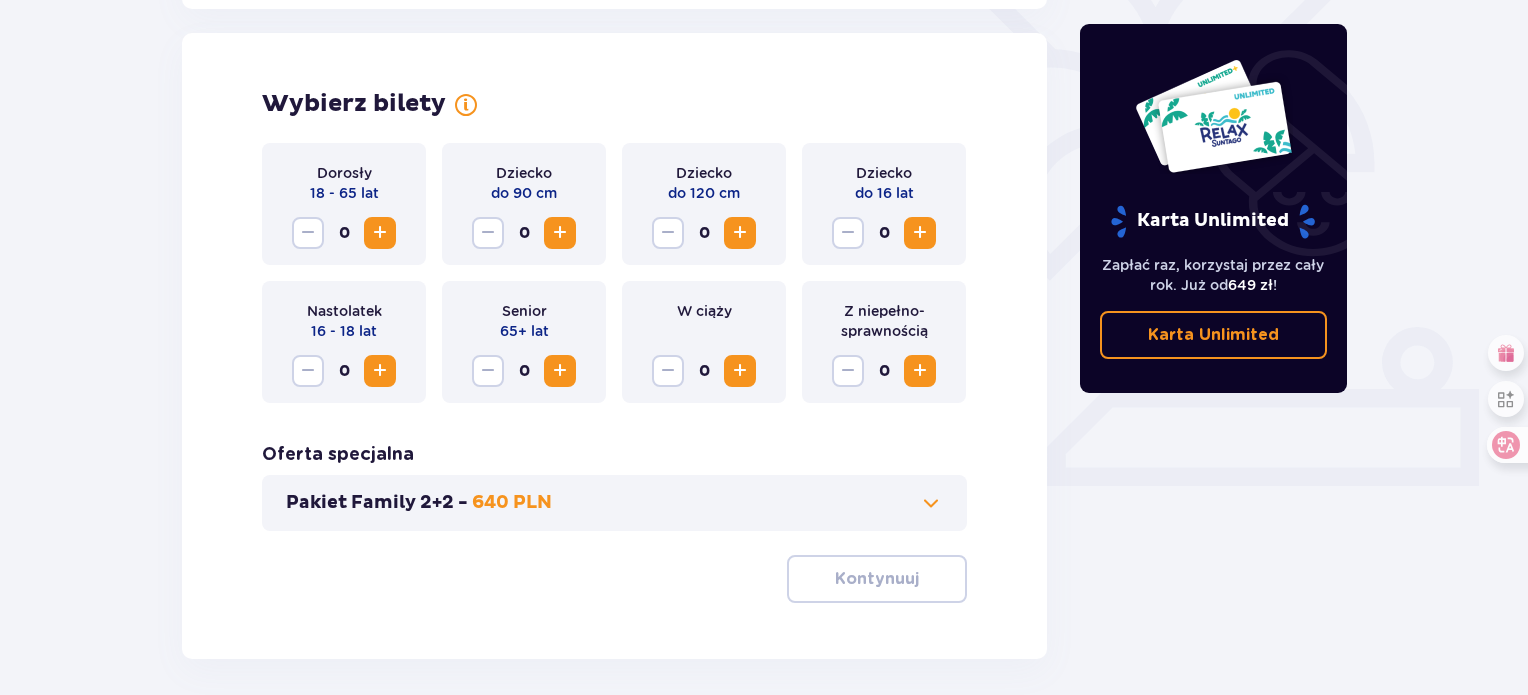 scroll, scrollTop: 556, scrollLeft: 0, axis: vertical 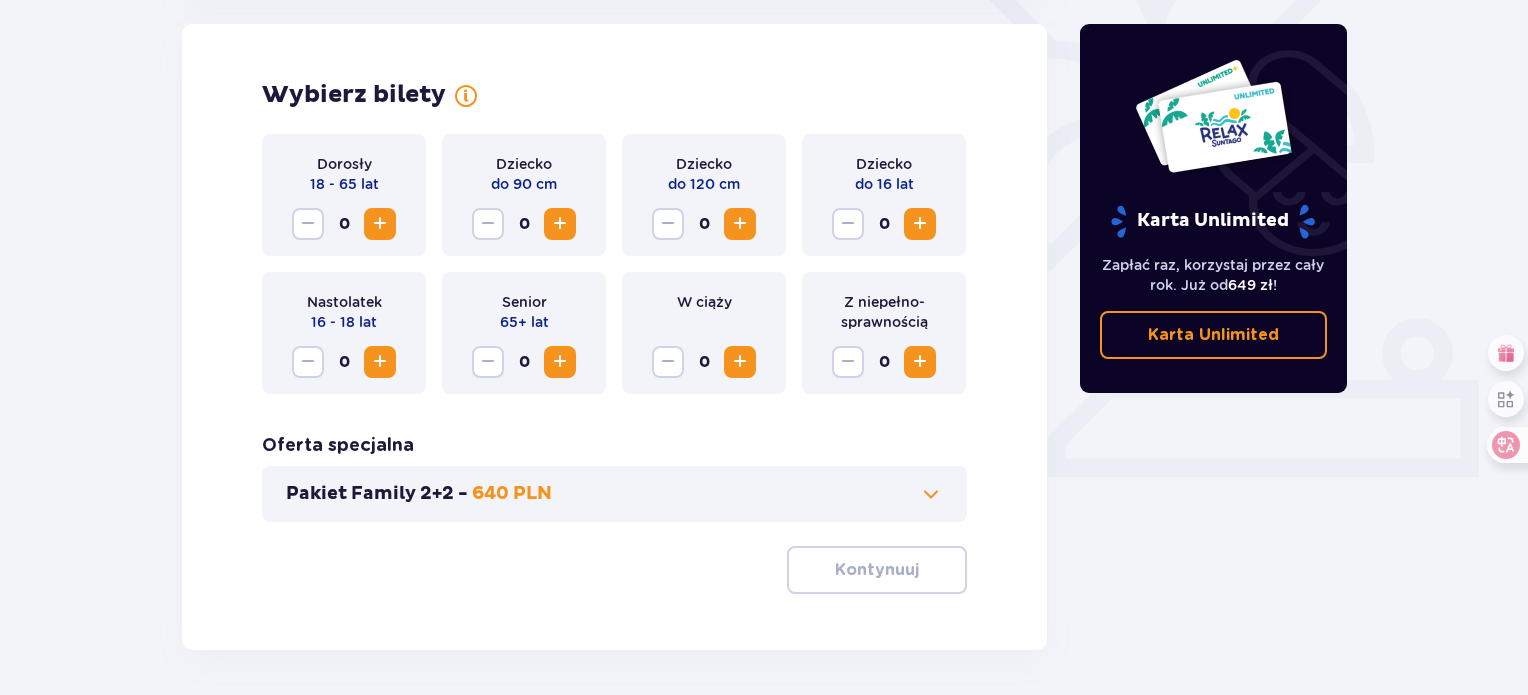 click at bounding box center (380, 224) 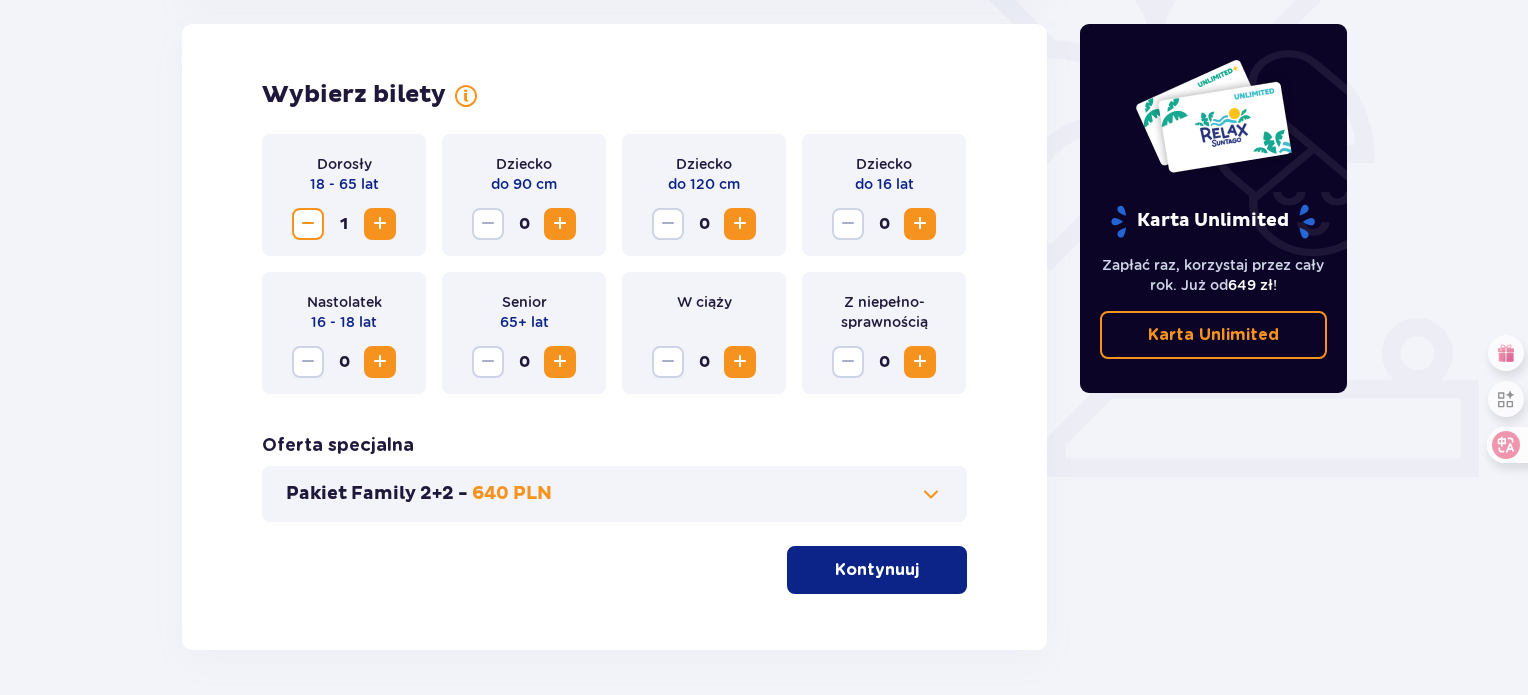 click at bounding box center [380, 224] 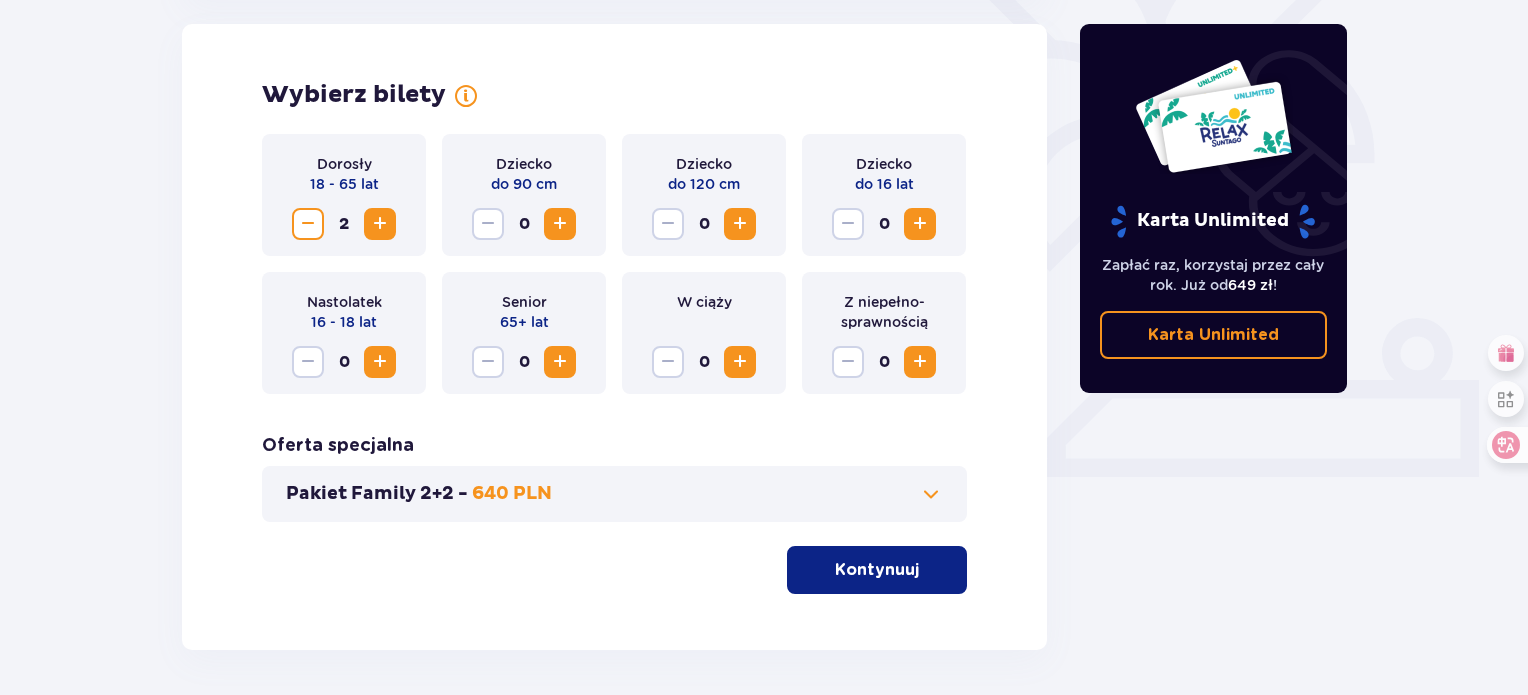 click at bounding box center (740, 224) 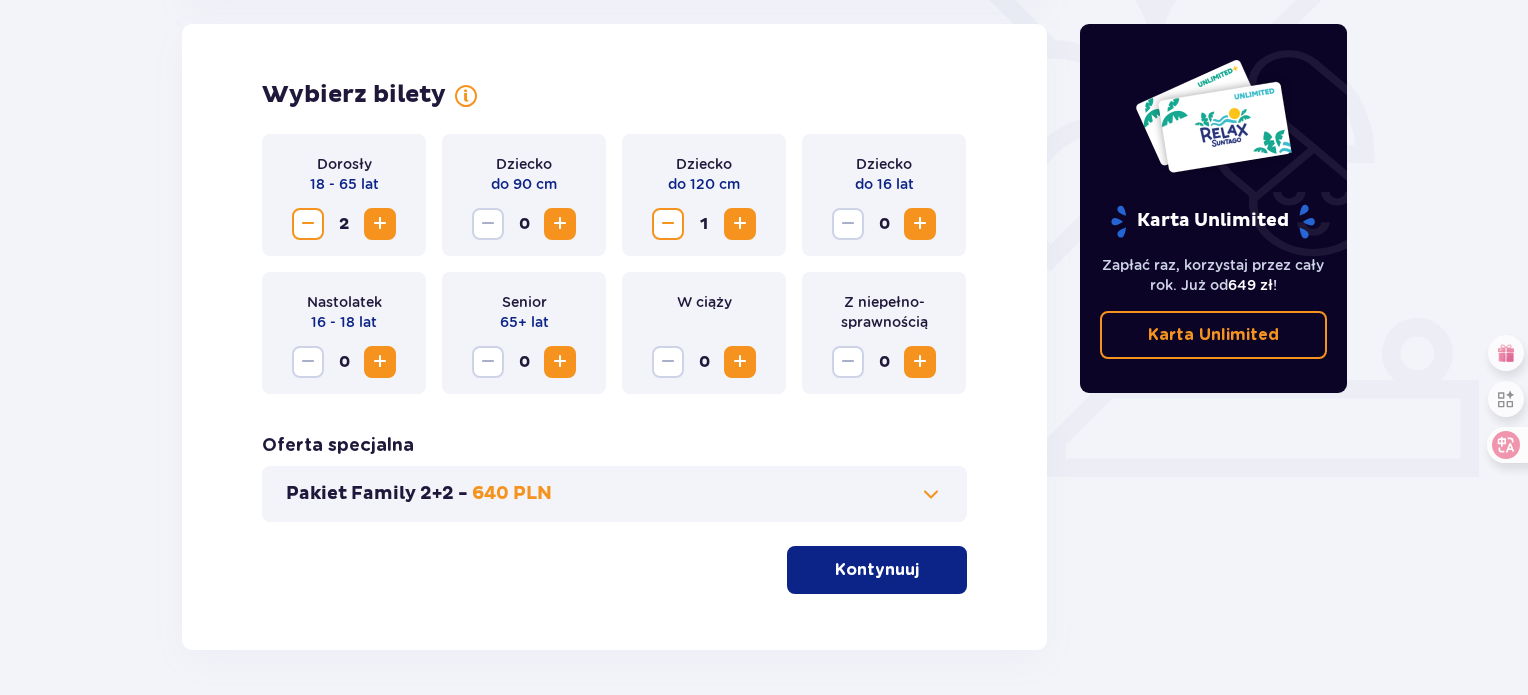 click at bounding box center [931, 494] 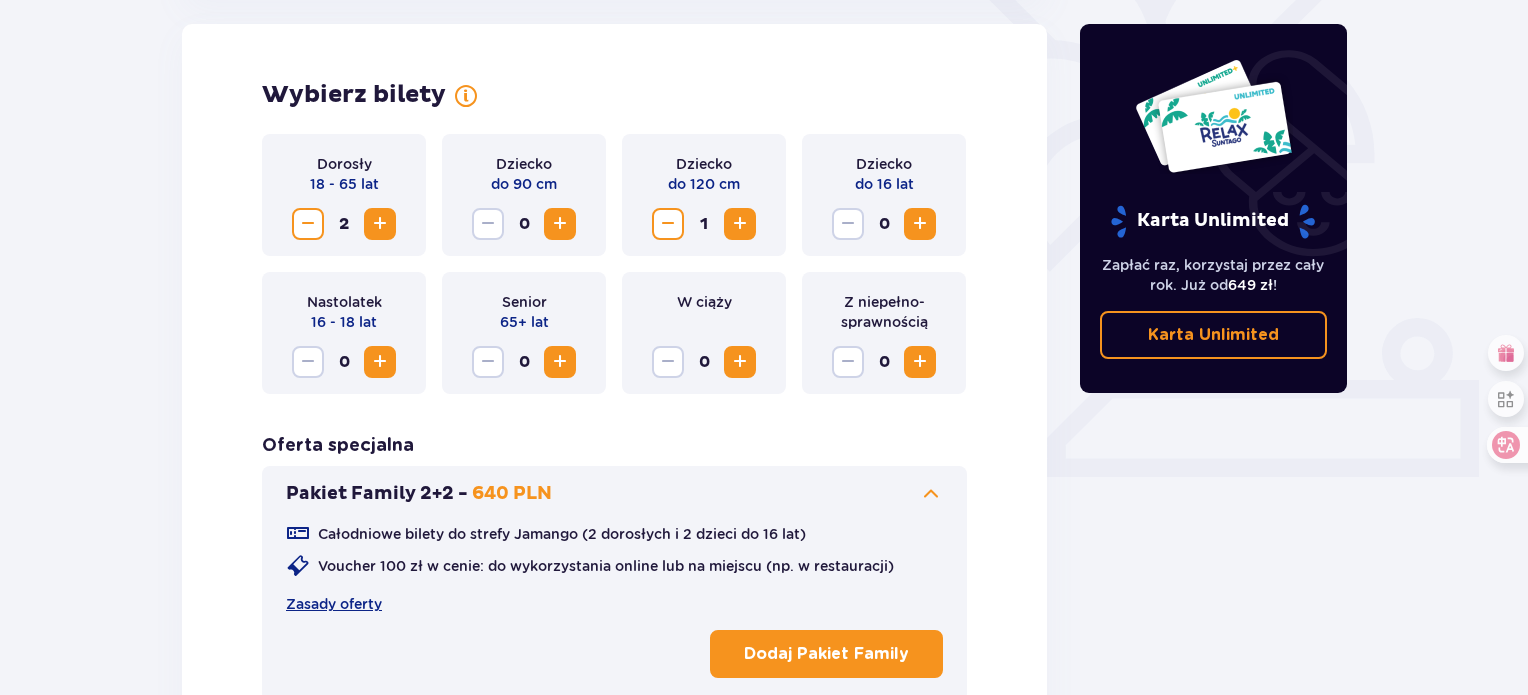 click at bounding box center [931, 494] 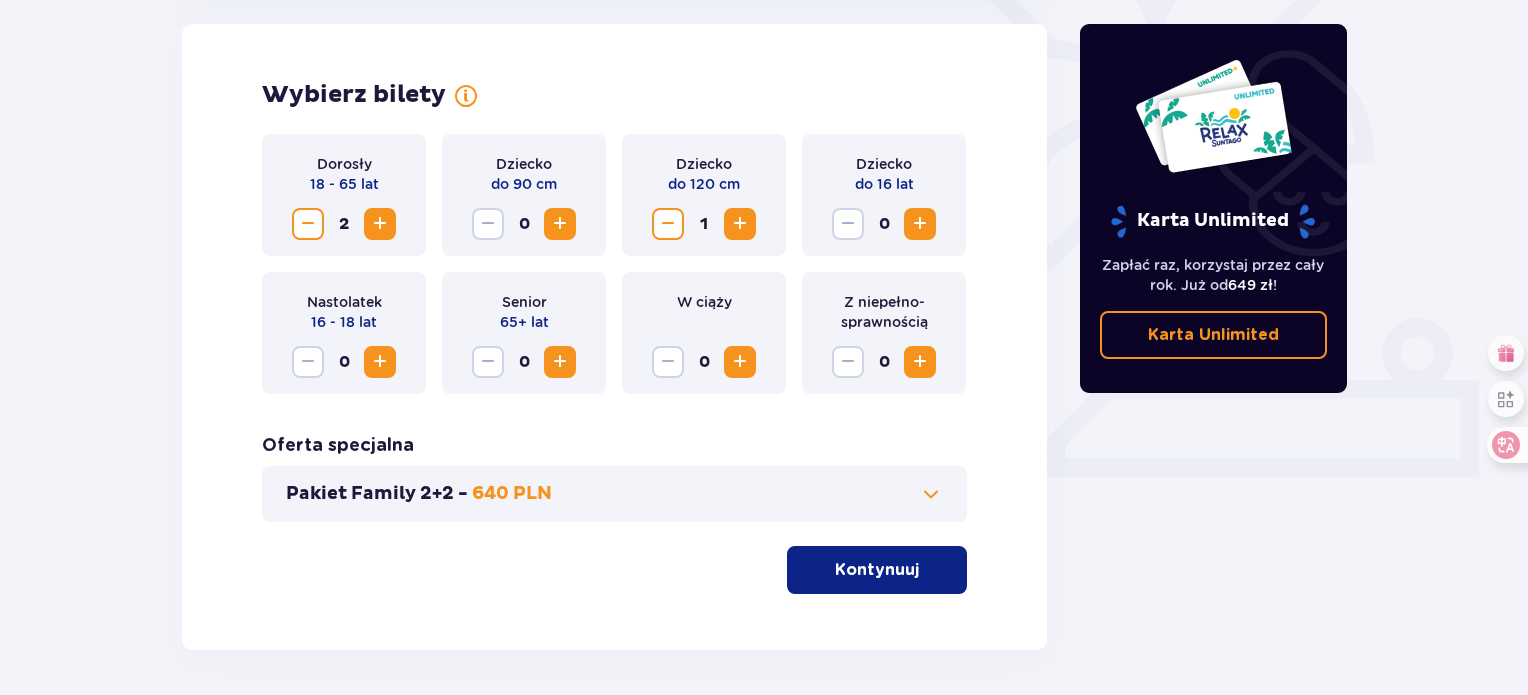 click on "Kontynuuj" at bounding box center [877, 570] 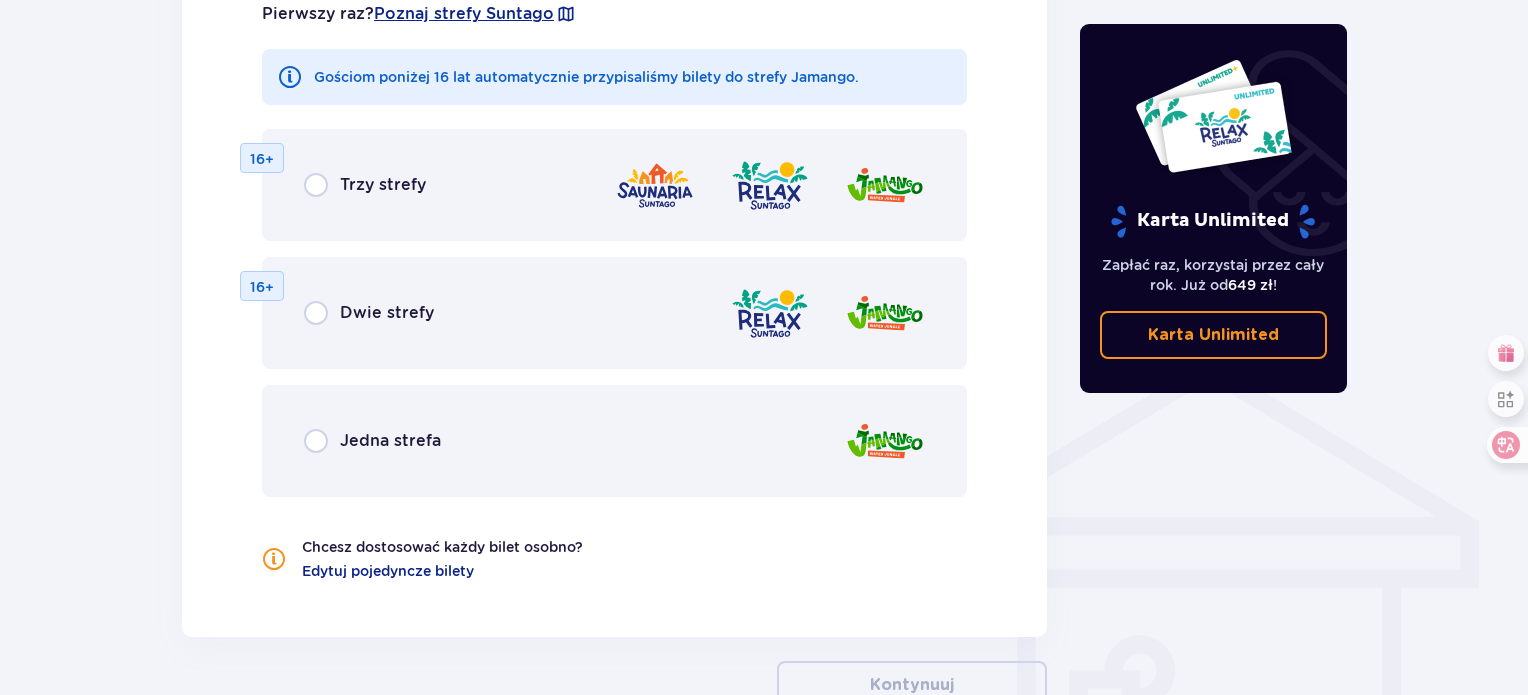 scroll, scrollTop: 1310, scrollLeft: 0, axis: vertical 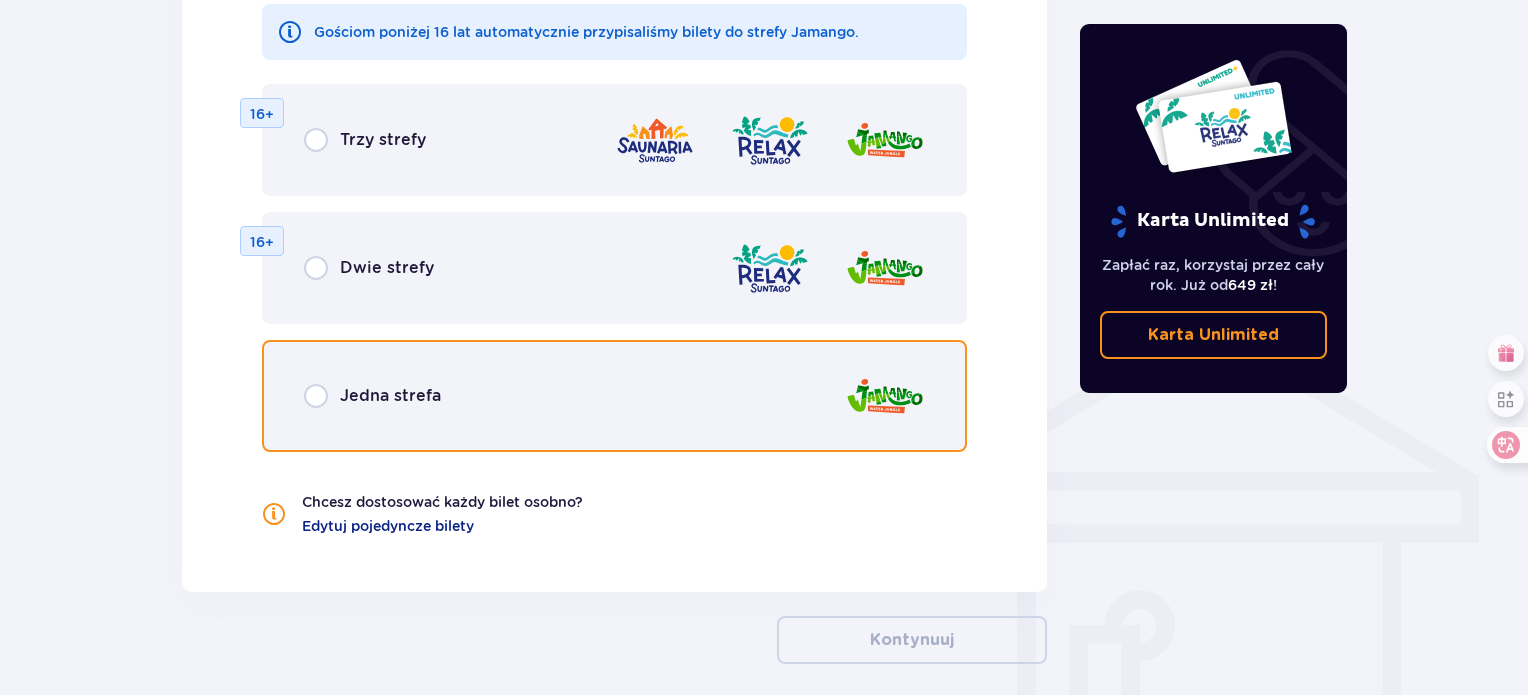 click at bounding box center [316, 396] 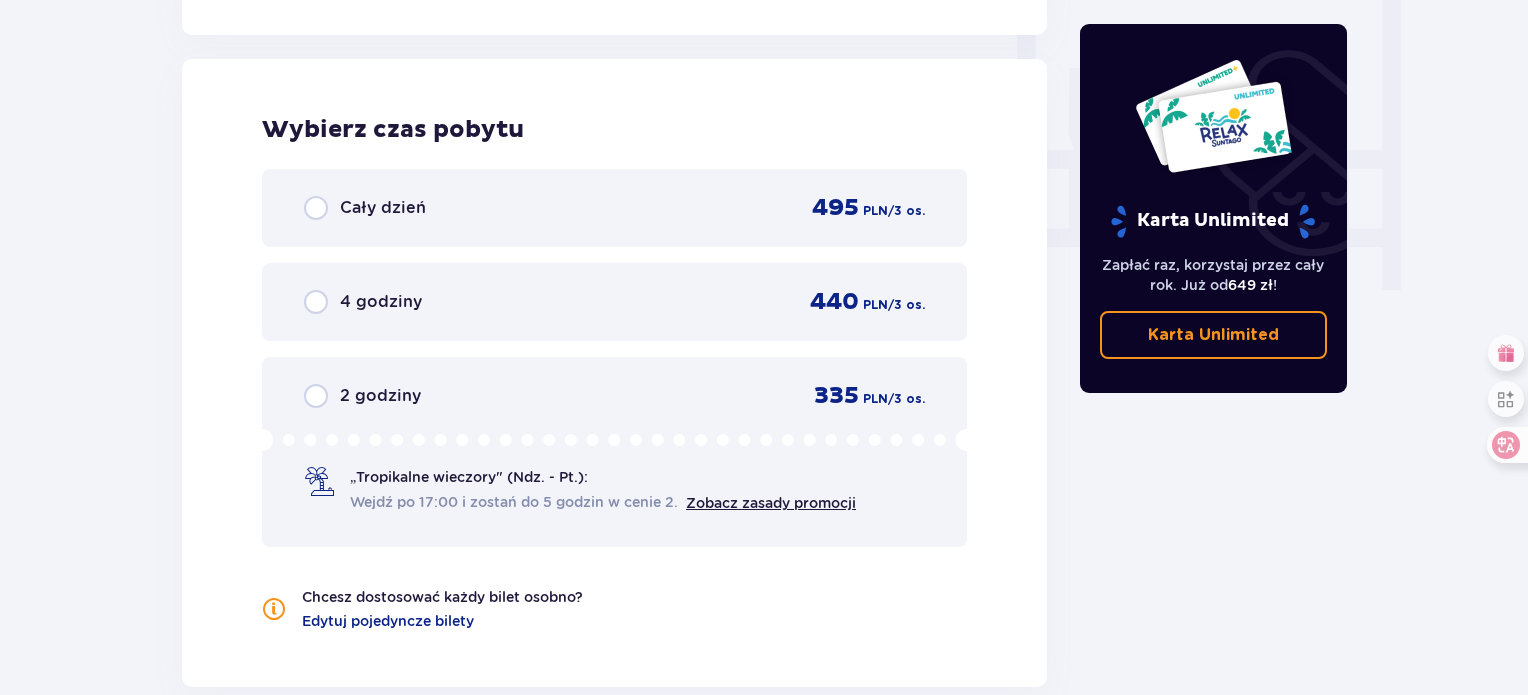 scroll, scrollTop: 1878, scrollLeft: 0, axis: vertical 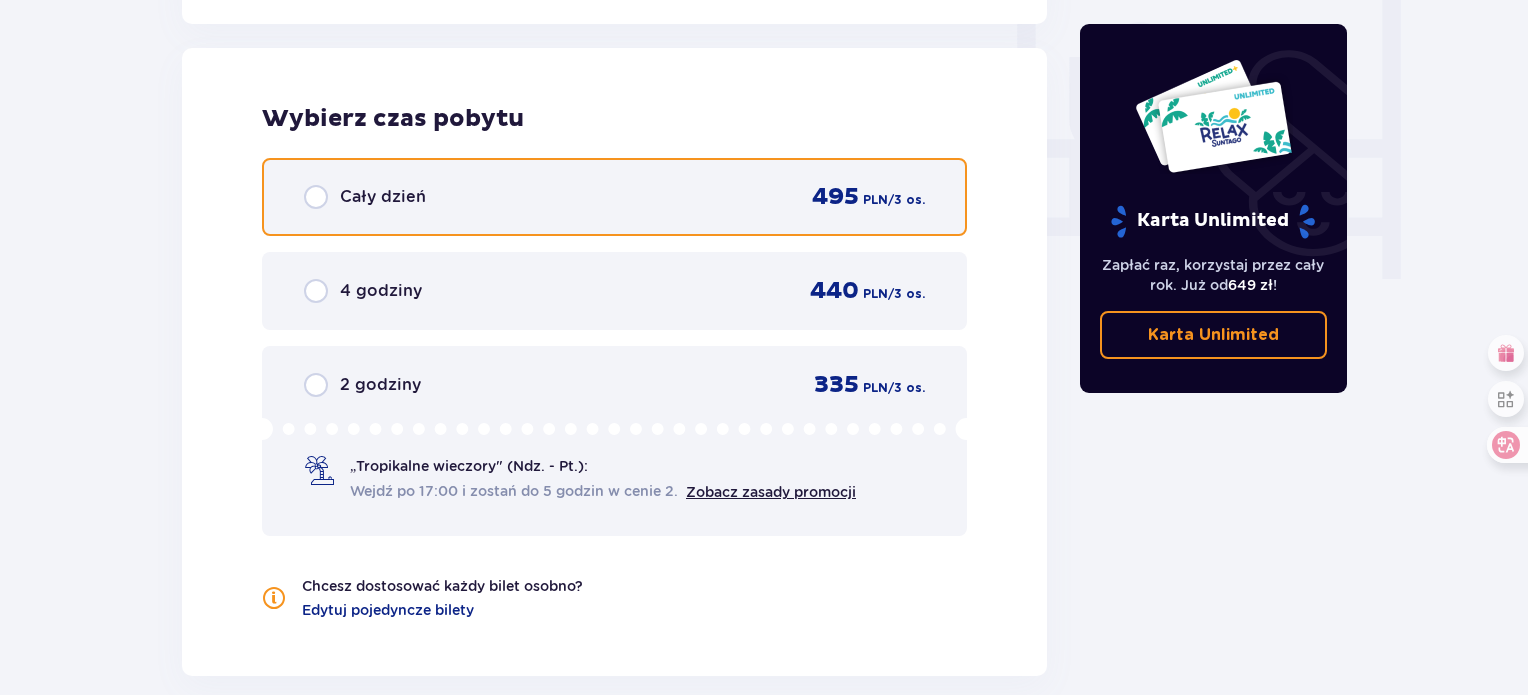 click at bounding box center [316, 197] 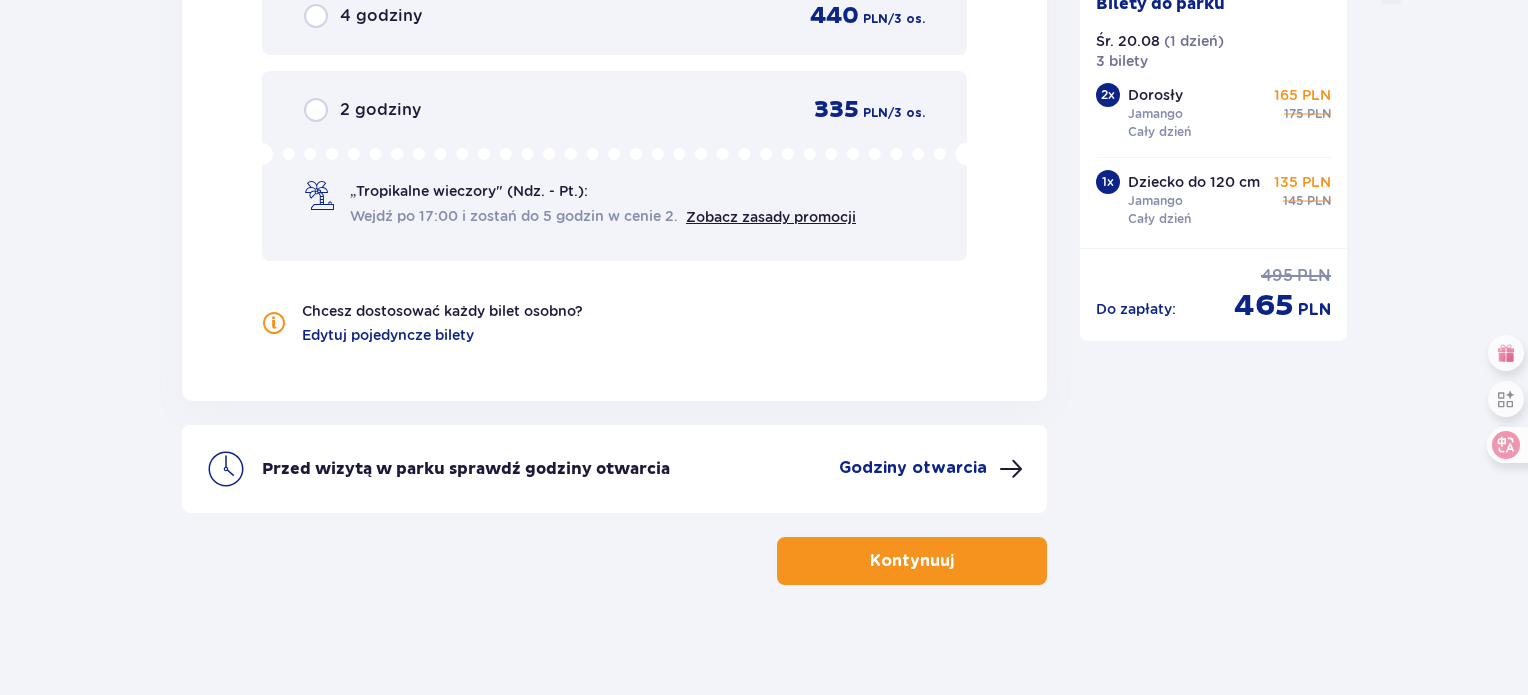 scroll, scrollTop: 2160, scrollLeft: 0, axis: vertical 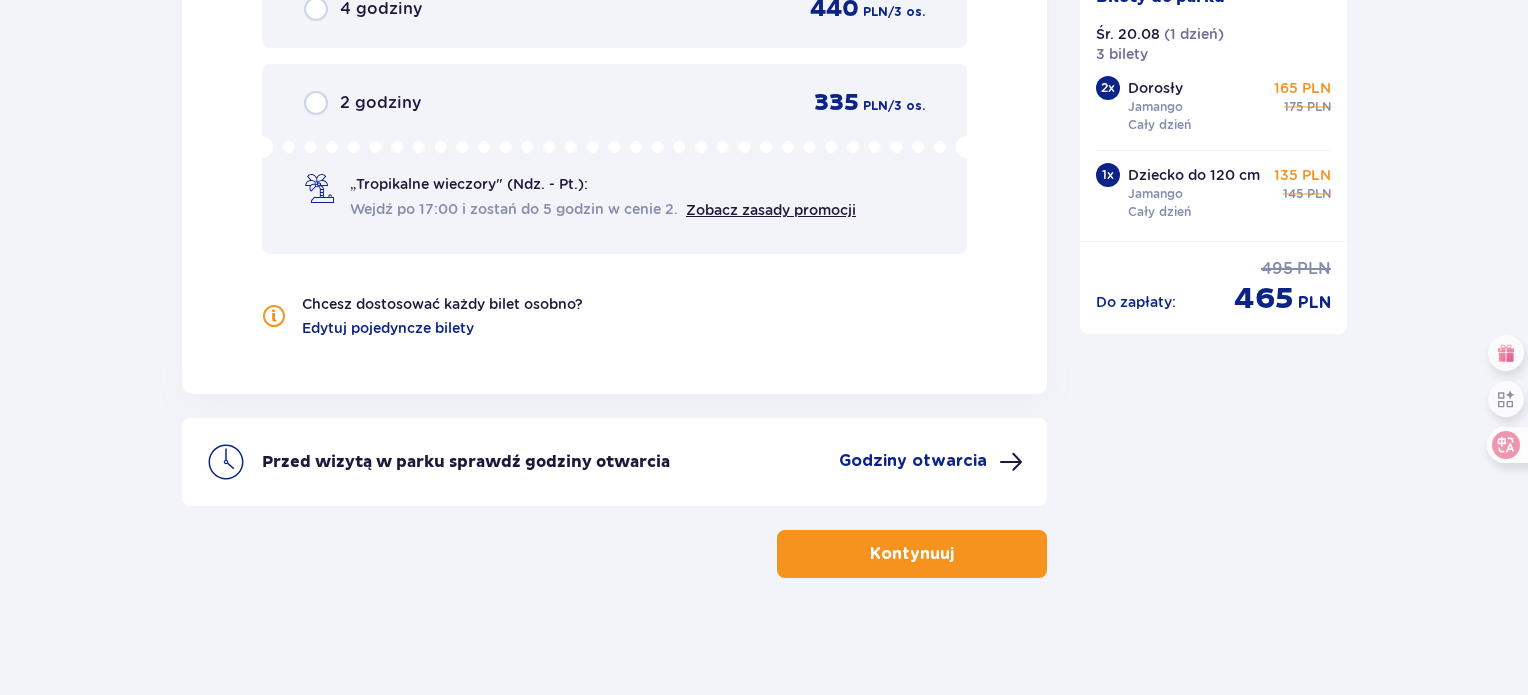 click on "Kontynuuj" at bounding box center [912, 554] 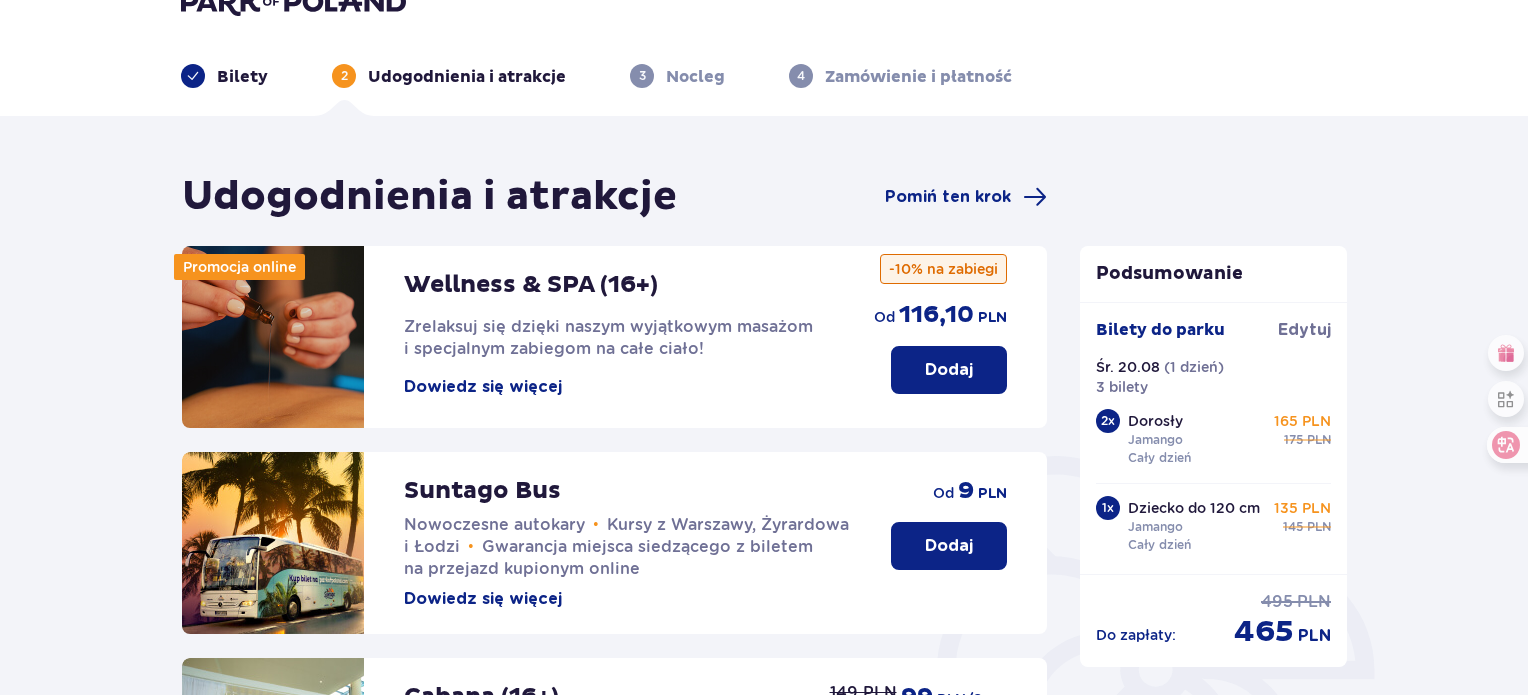 scroll, scrollTop: 0, scrollLeft: 0, axis: both 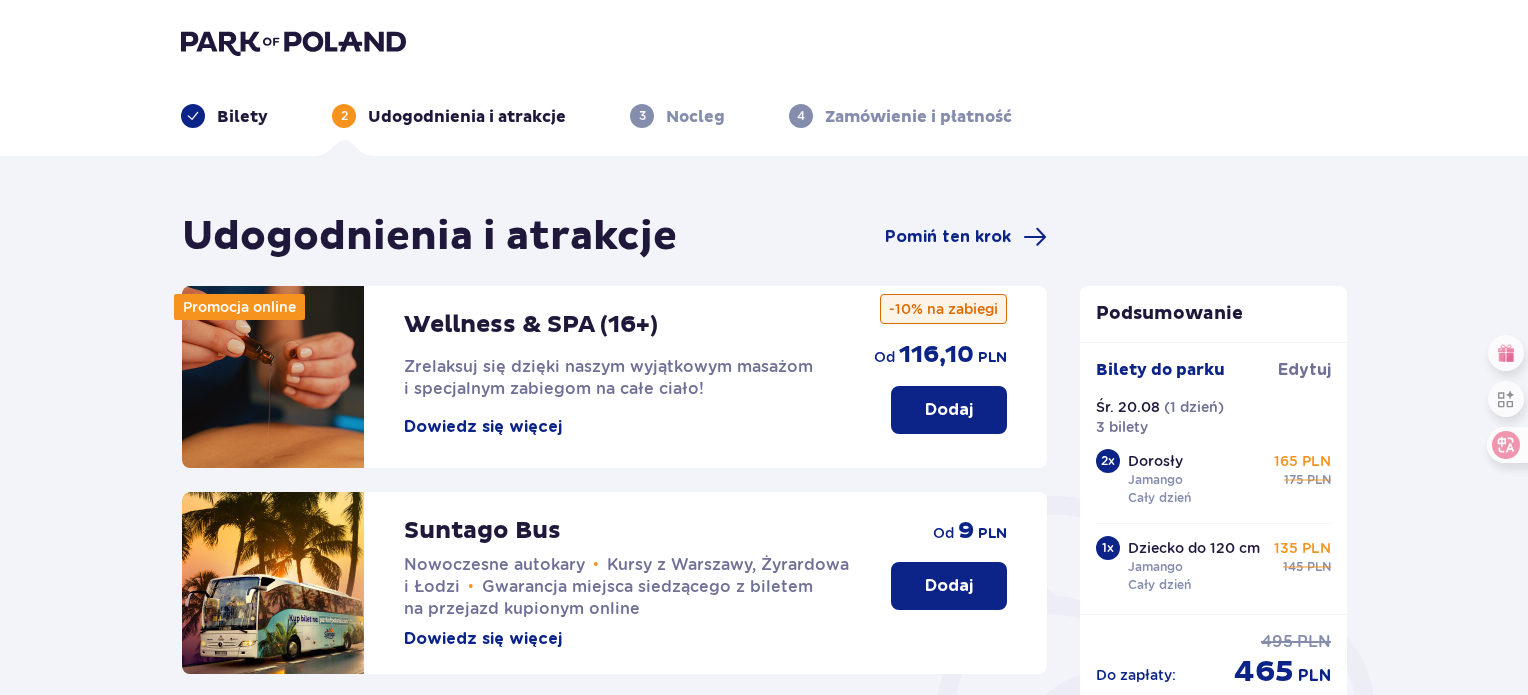 click on "Bilety" at bounding box center [242, 117] 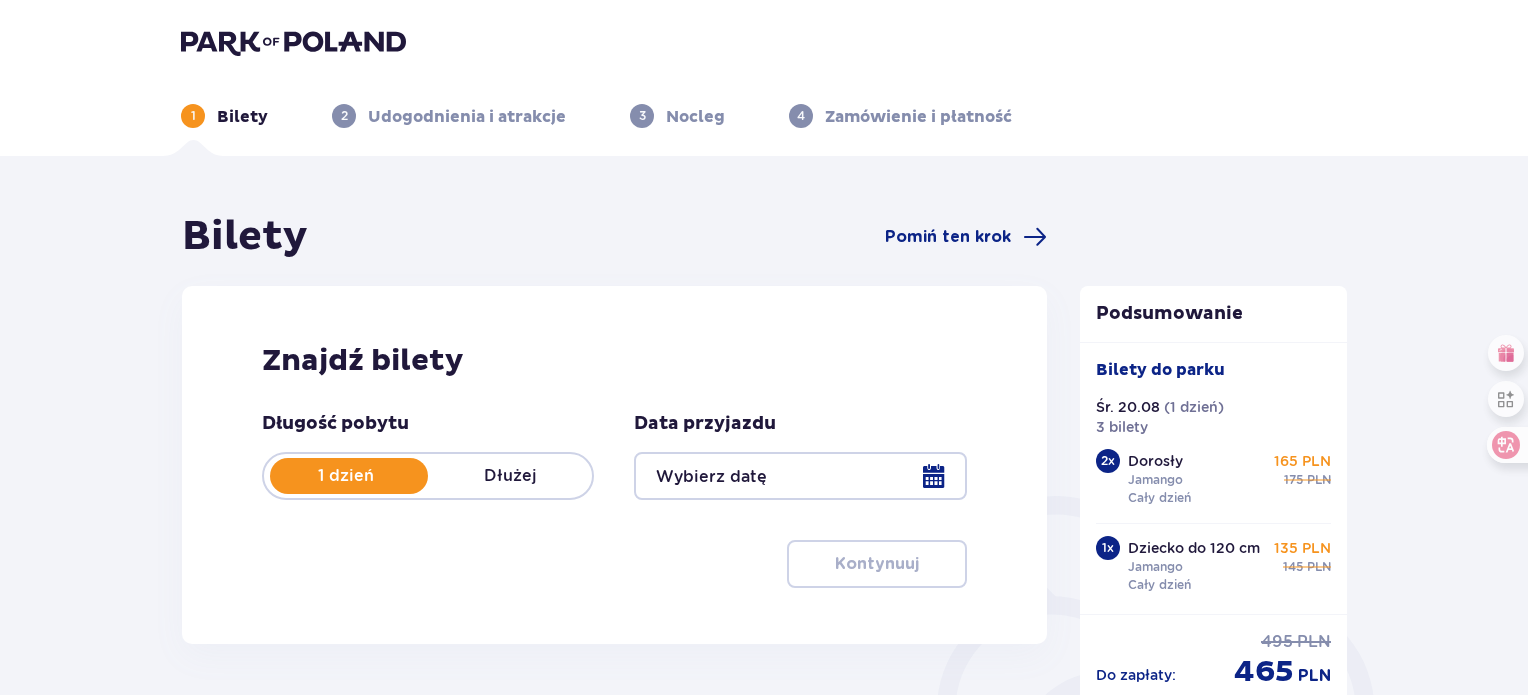 type on "20.08.25" 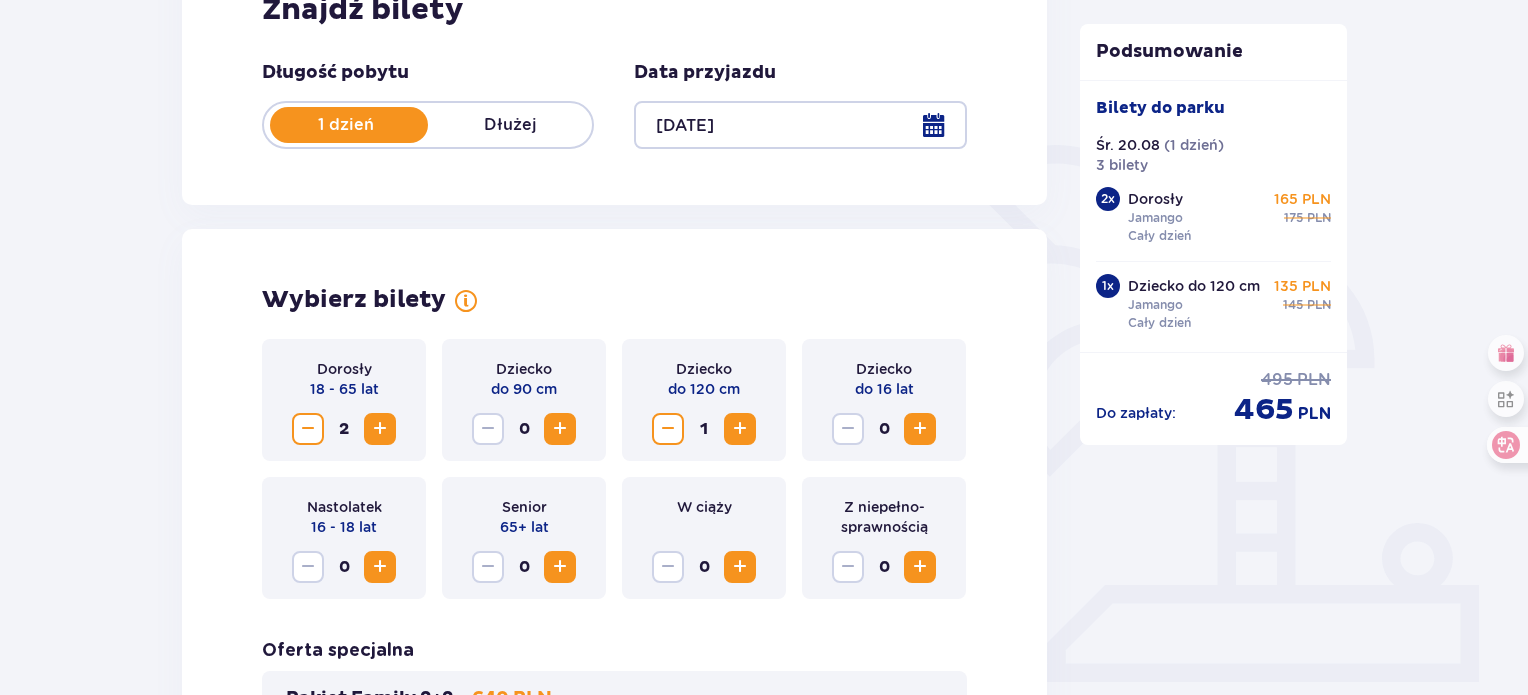 scroll, scrollTop: 400, scrollLeft: 0, axis: vertical 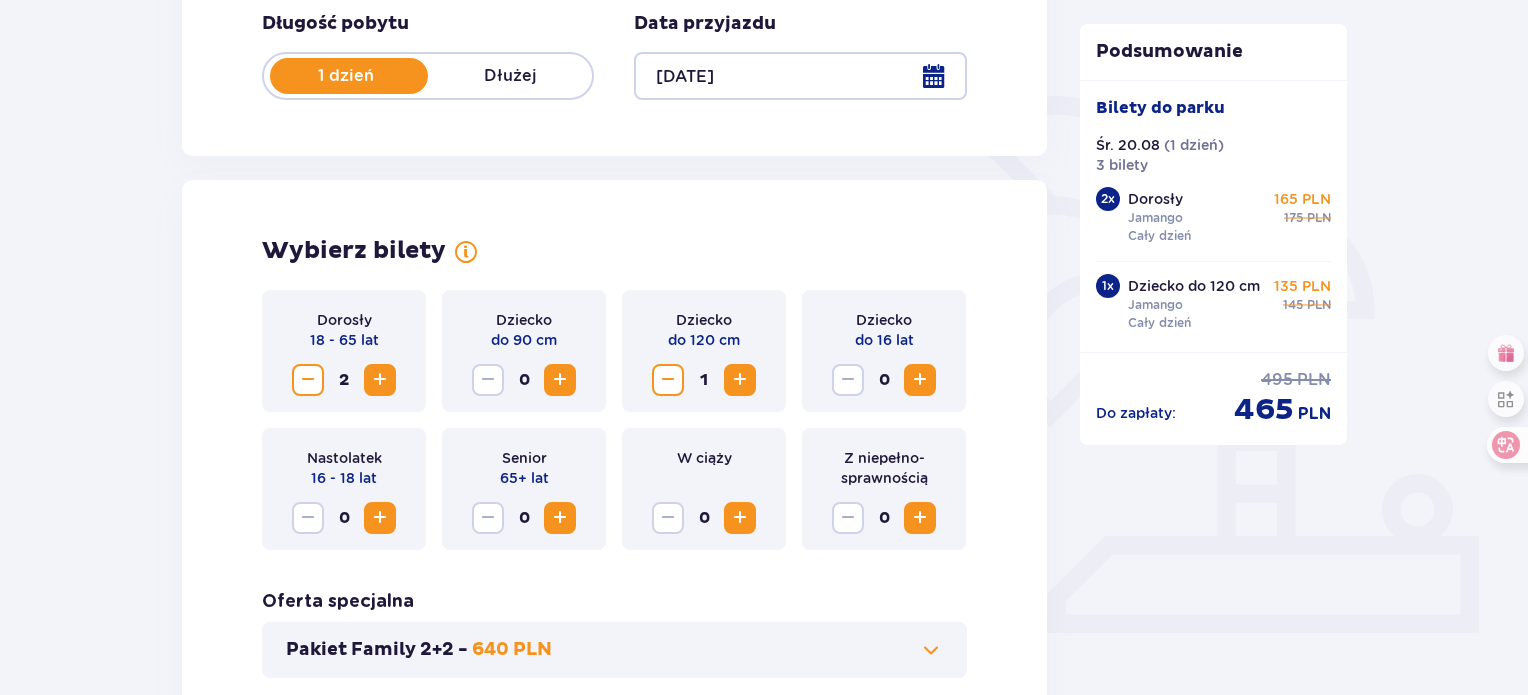 click at bounding box center [920, 380] 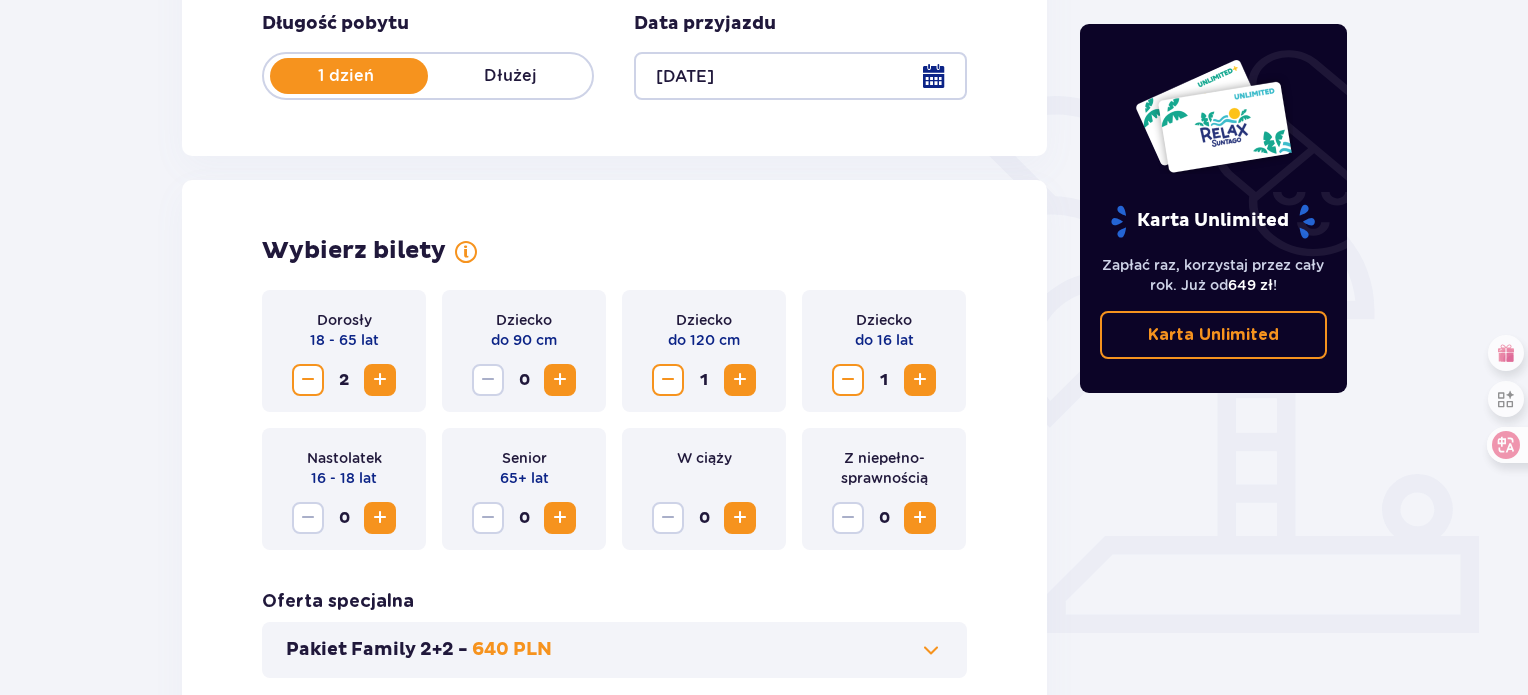 click at bounding box center (740, 380) 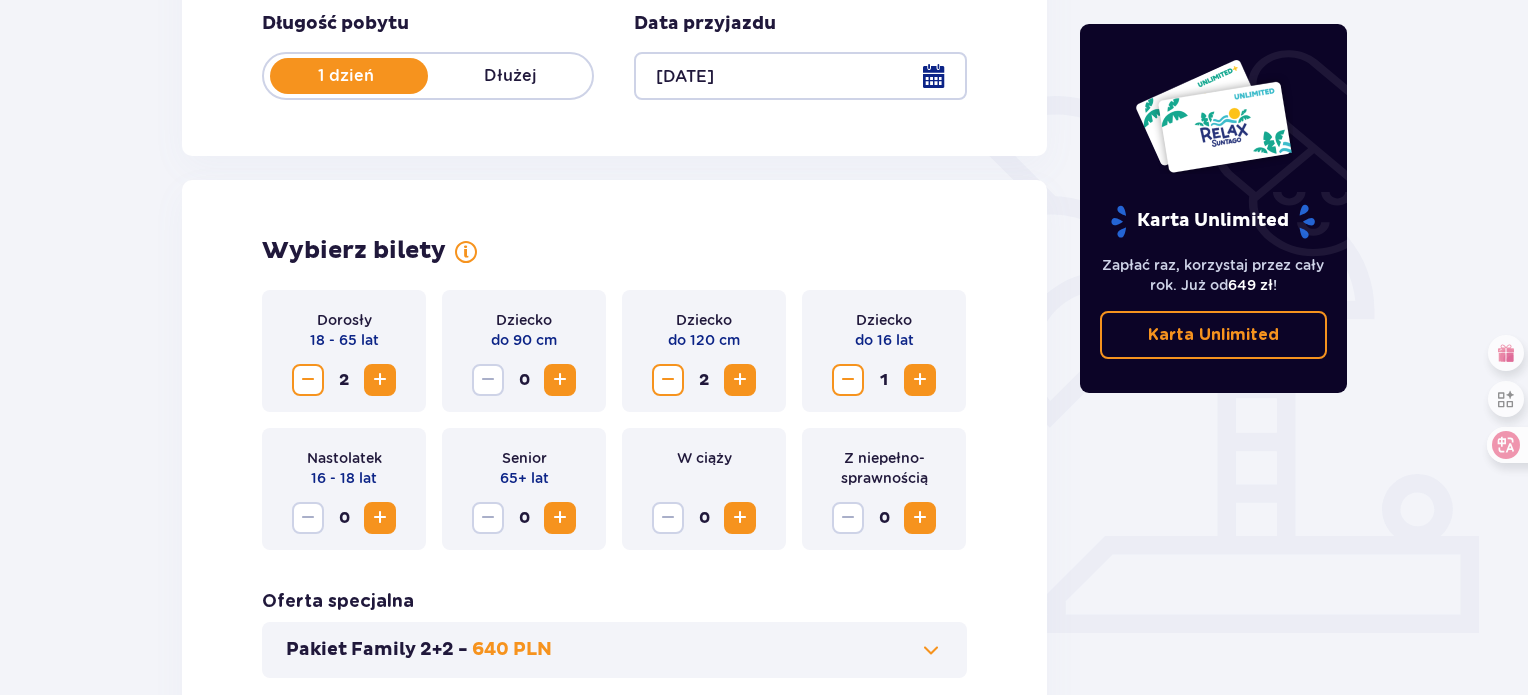 click at bounding box center [668, 380] 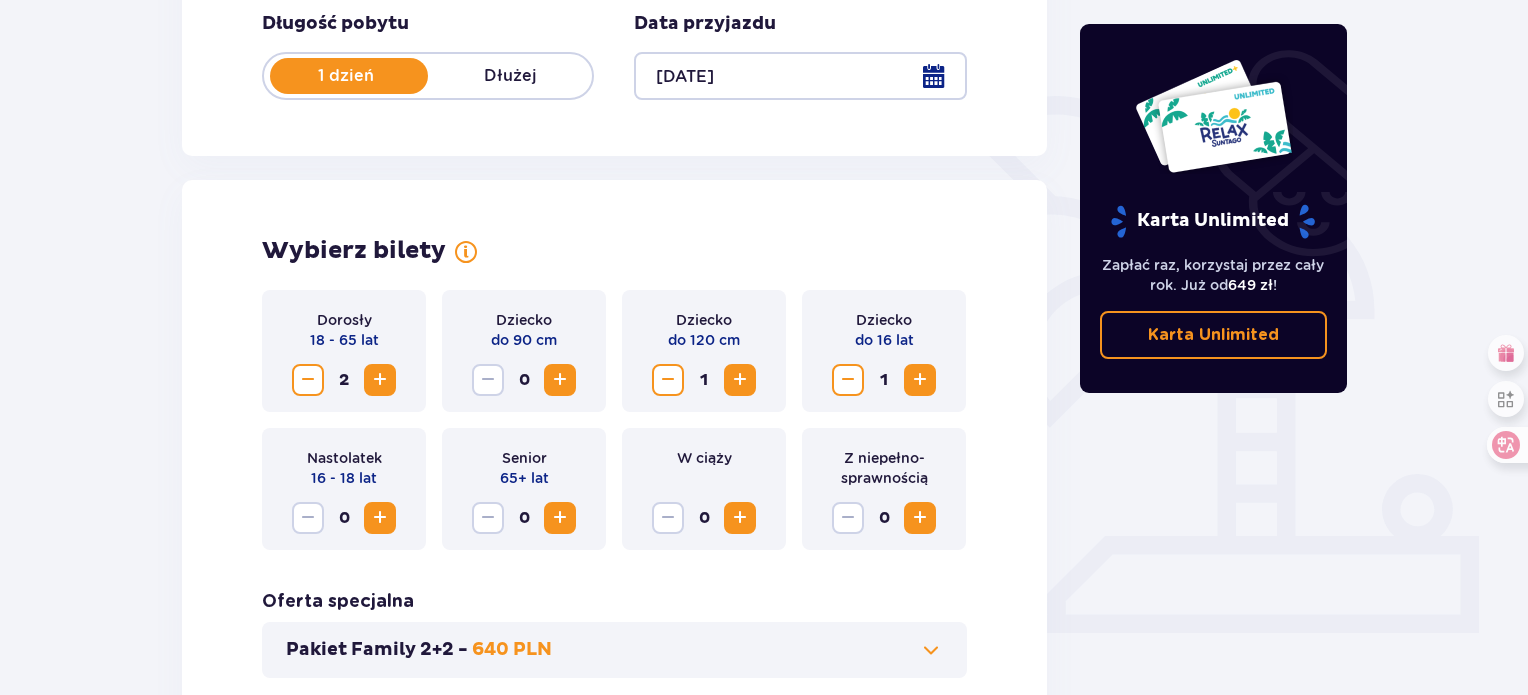 click at bounding box center [668, 380] 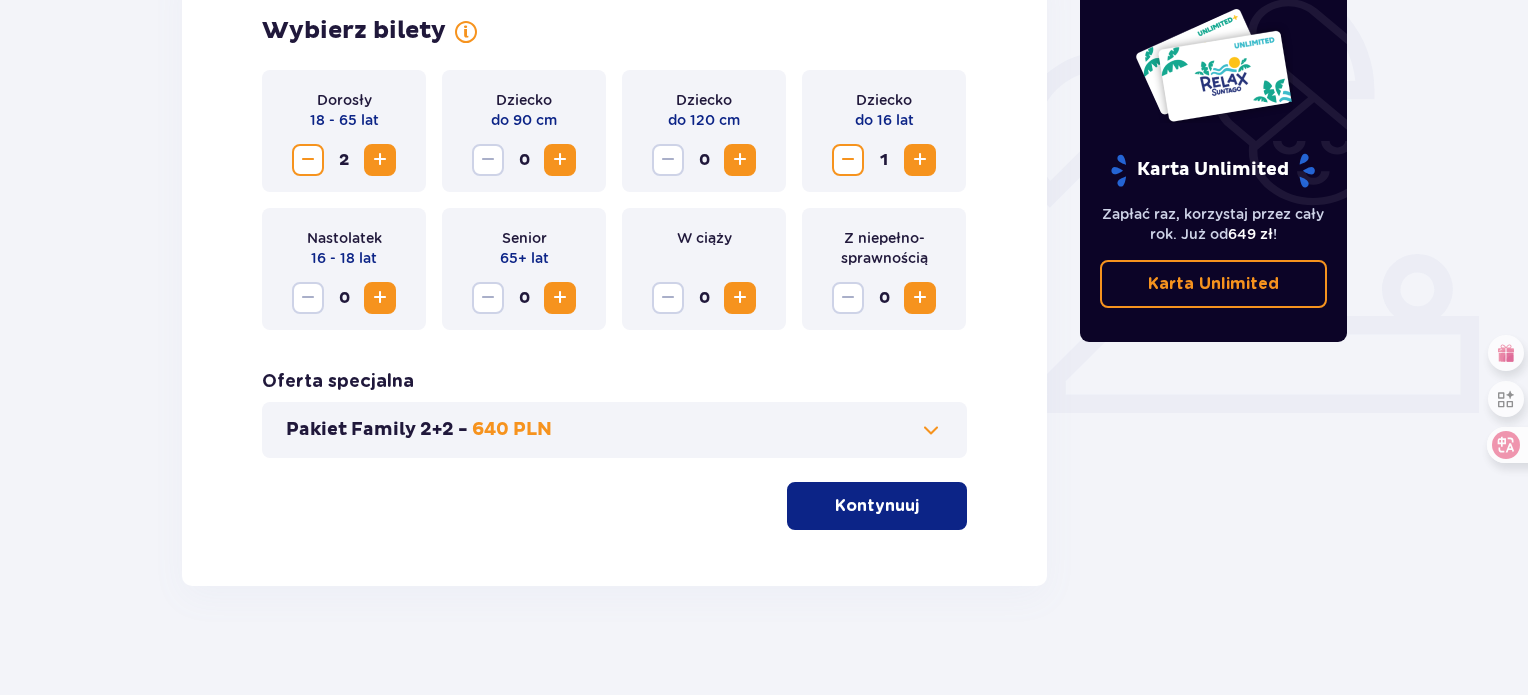 scroll, scrollTop: 631, scrollLeft: 0, axis: vertical 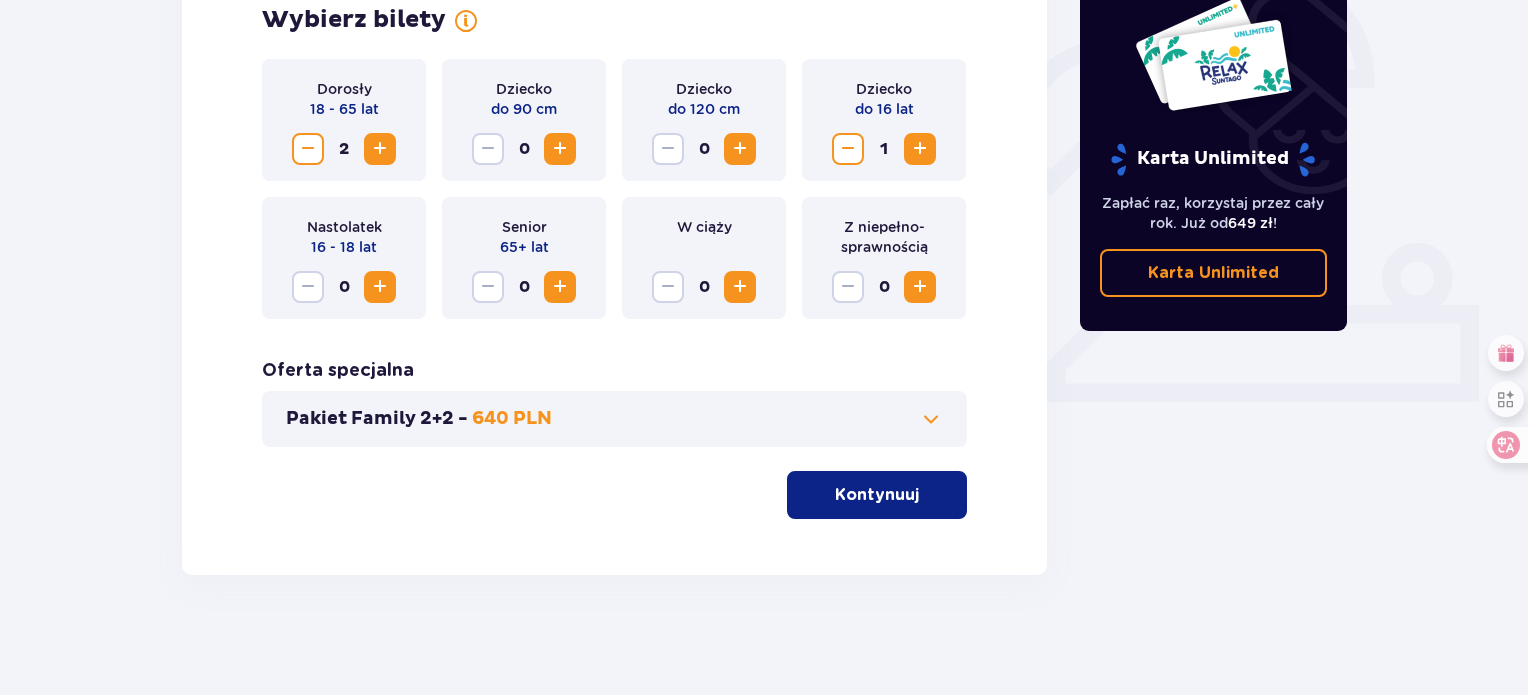 click on "Kontynuuj" at bounding box center (877, 495) 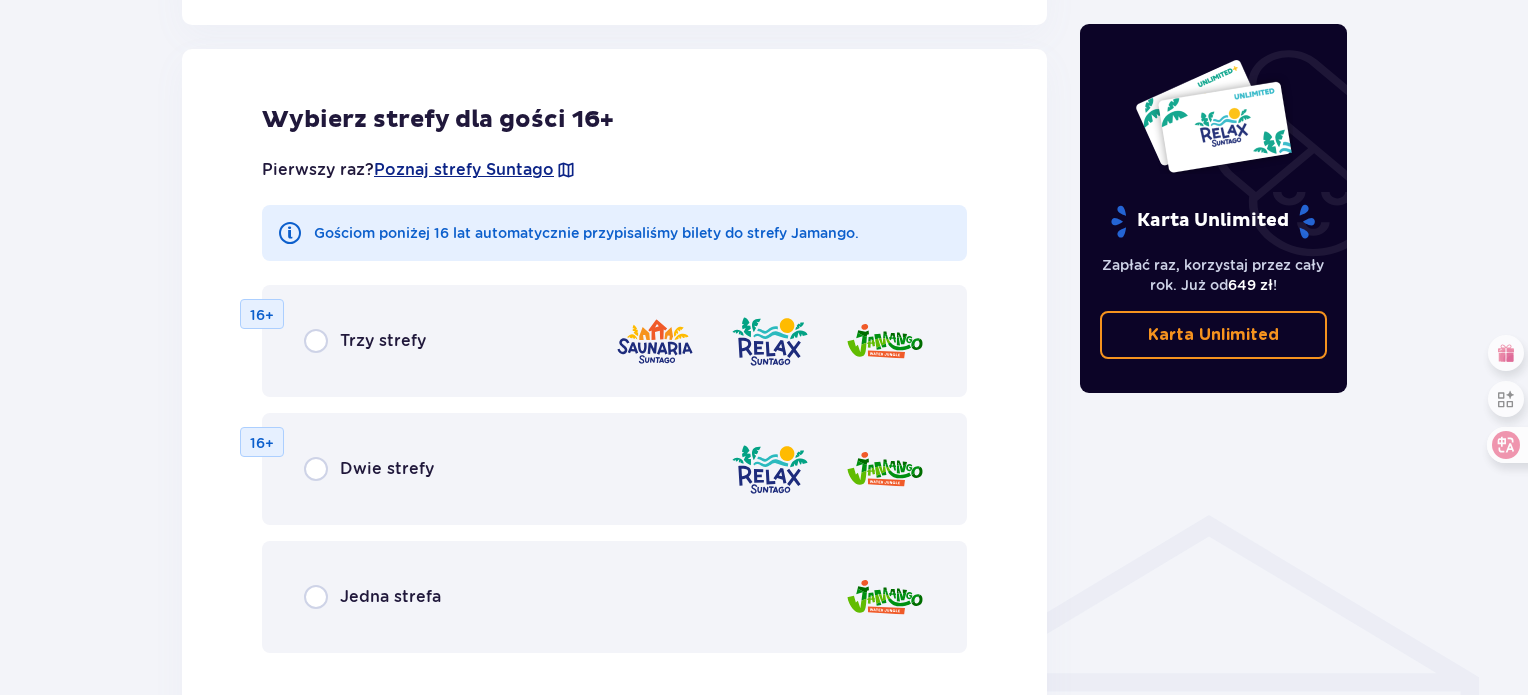 scroll, scrollTop: 1110, scrollLeft: 0, axis: vertical 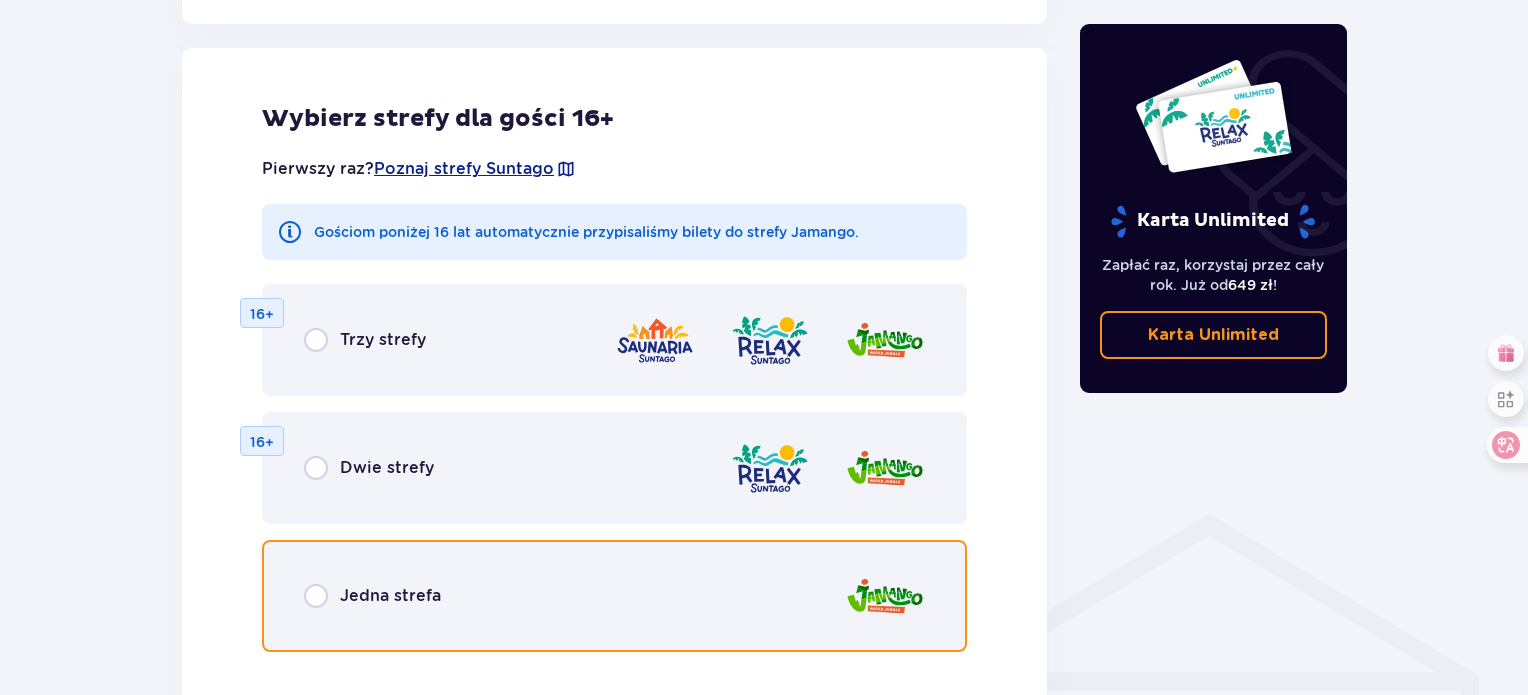 click at bounding box center (316, 596) 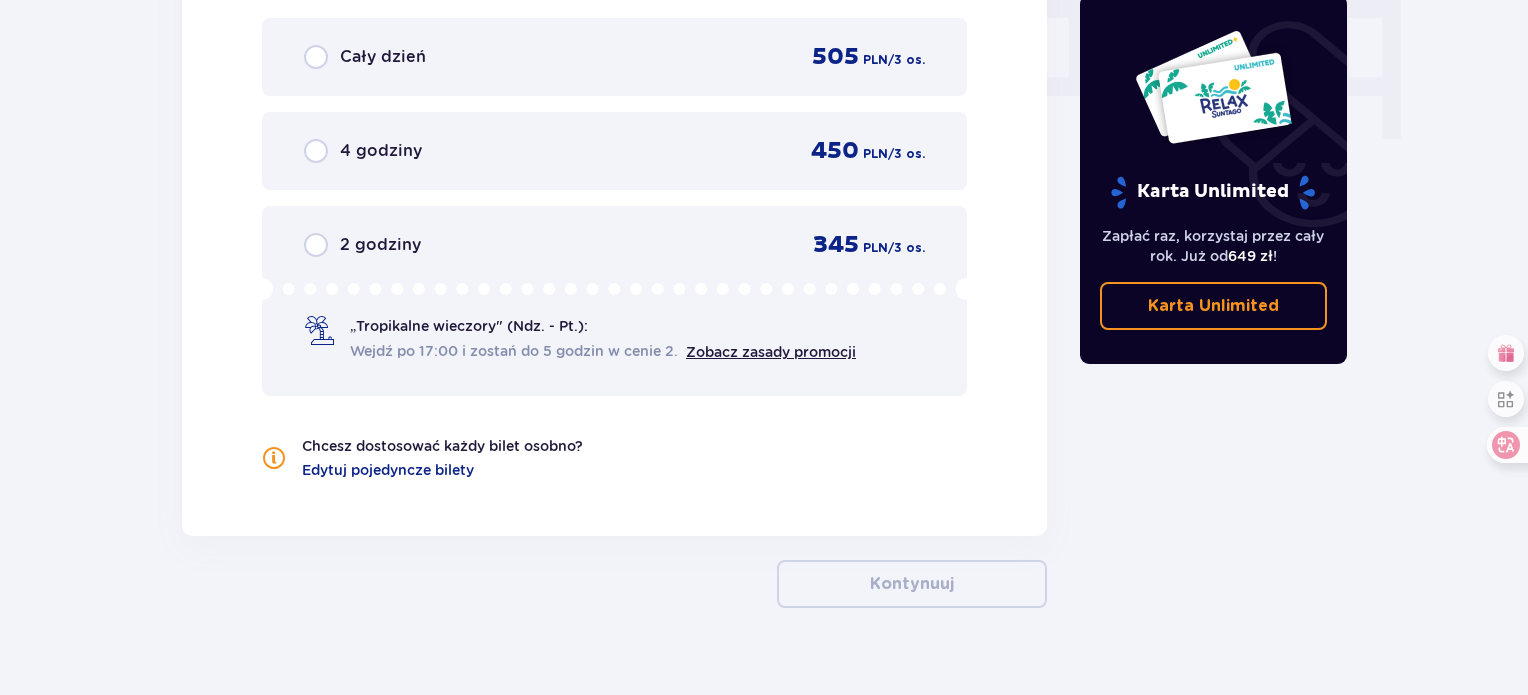 scroll, scrollTop: 2048, scrollLeft: 0, axis: vertical 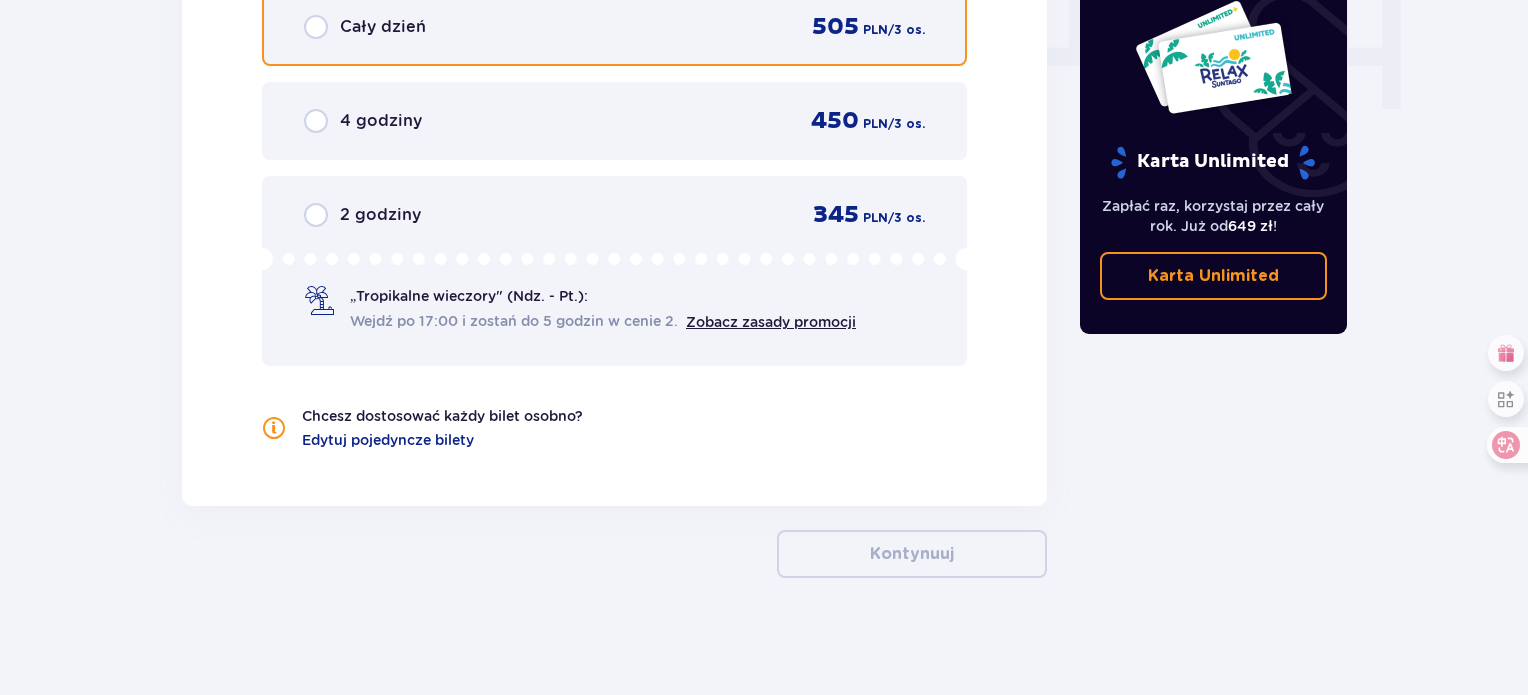 click at bounding box center [316, 27] 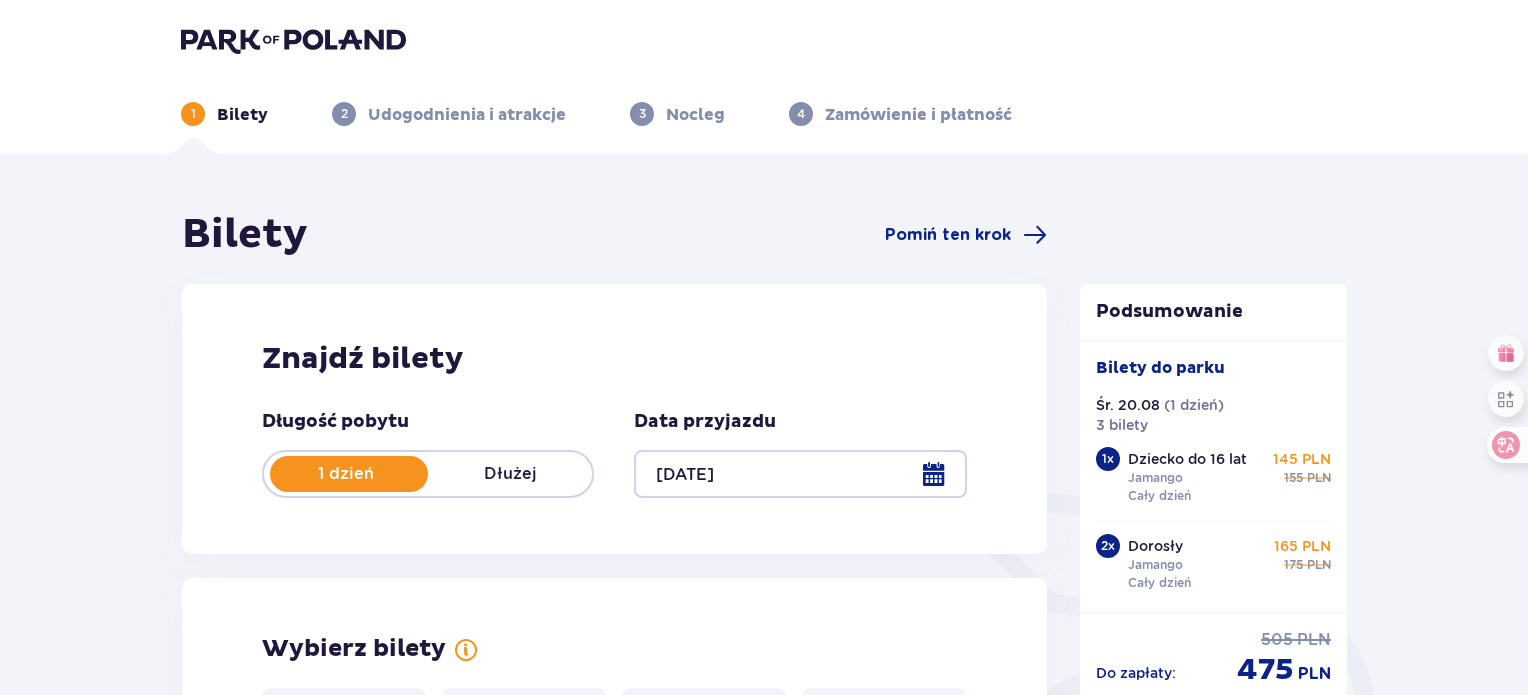 scroll, scrollTop: 0, scrollLeft: 0, axis: both 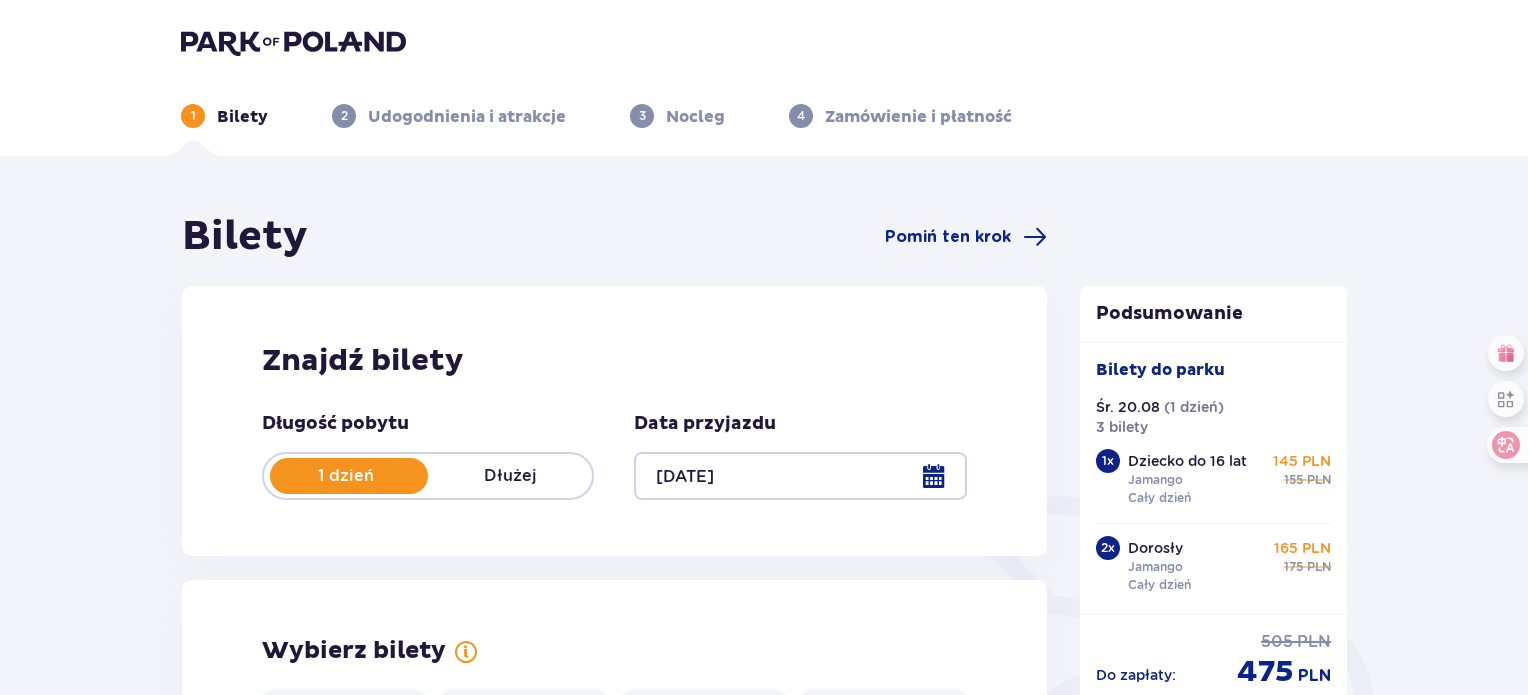 click at bounding box center (293, 42) 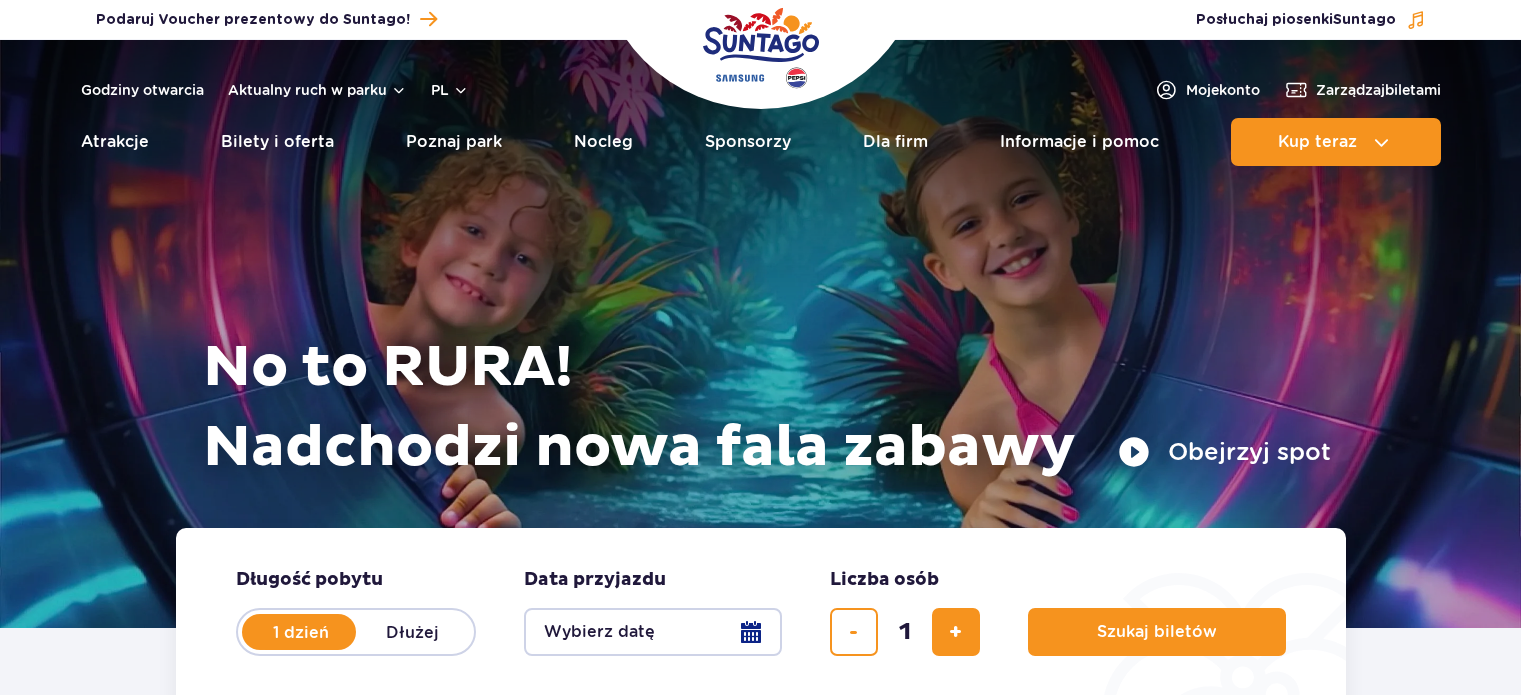 scroll, scrollTop: 0, scrollLeft: 0, axis: both 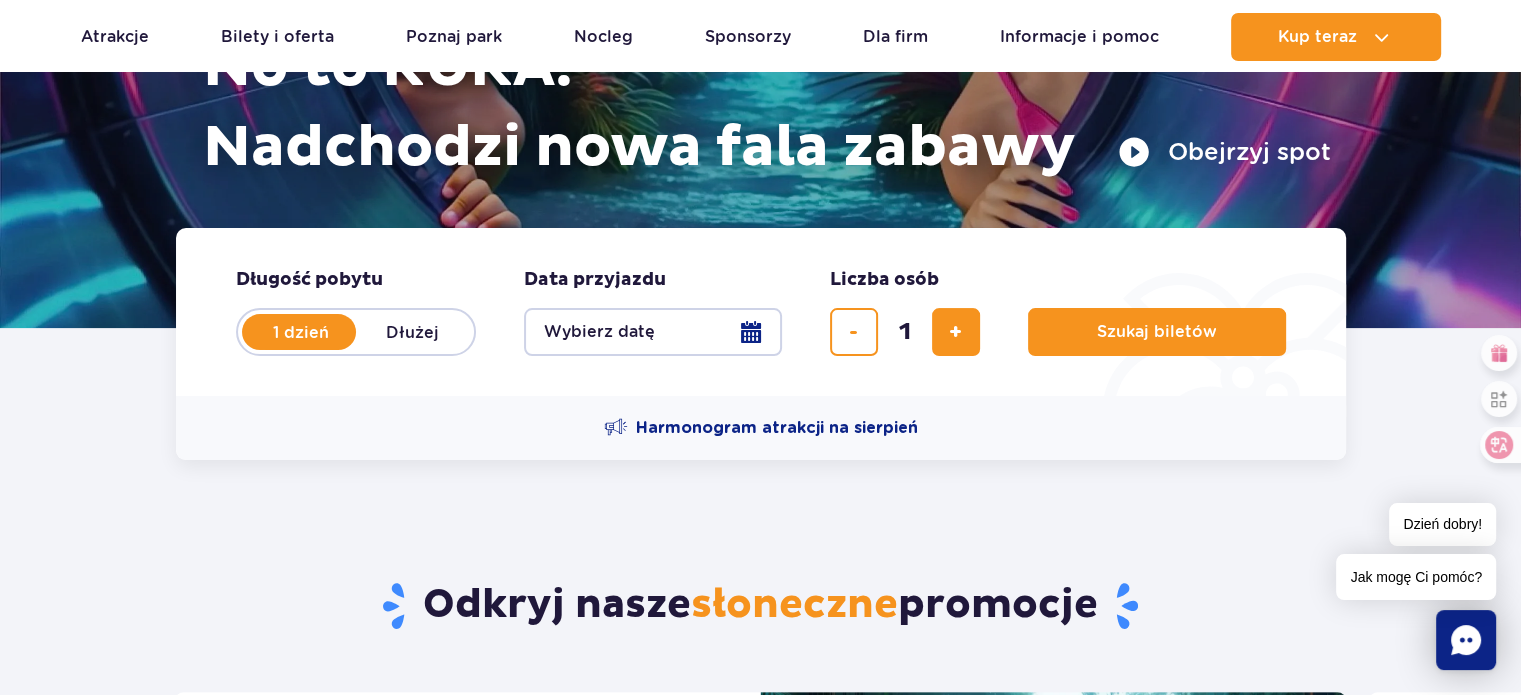click on "Wybierz datę" at bounding box center (653, 332) 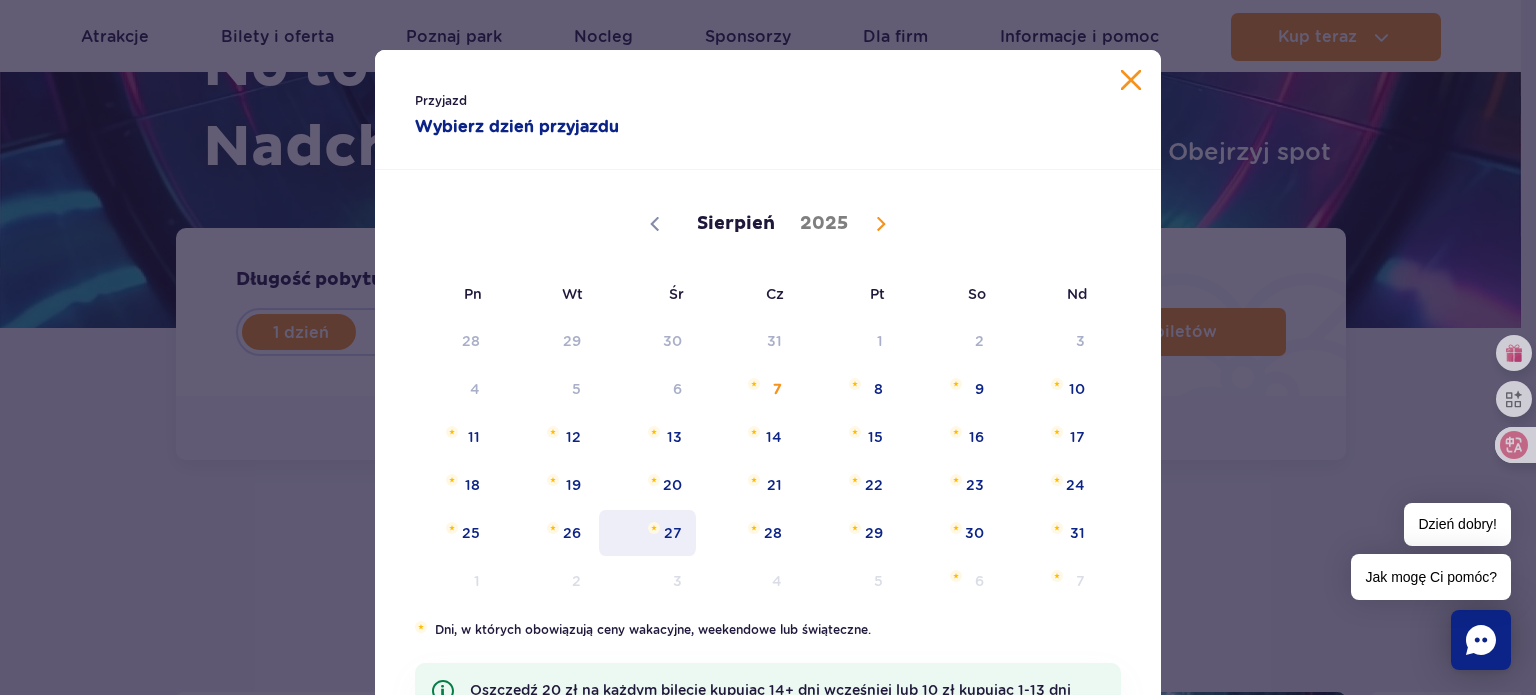 click on "27" at bounding box center (647, 533) 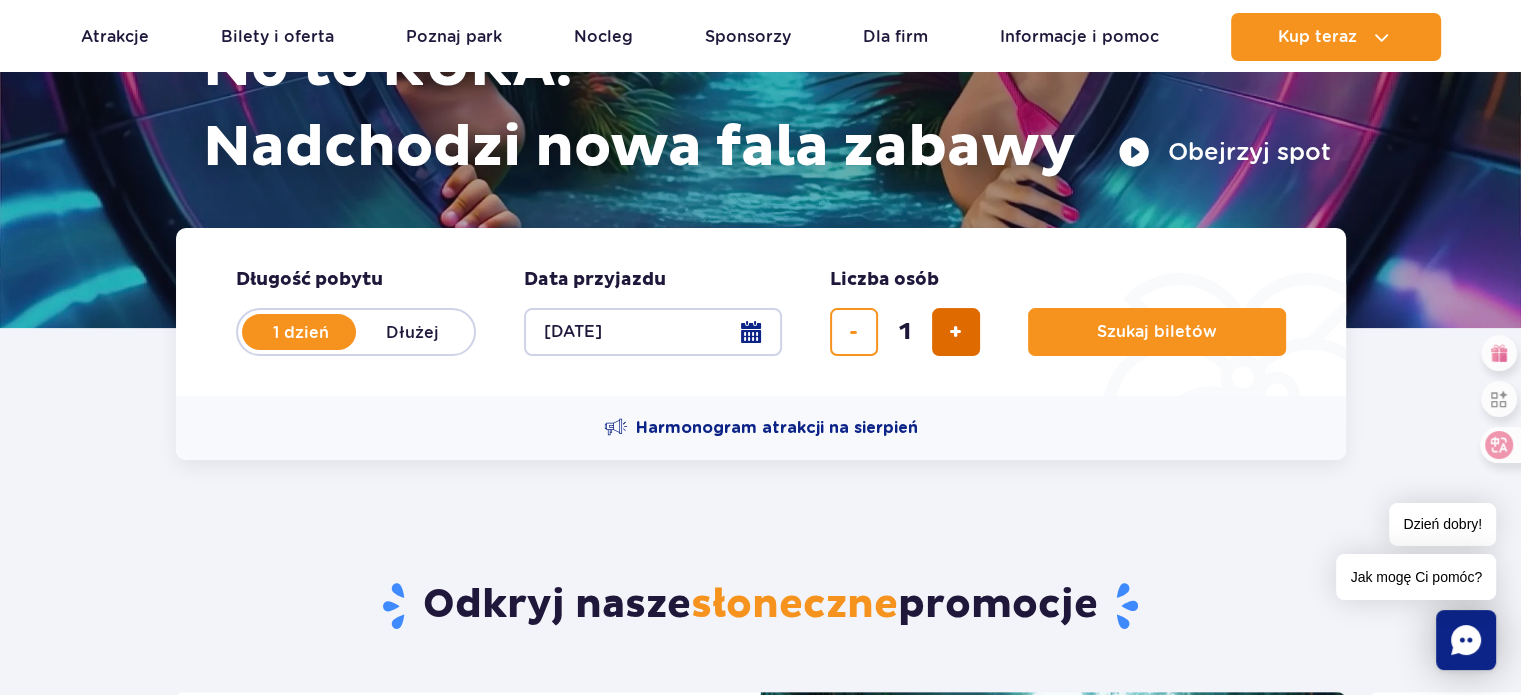 click at bounding box center [956, 332] 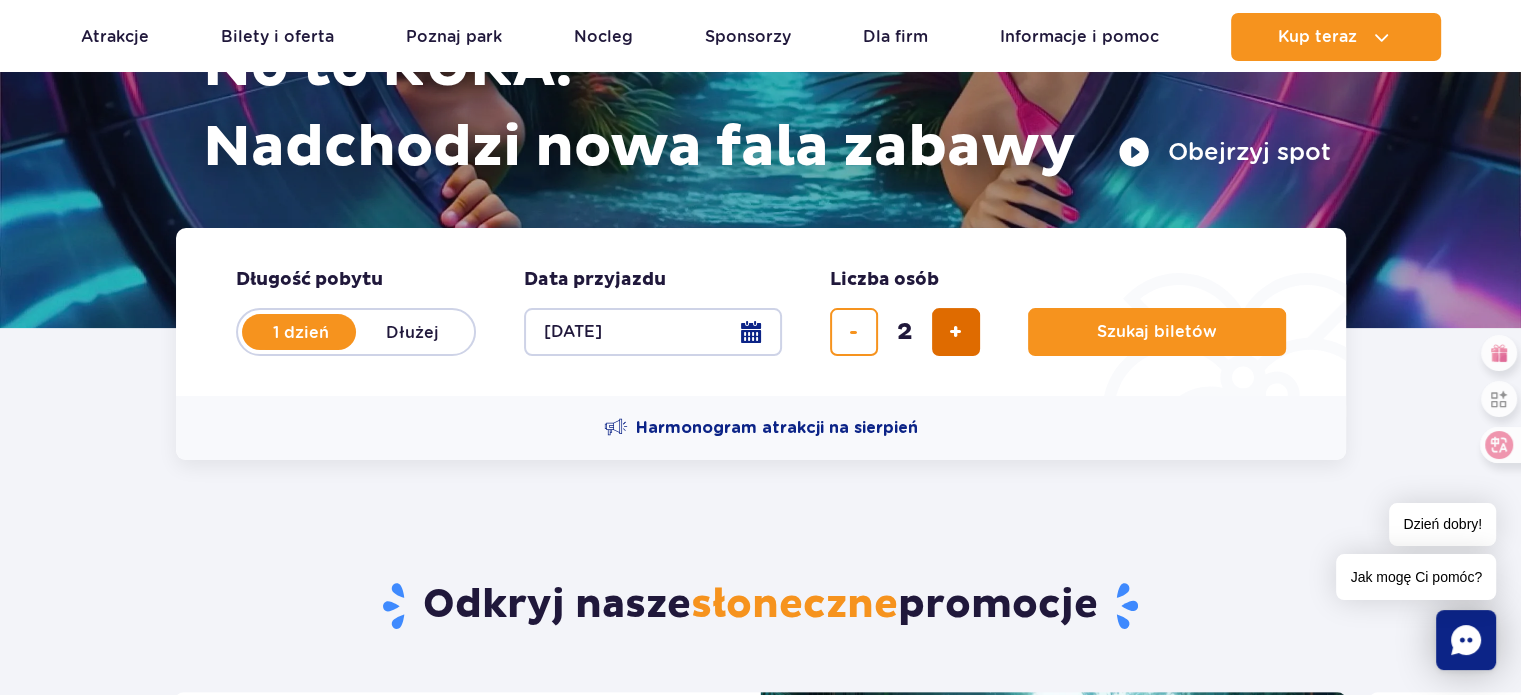 click at bounding box center [956, 332] 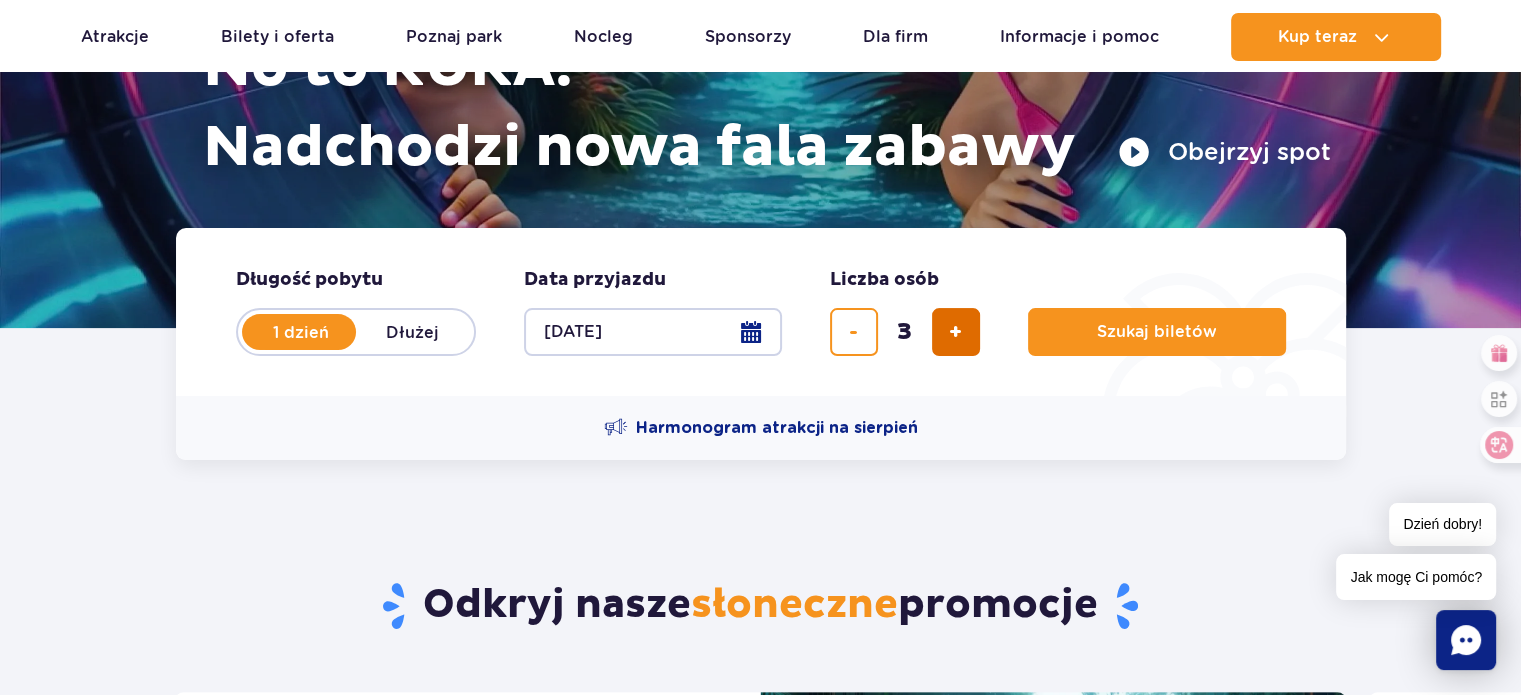 click at bounding box center (956, 332) 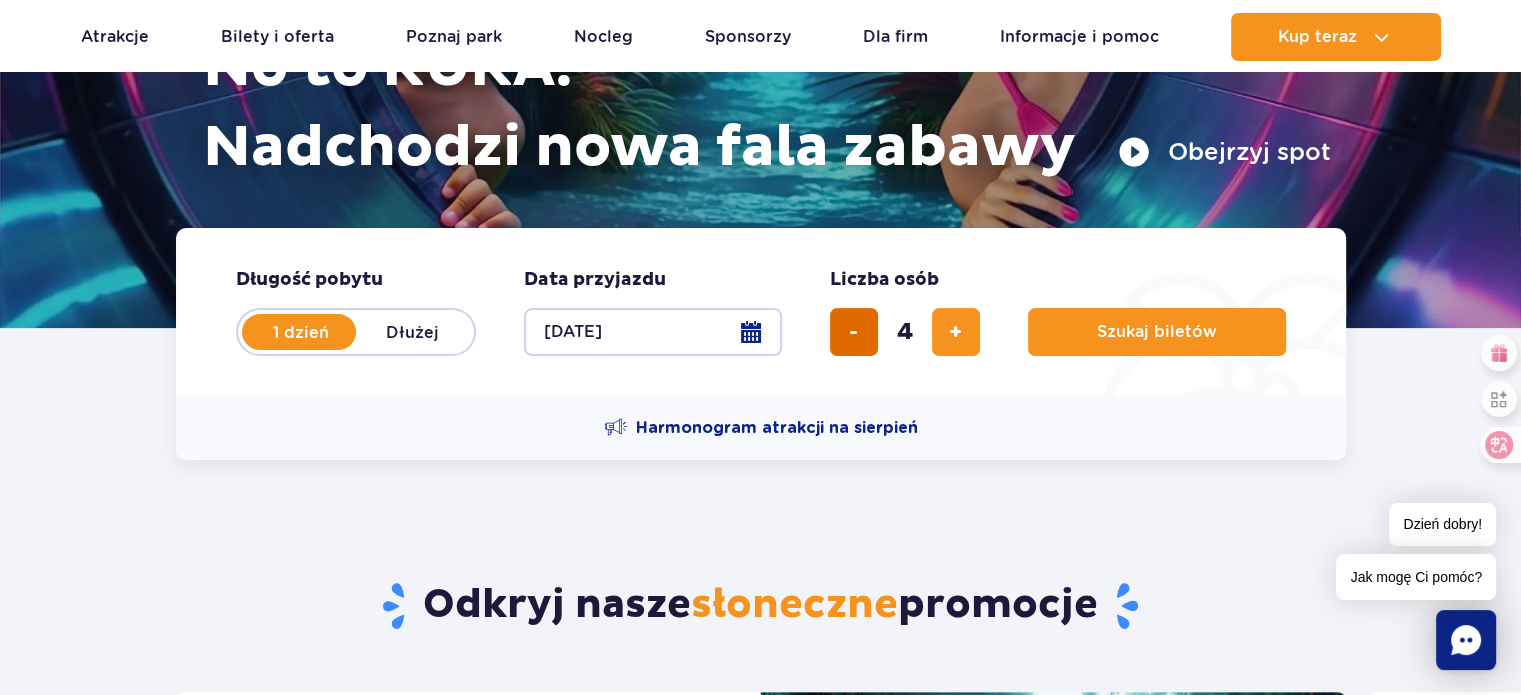 click at bounding box center [853, 332] 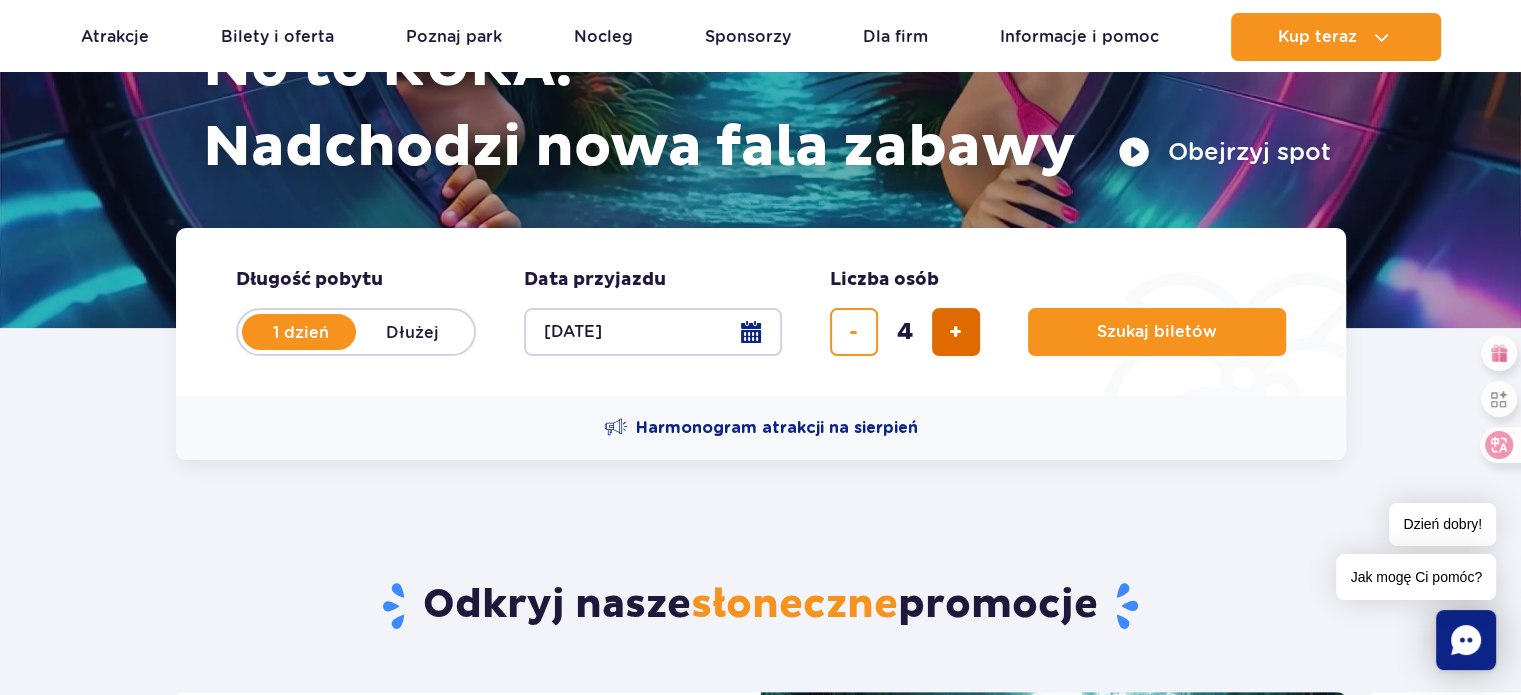 type on "3" 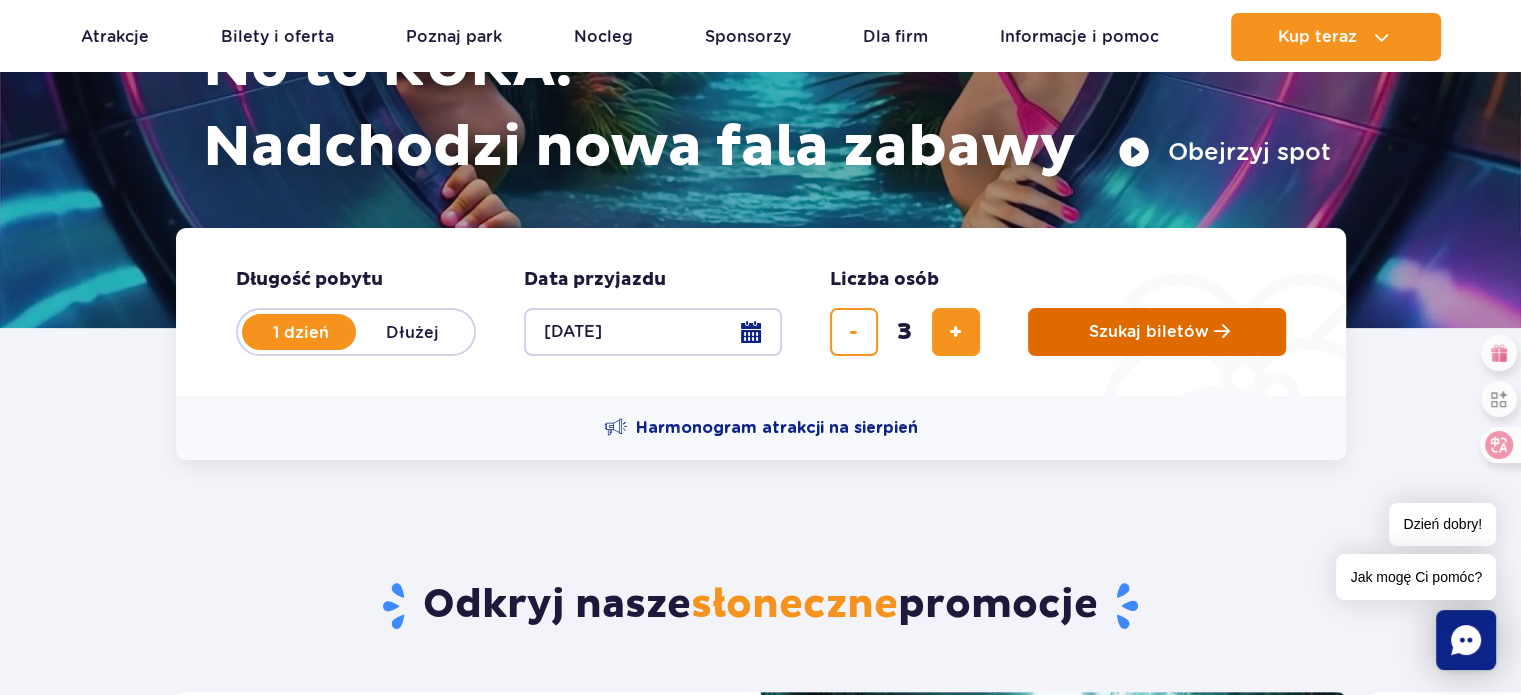click on "Szukaj biletów" at bounding box center (1149, 332) 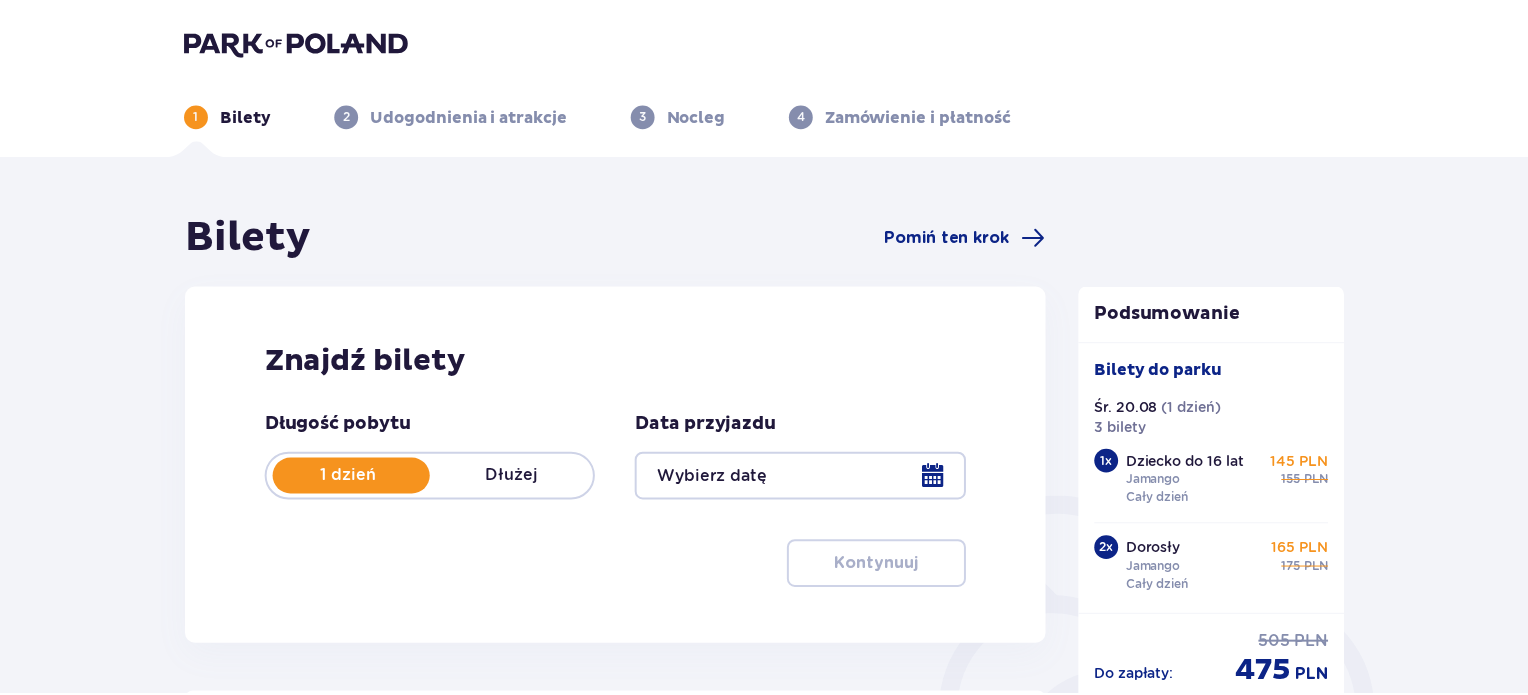 scroll, scrollTop: 0, scrollLeft: 0, axis: both 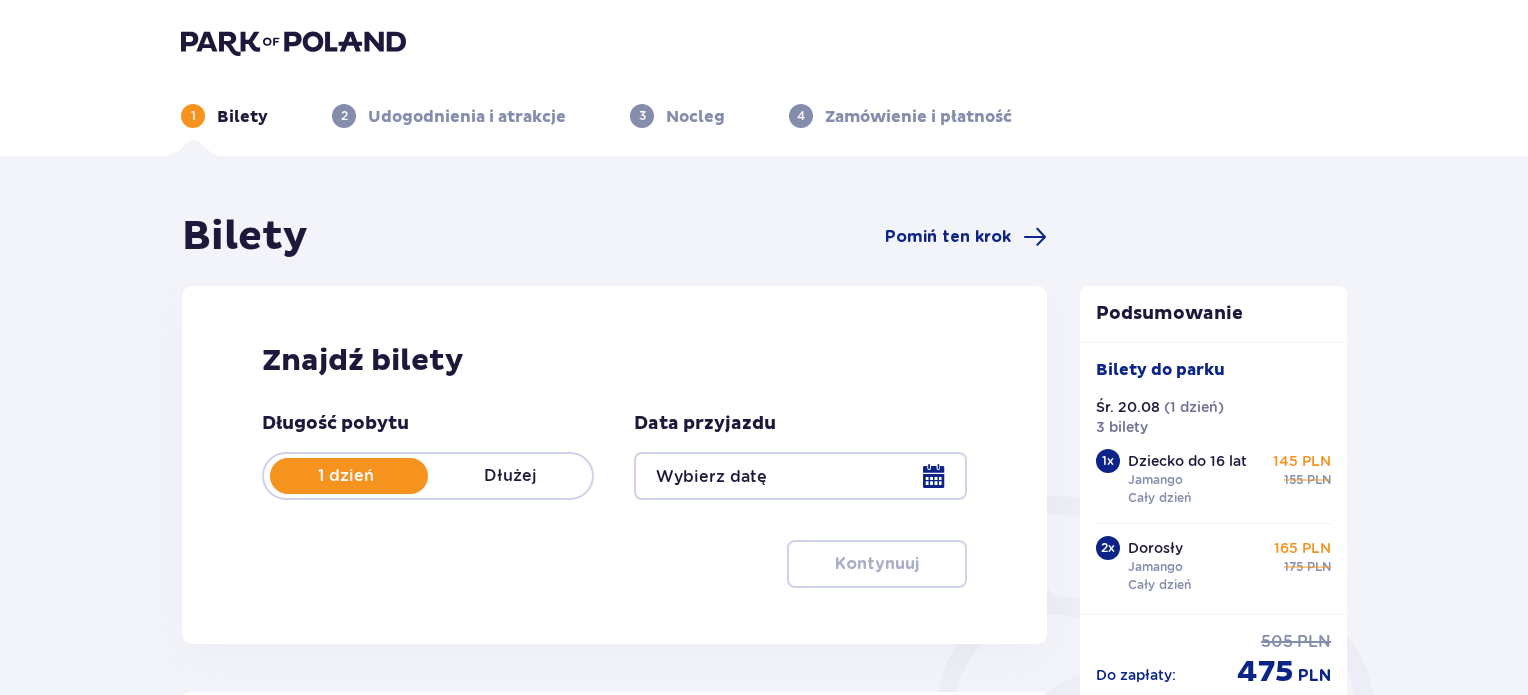 type on "[DATE]" 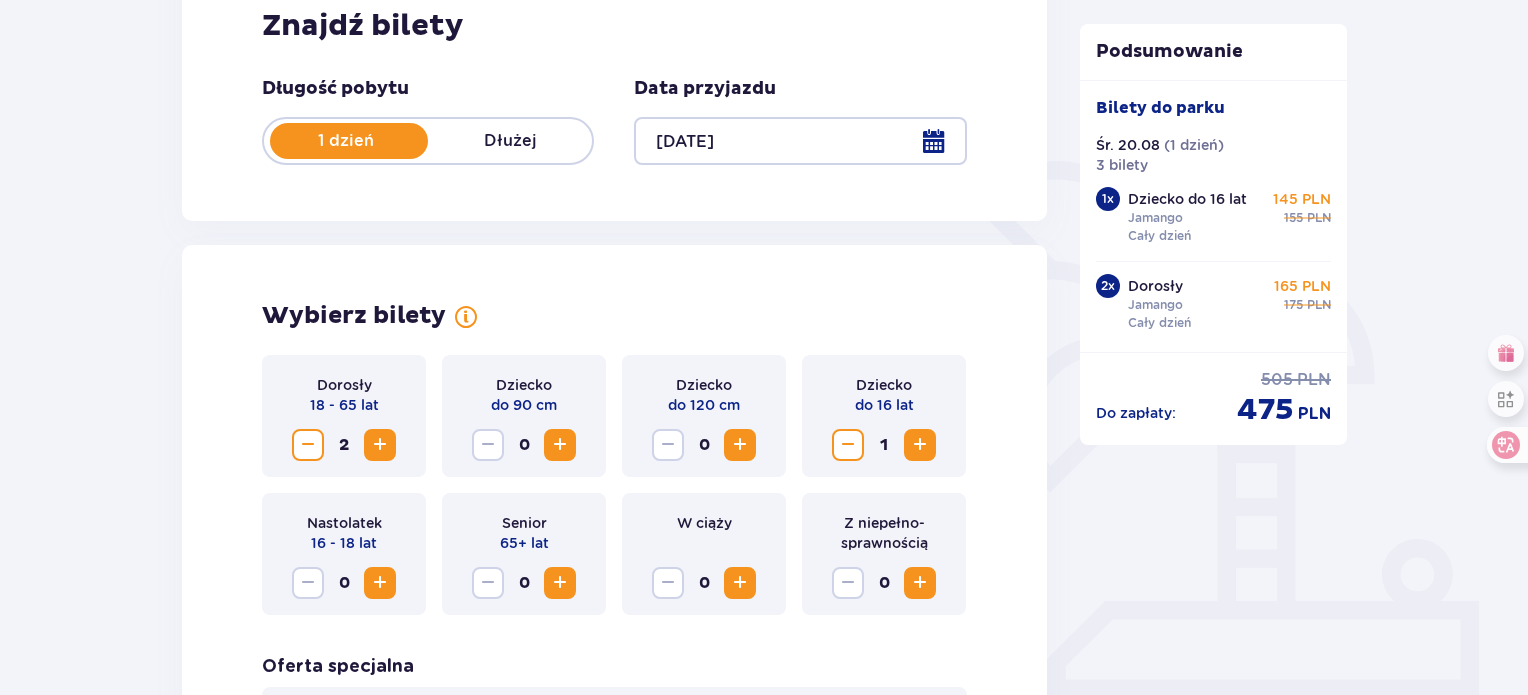 scroll, scrollTop: 300, scrollLeft: 0, axis: vertical 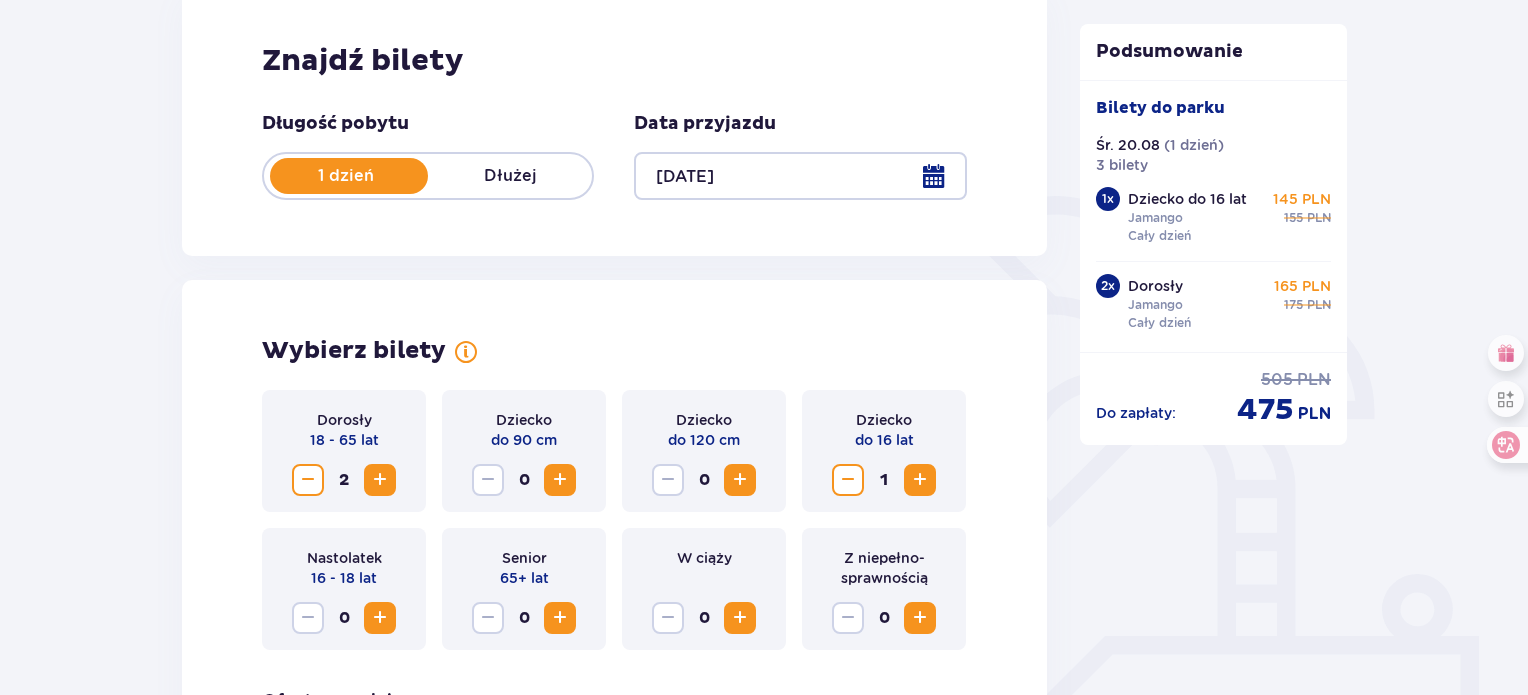click at bounding box center [740, 480] 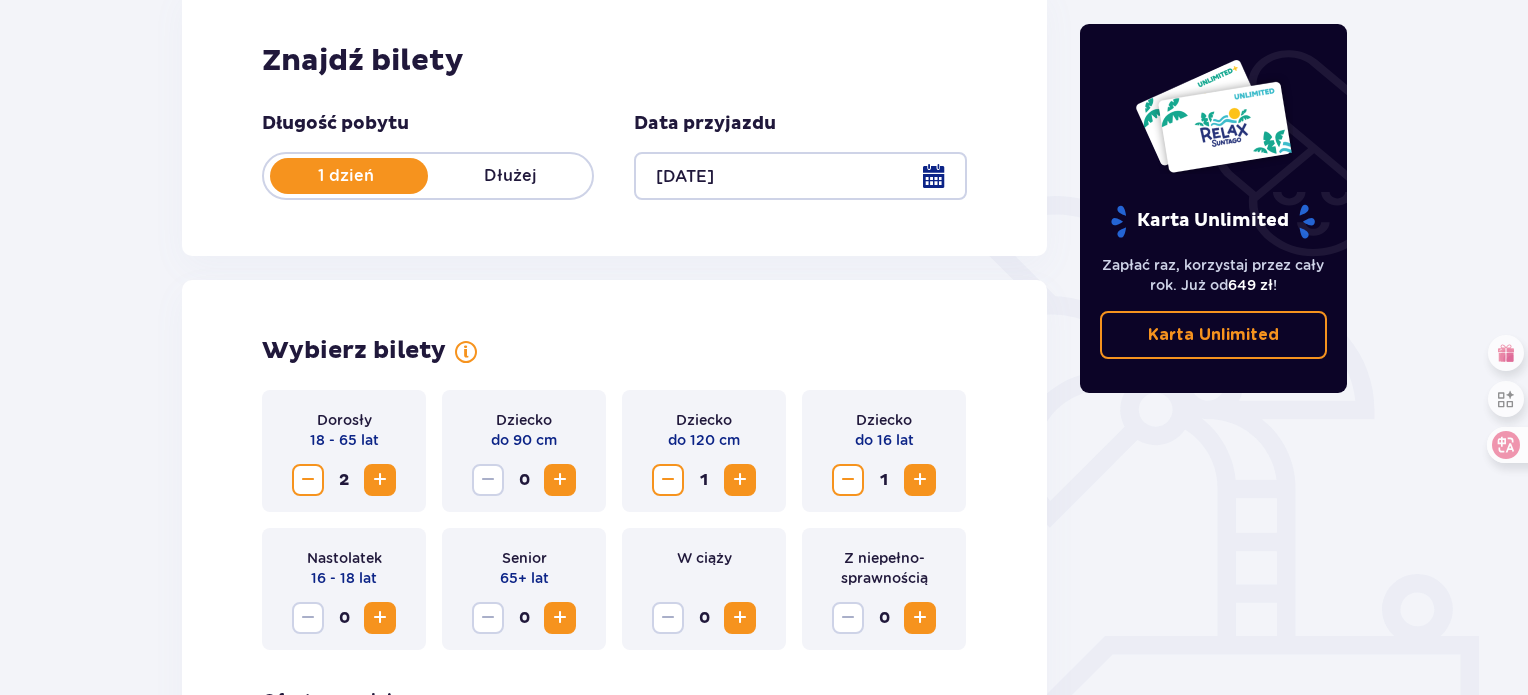 click at bounding box center [848, 480] 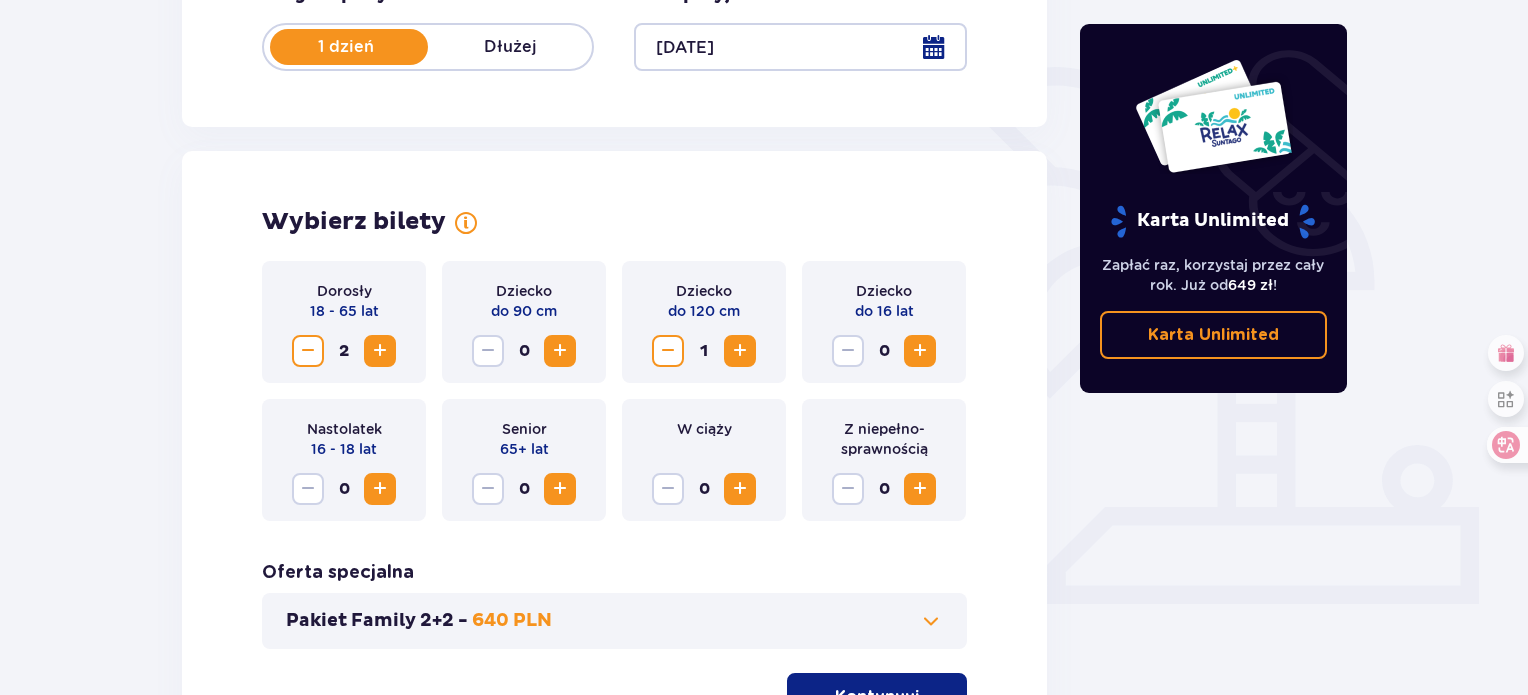 scroll, scrollTop: 631, scrollLeft: 0, axis: vertical 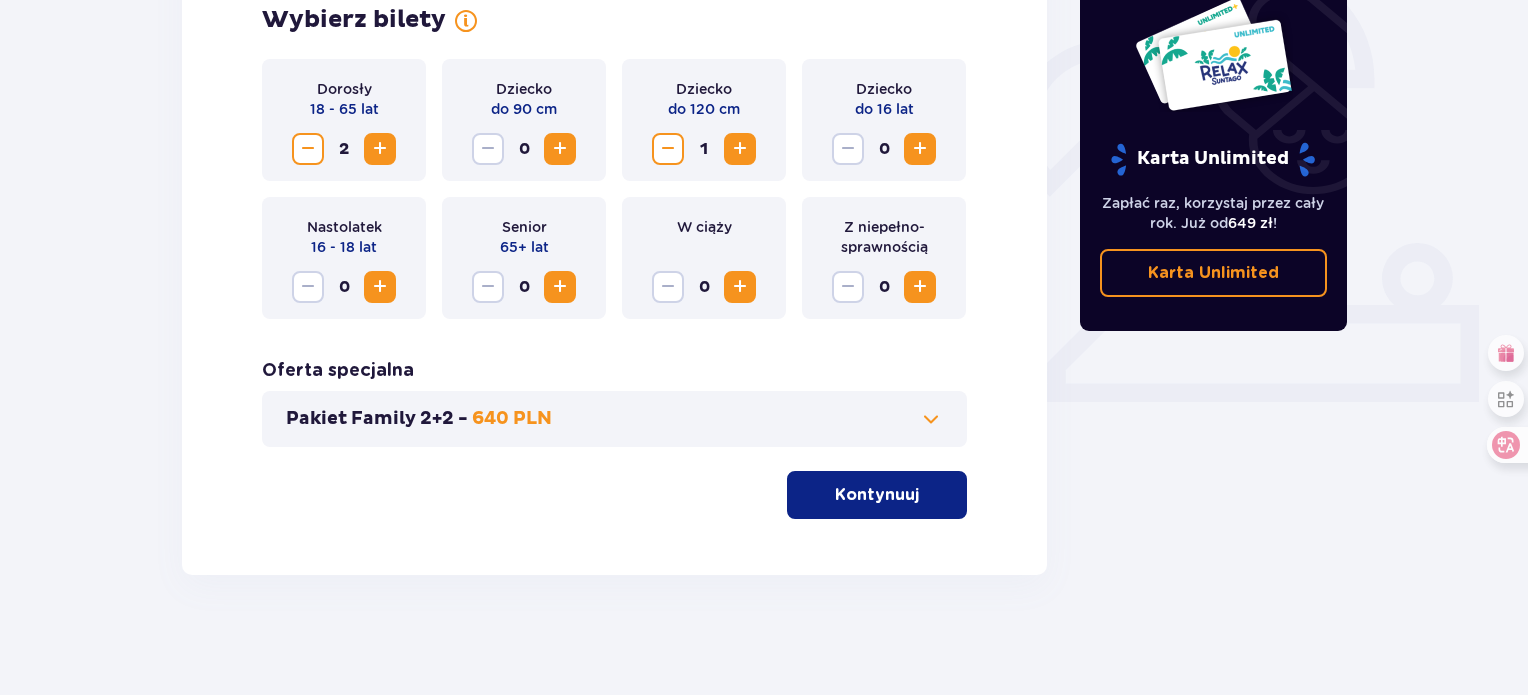 click on "Kontynuuj" at bounding box center [877, 495] 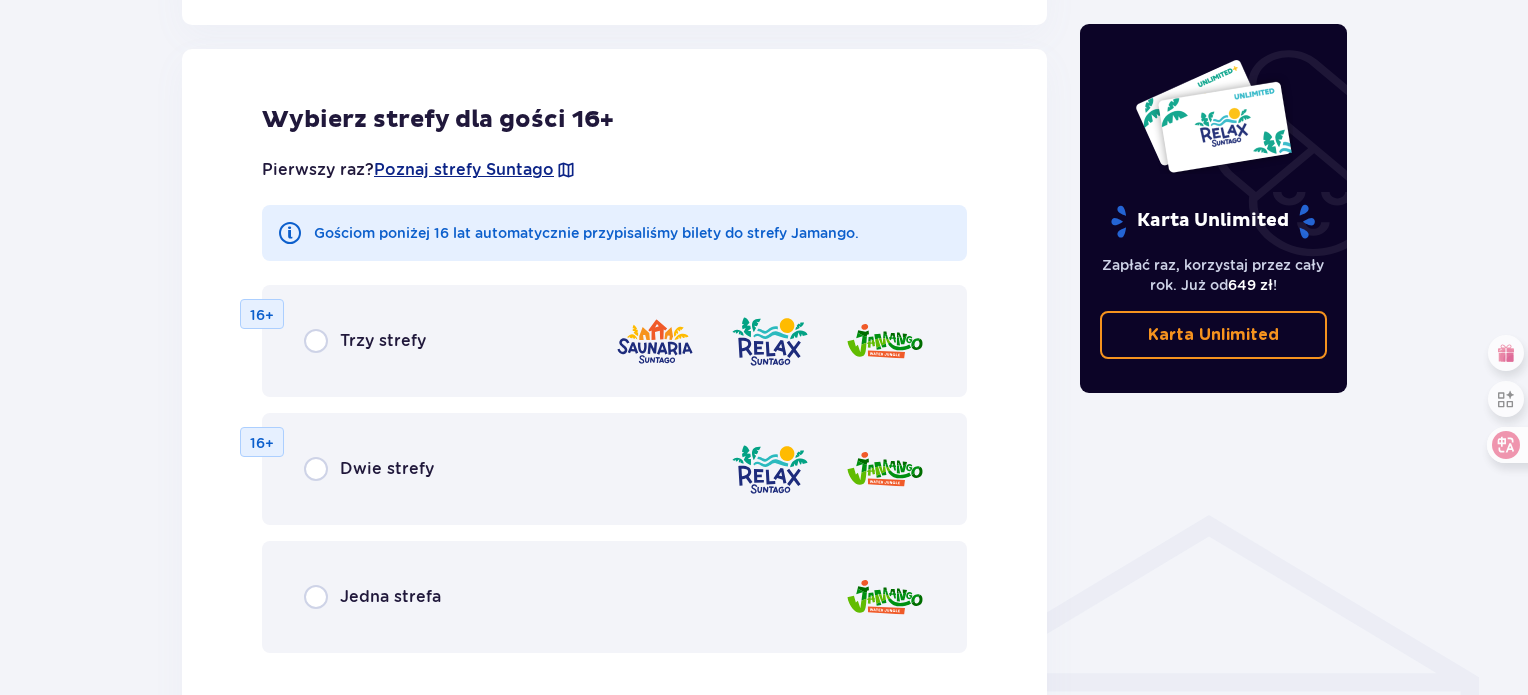 scroll, scrollTop: 1110, scrollLeft: 0, axis: vertical 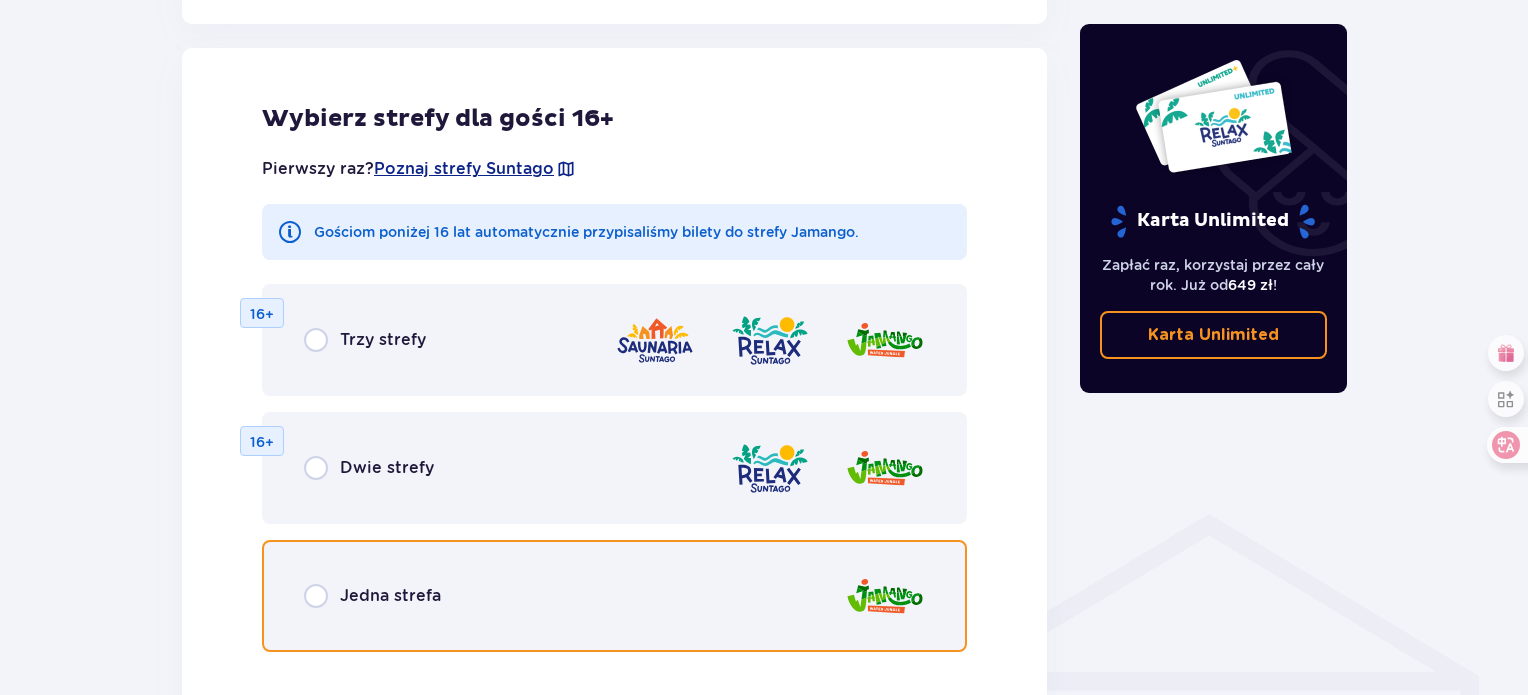 click at bounding box center (316, 596) 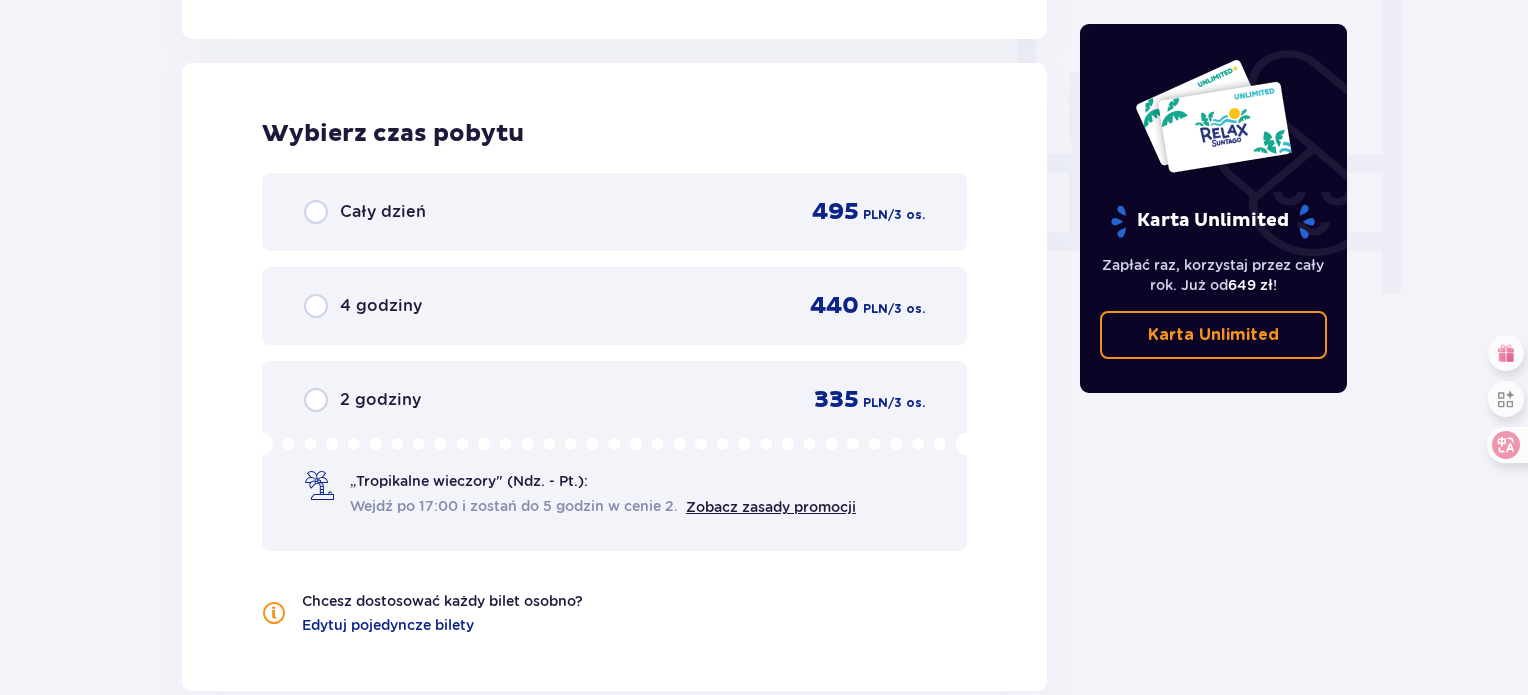scroll, scrollTop: 1878, scrollLeft: 0, axis: vertical 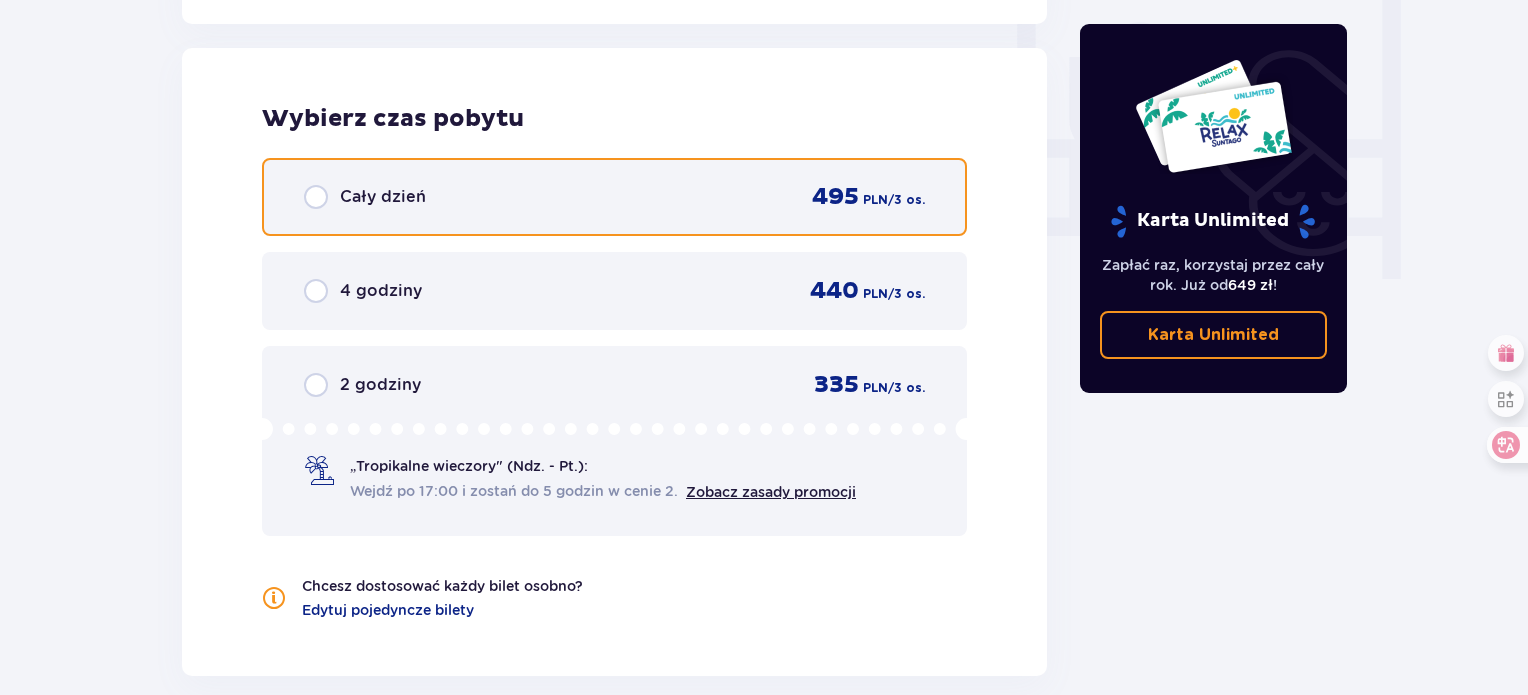 click at bounding box center (316, 197) 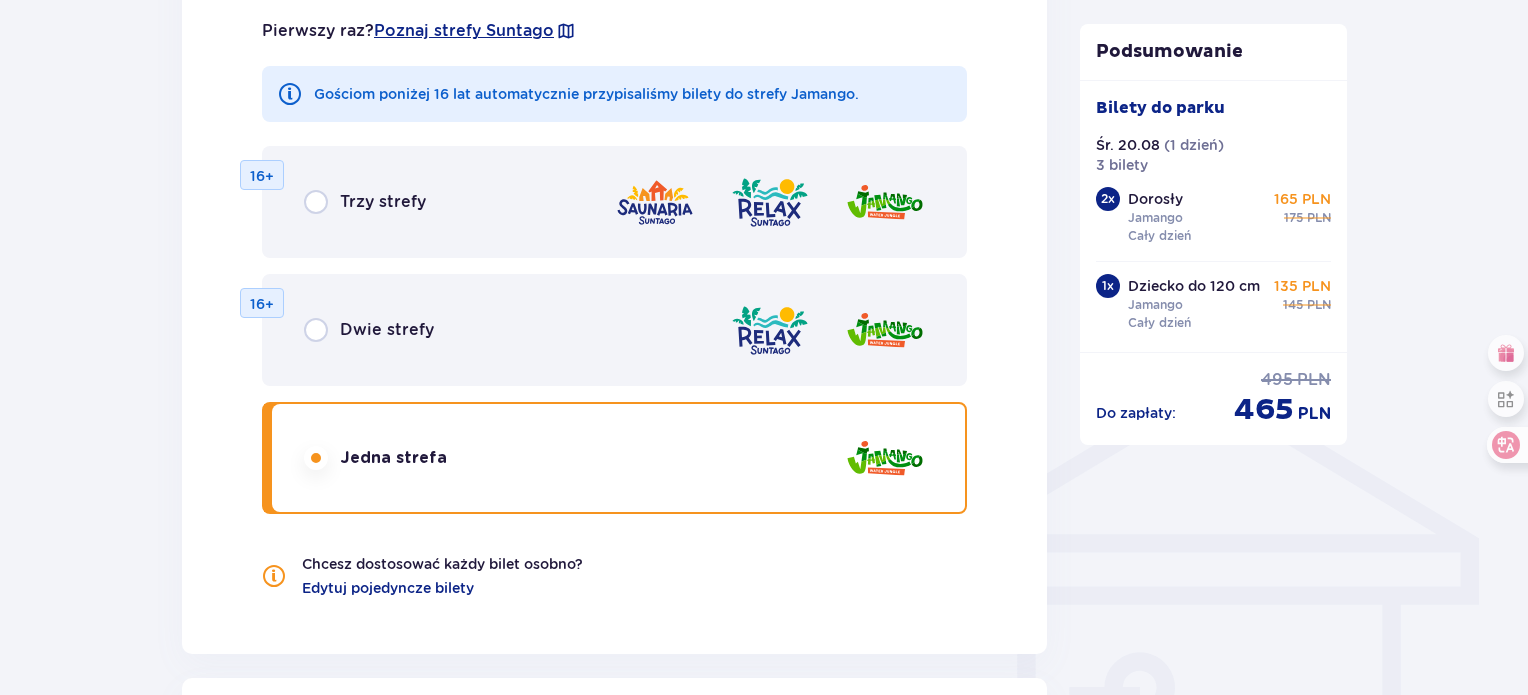 scroll, scrollTop: 1260, scrollLeft: 0, axis: vertical 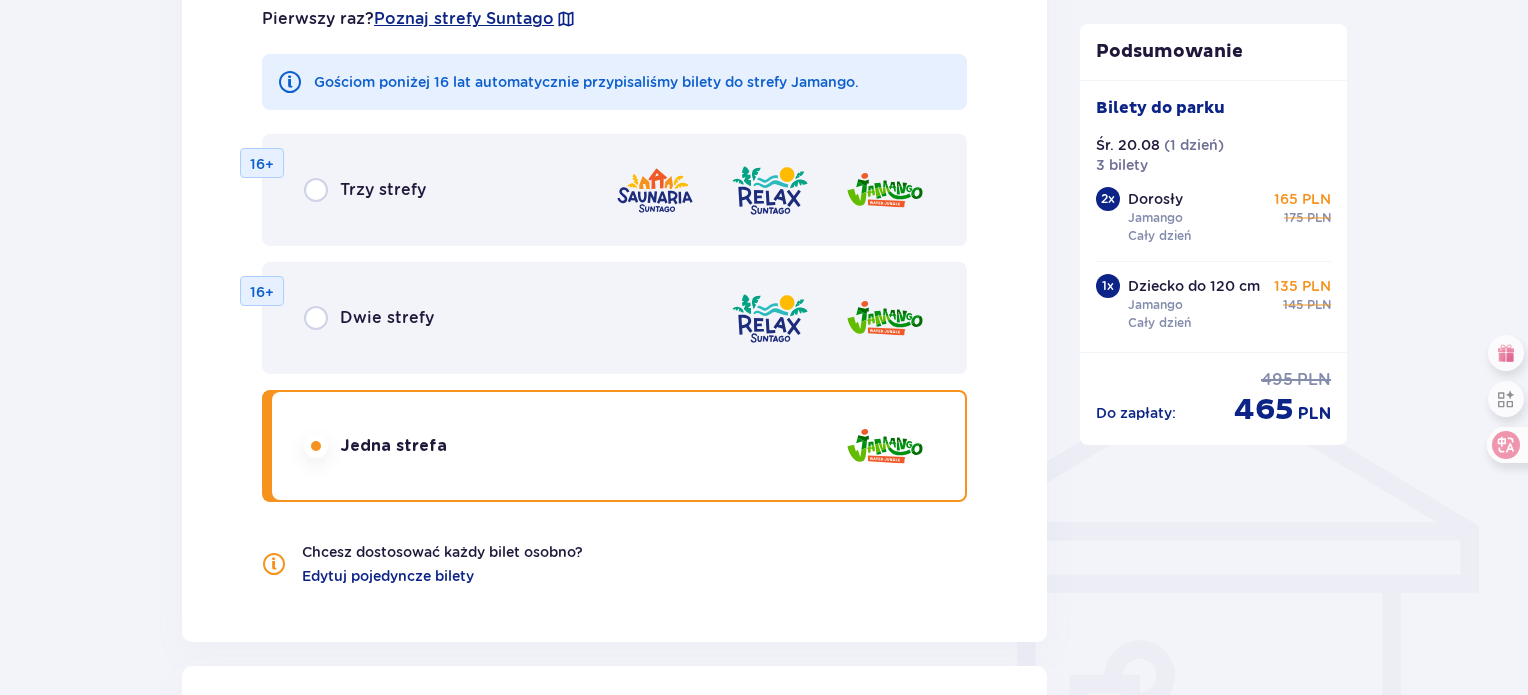 click at bounding box center [885, 446] 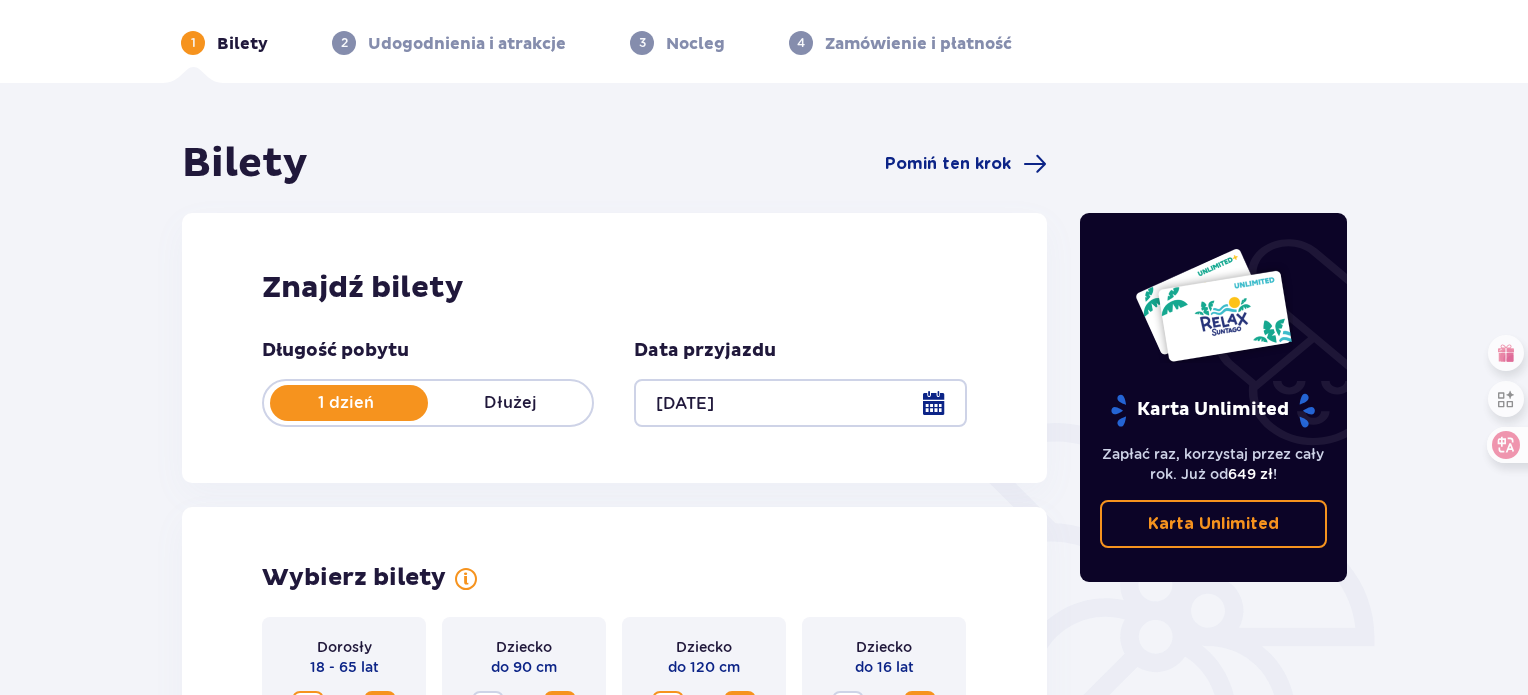 scroll, scrollTop: 0, scrollLeft: 0, axis: both 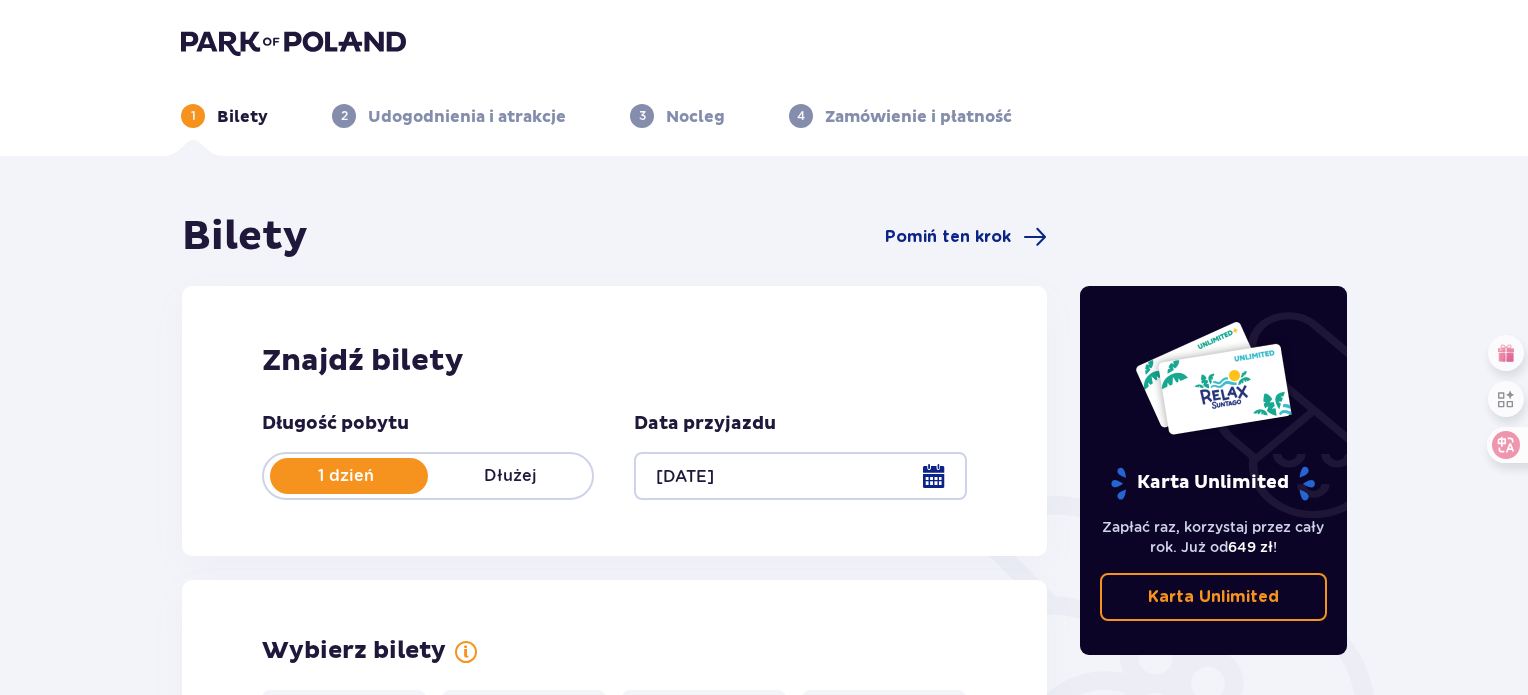 click at bounding box center [293, 42] 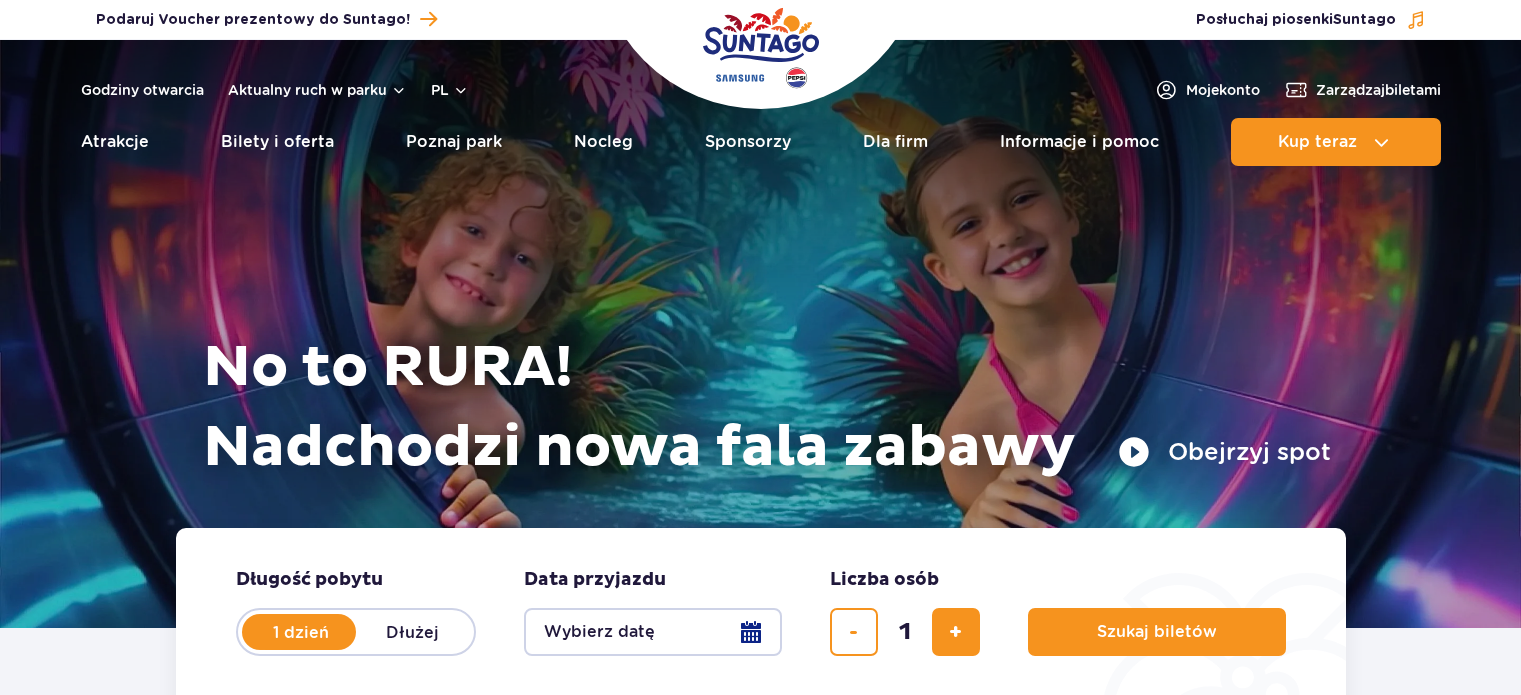 scroll, scrollTop: 0, scrollLeft: 0, axis: both 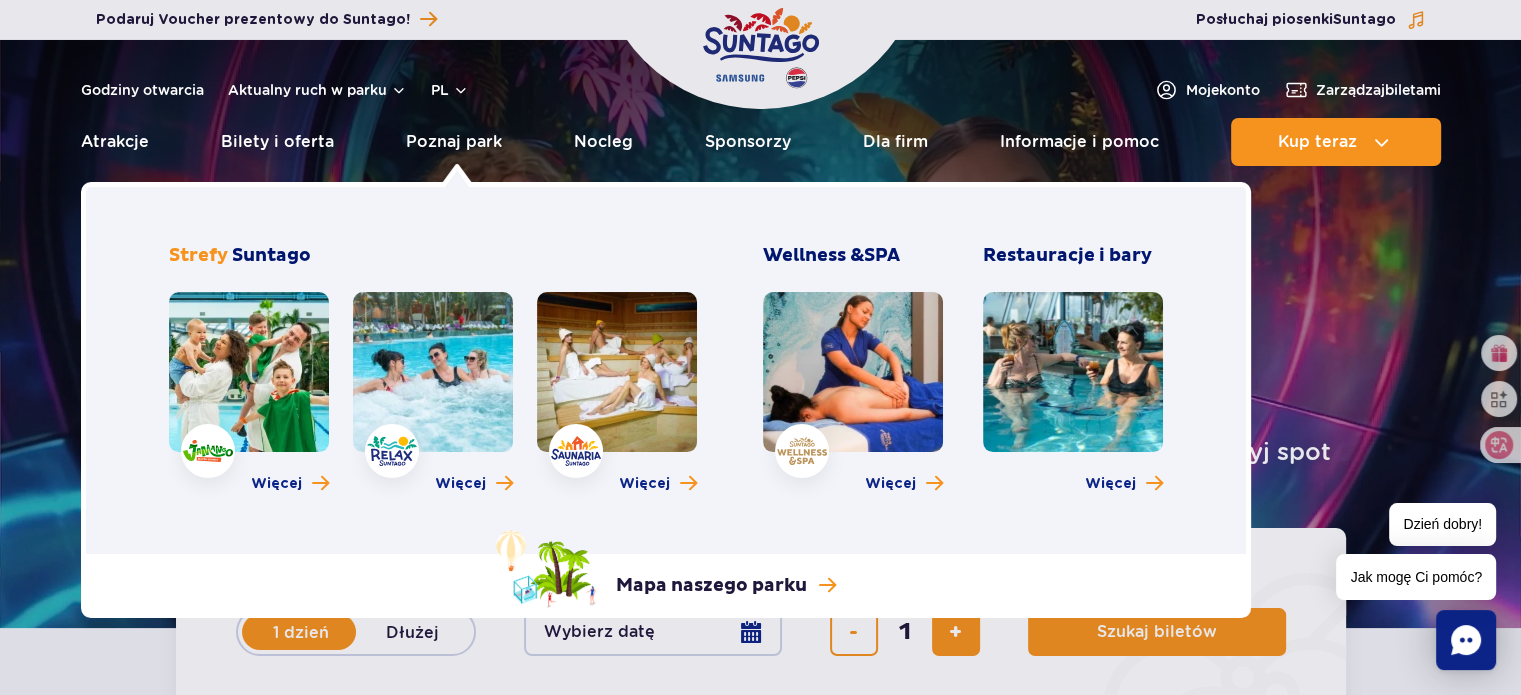 click at bounding box center (249, 372) 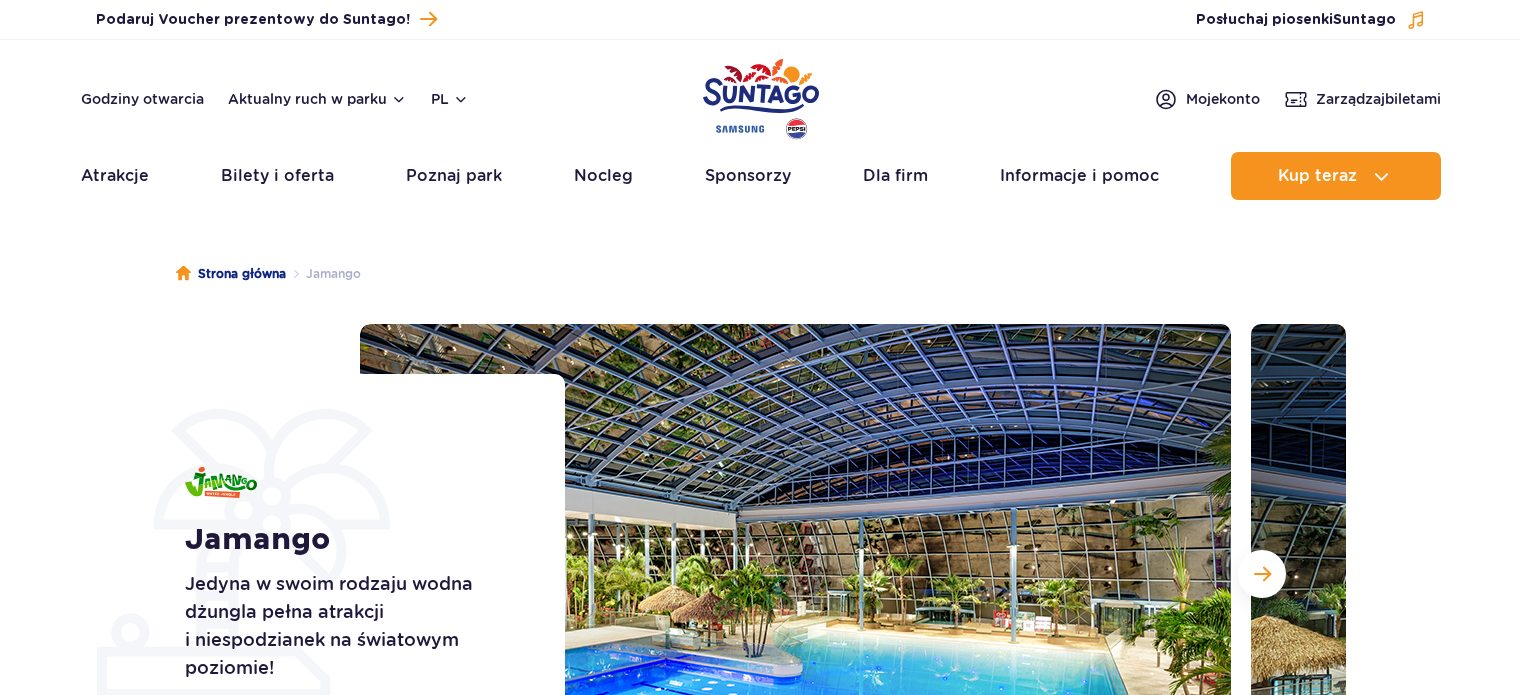 scroll, scrollTop: 0, scrollLeft: 0, axis: both 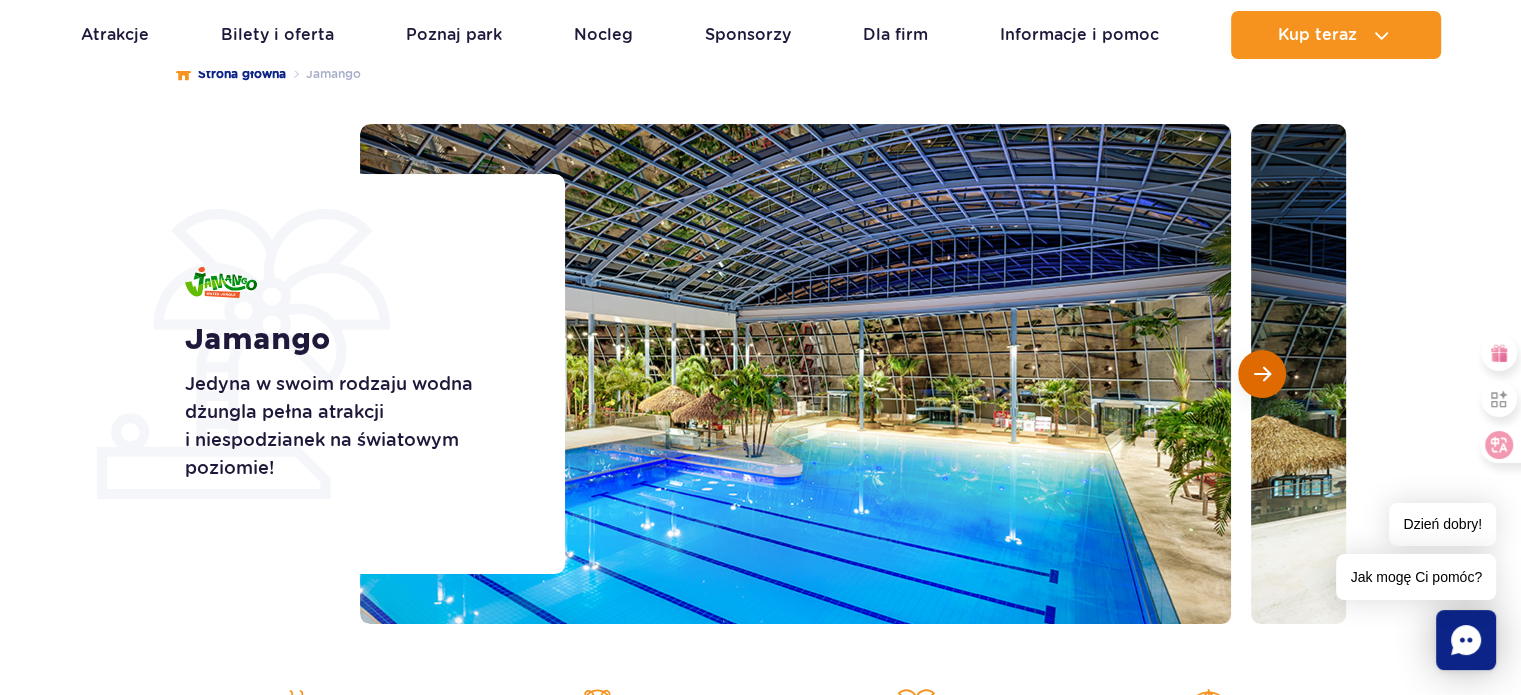 click at bounding box center (1262, 374) 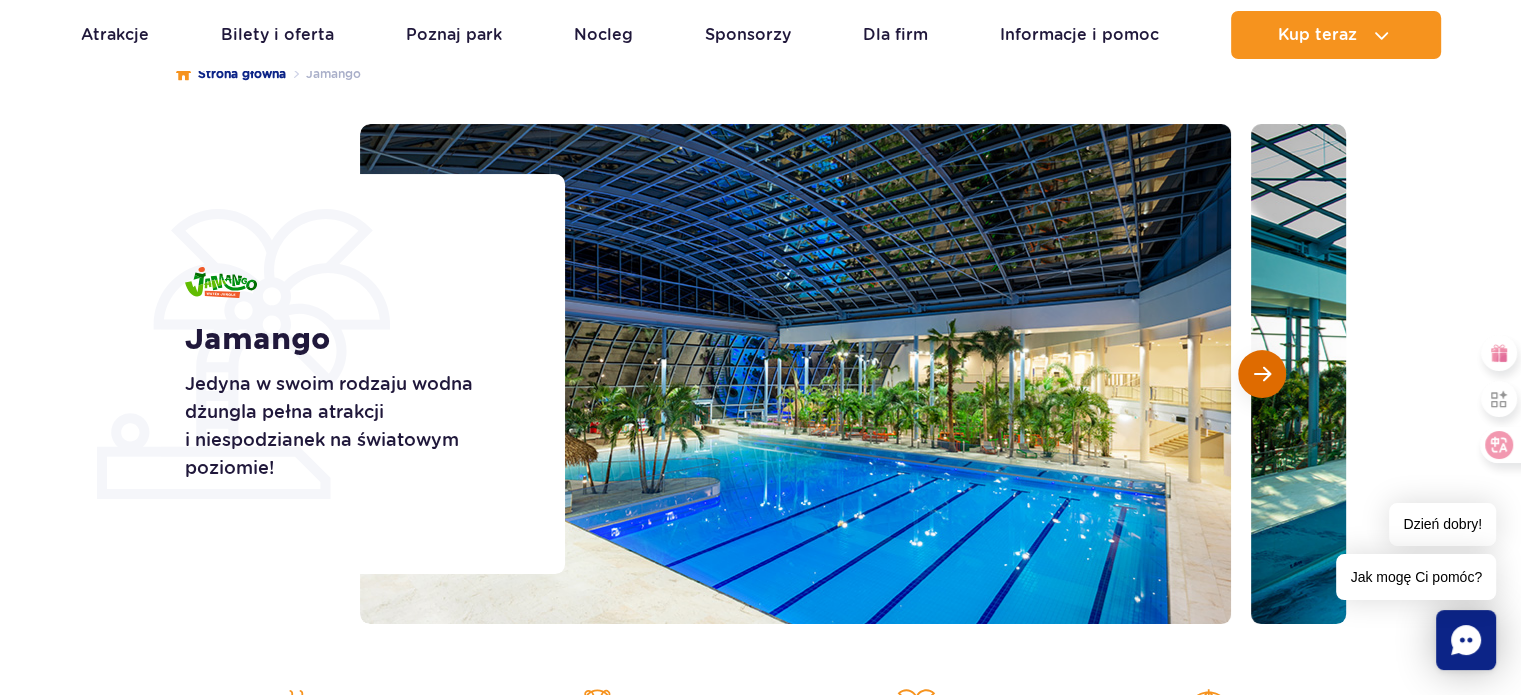 click at bounding box center (1262, 374) 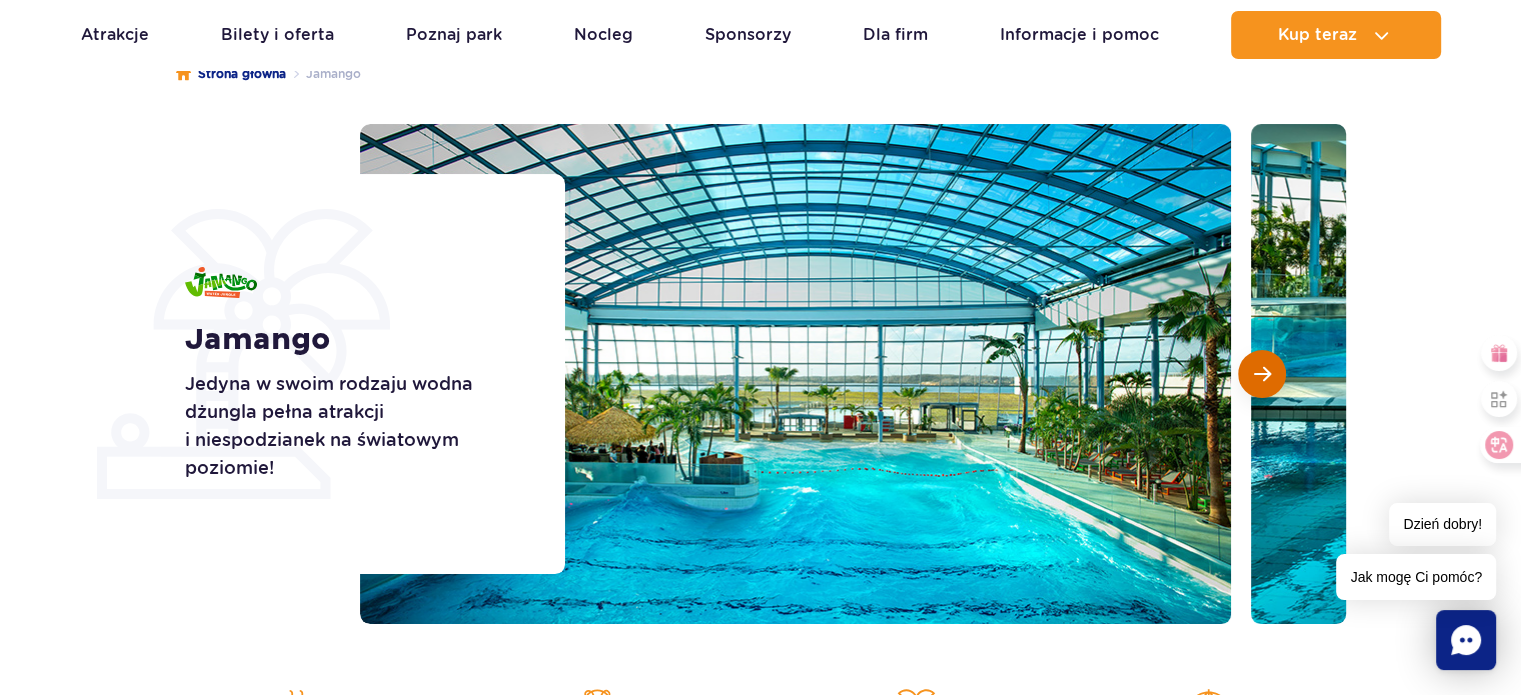 click at bounding box center [1262, 374] 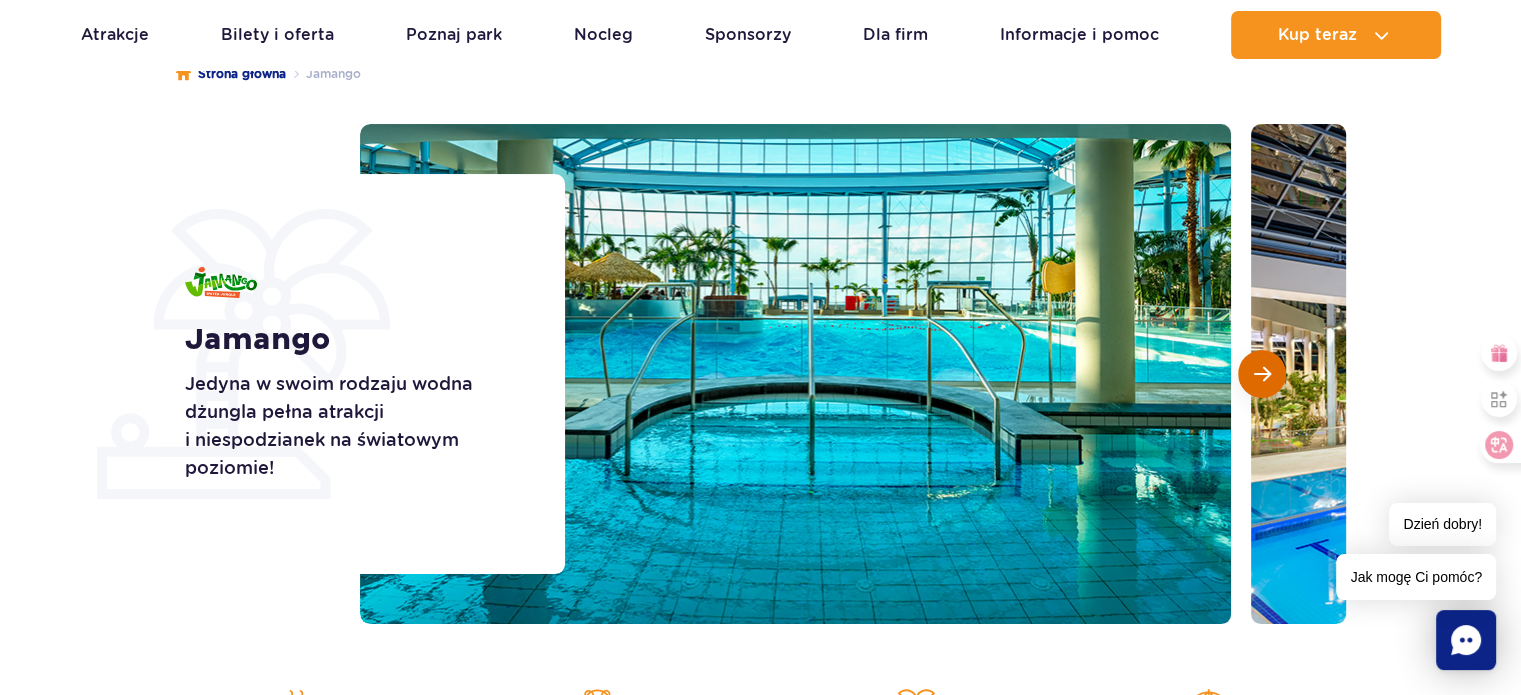 click at bounding box center [1262, 374] 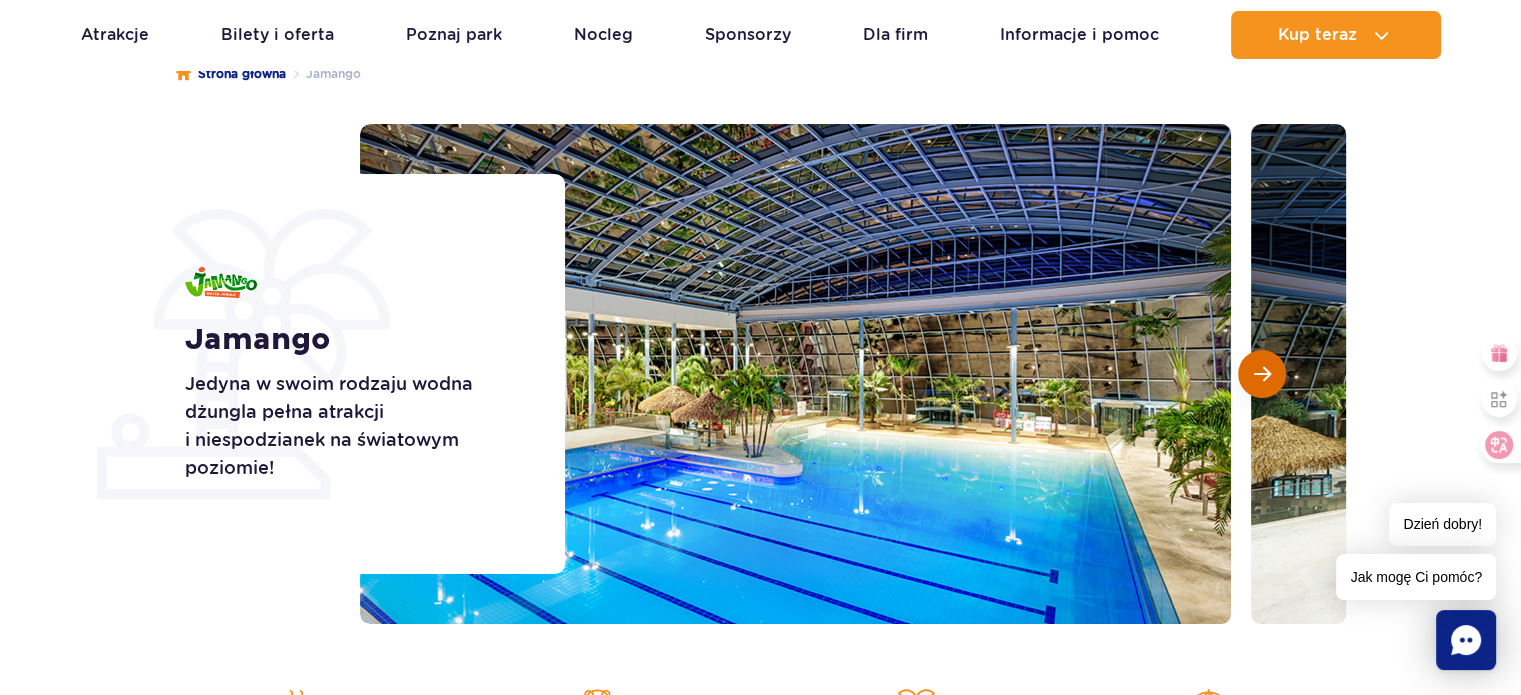 click at bounding box center [1262, 374] 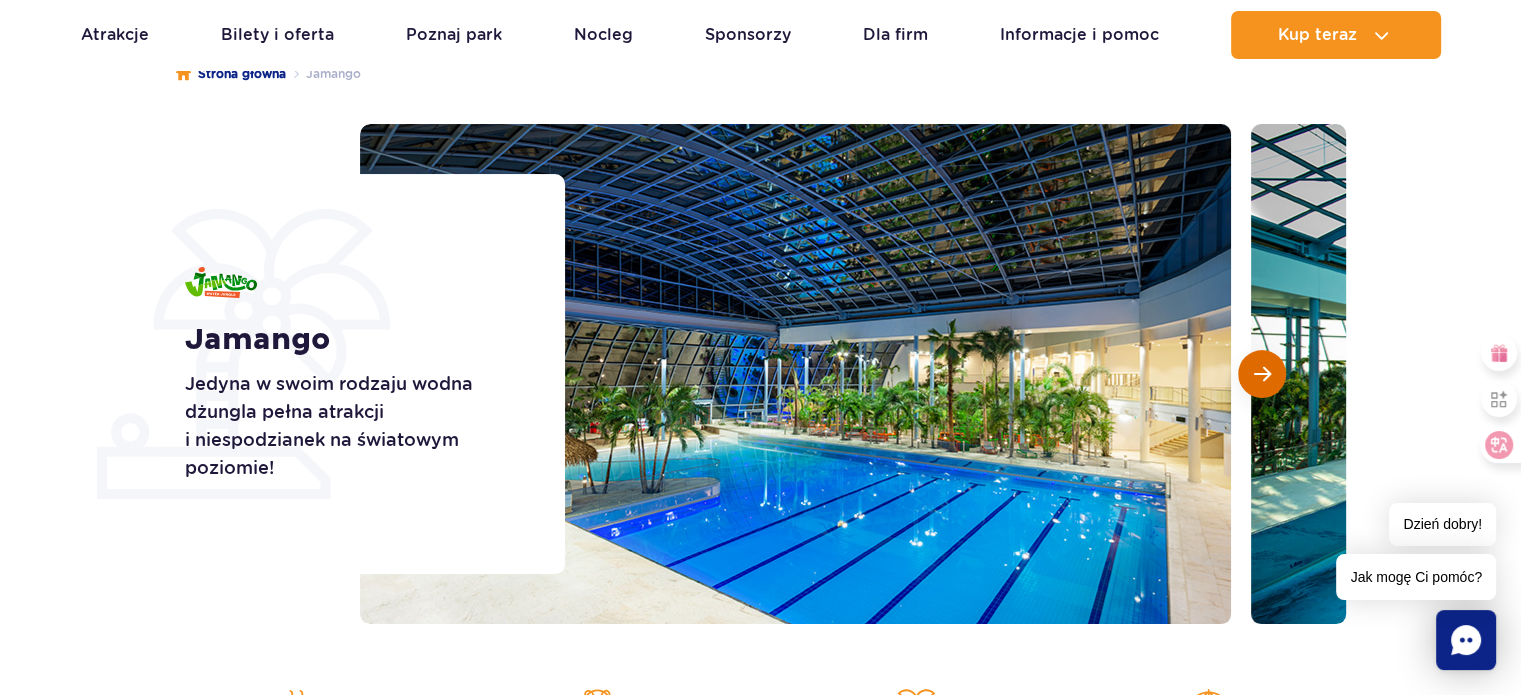 click at bounding box center (1262, 374) 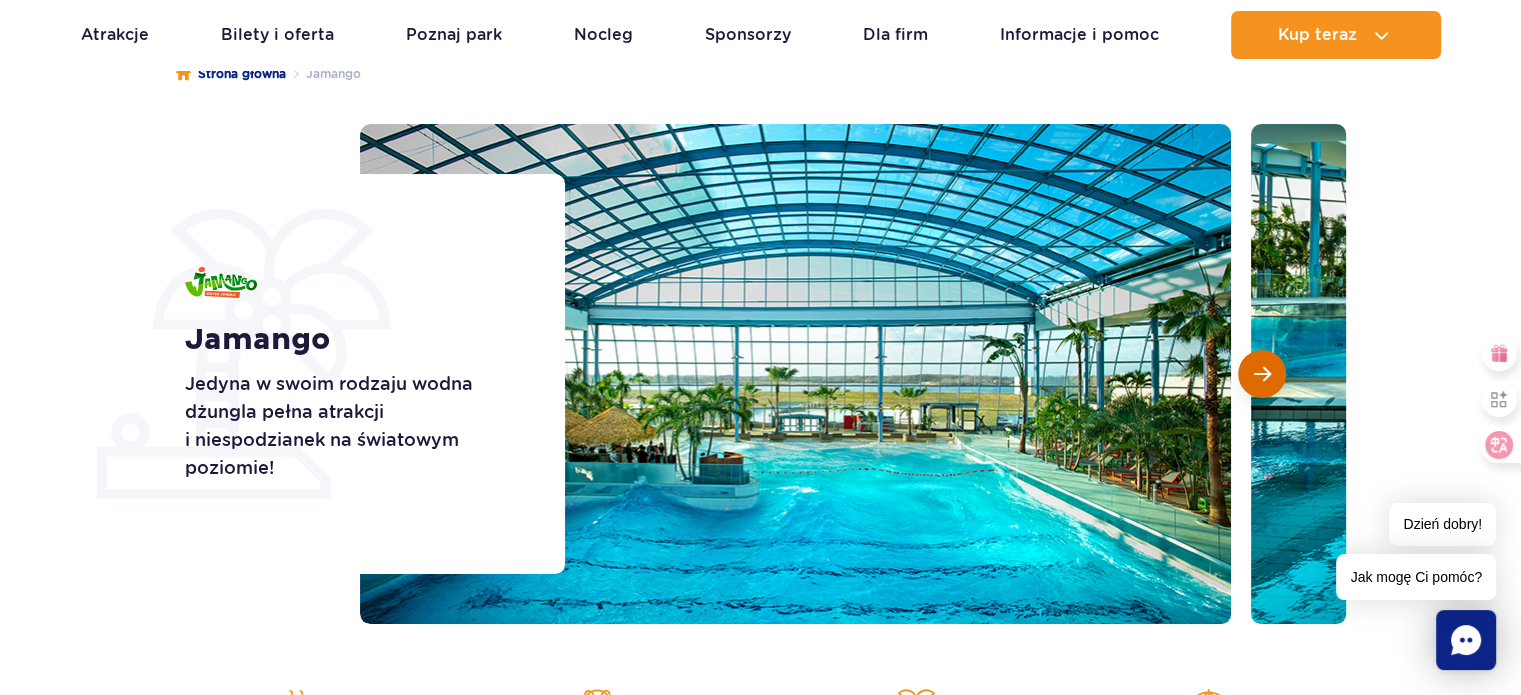 click at bounding box center (1262, 374) 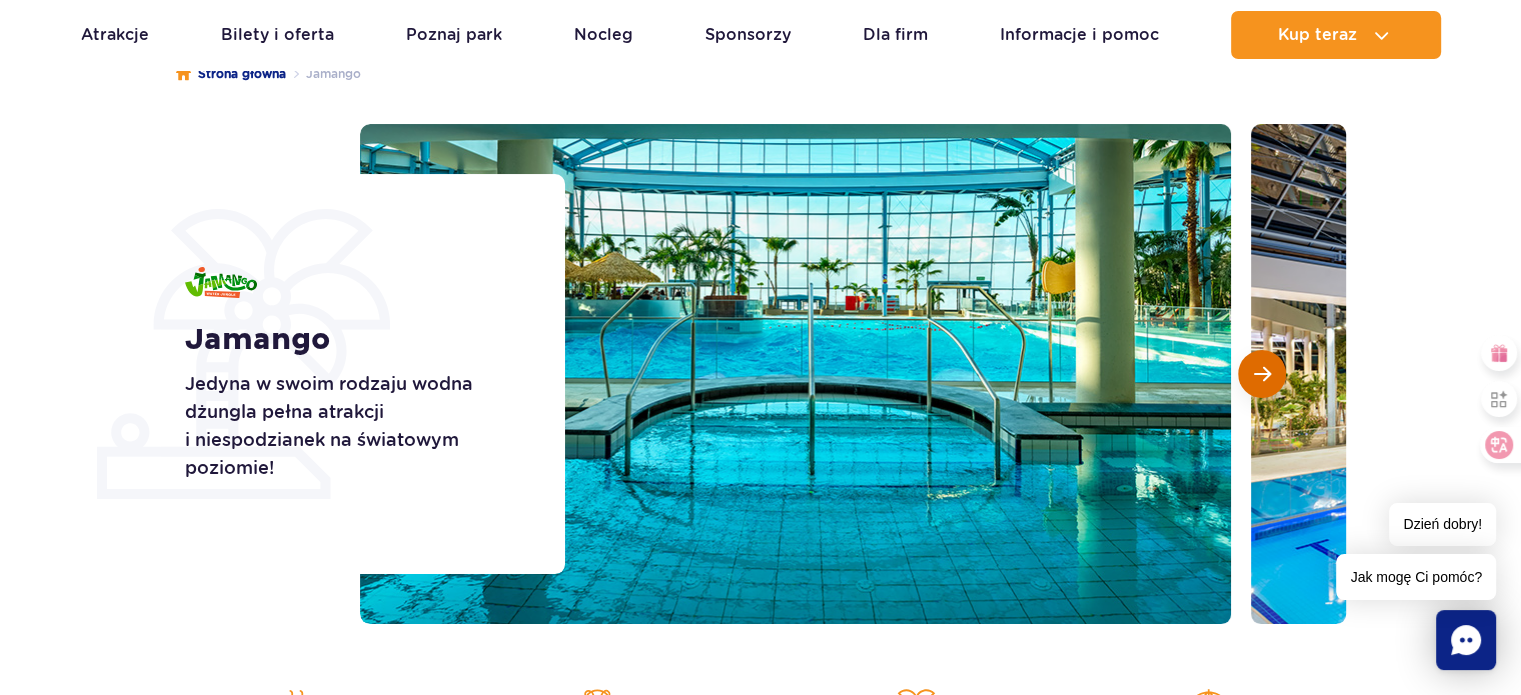 click at bounding box center [1262, 374] 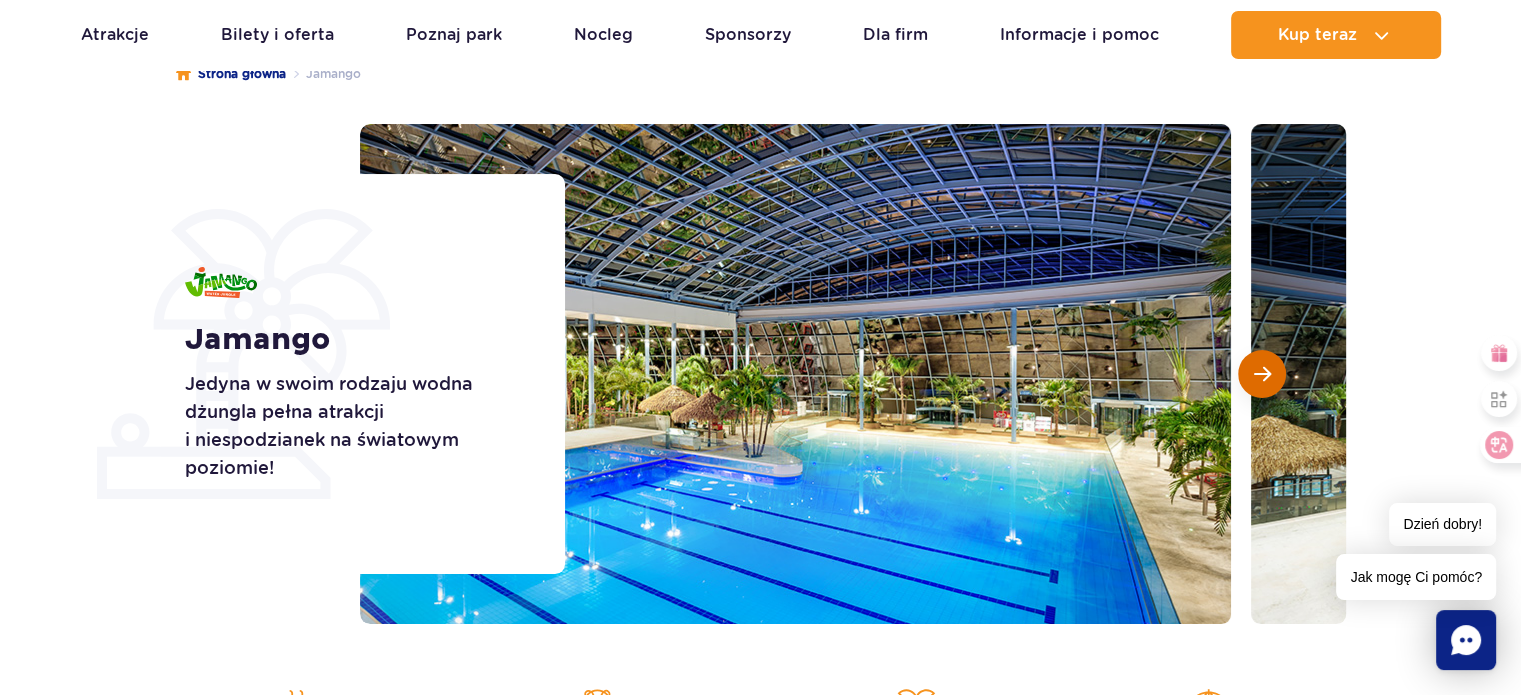 click at bounding box center (1262, 374) 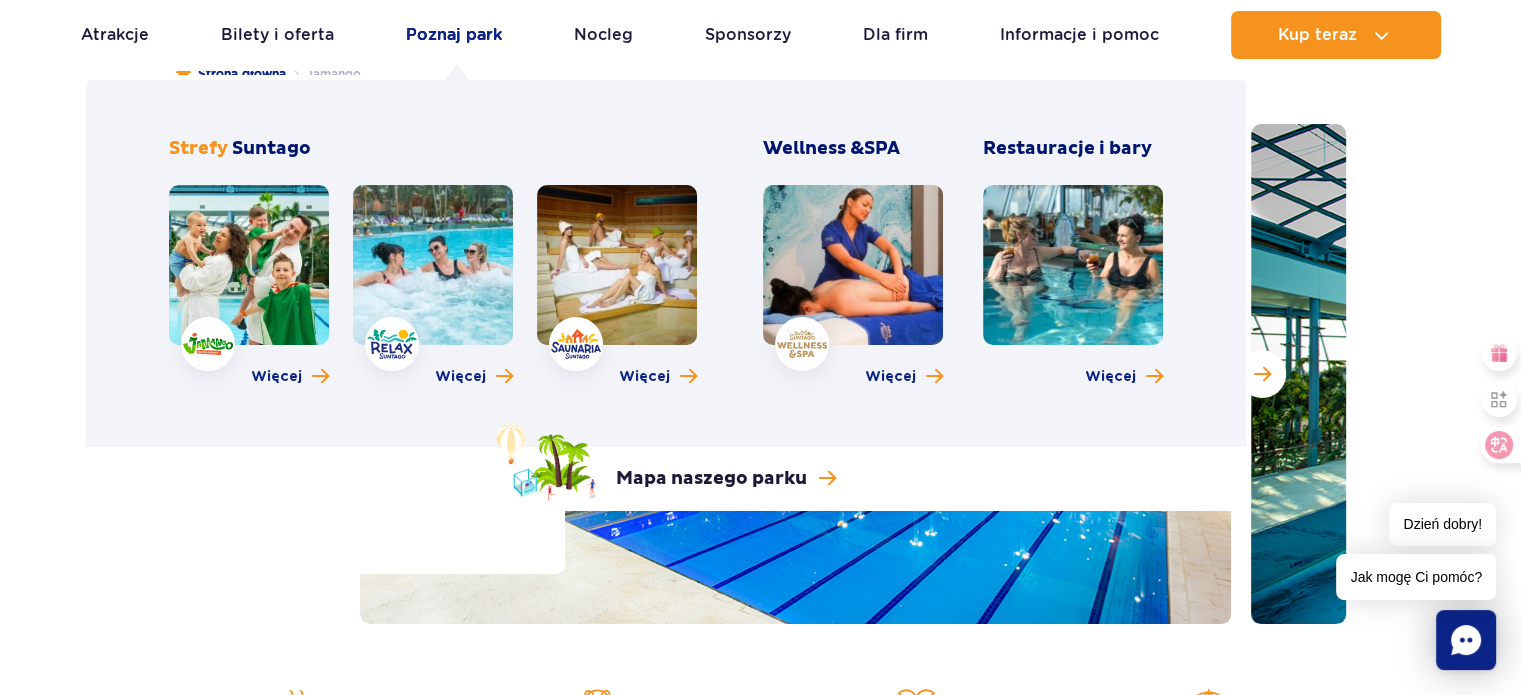 click on "Poznaj park" at bounding box center [454, 35] 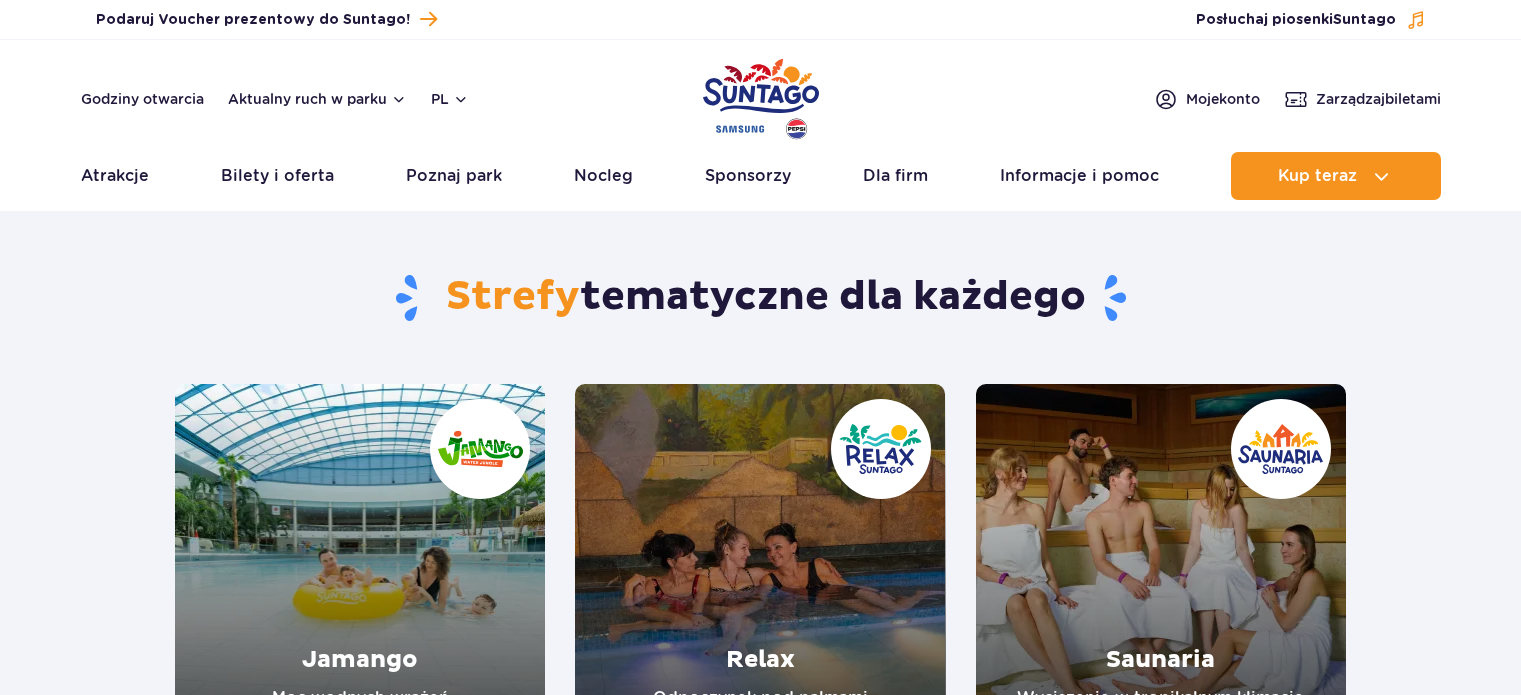 scroll, scrollTop: 0, scrollLeft: 0, axis: both 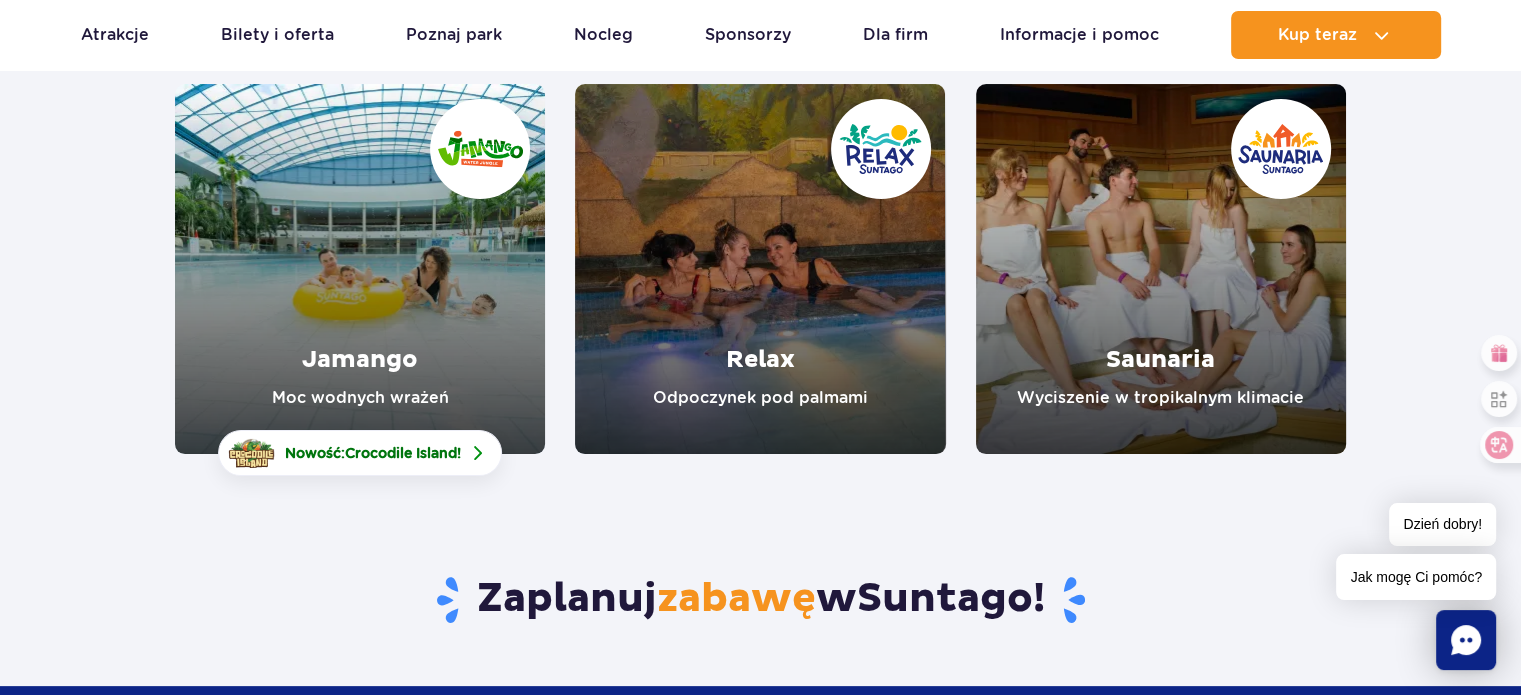 click at bounding box center [360, 269] 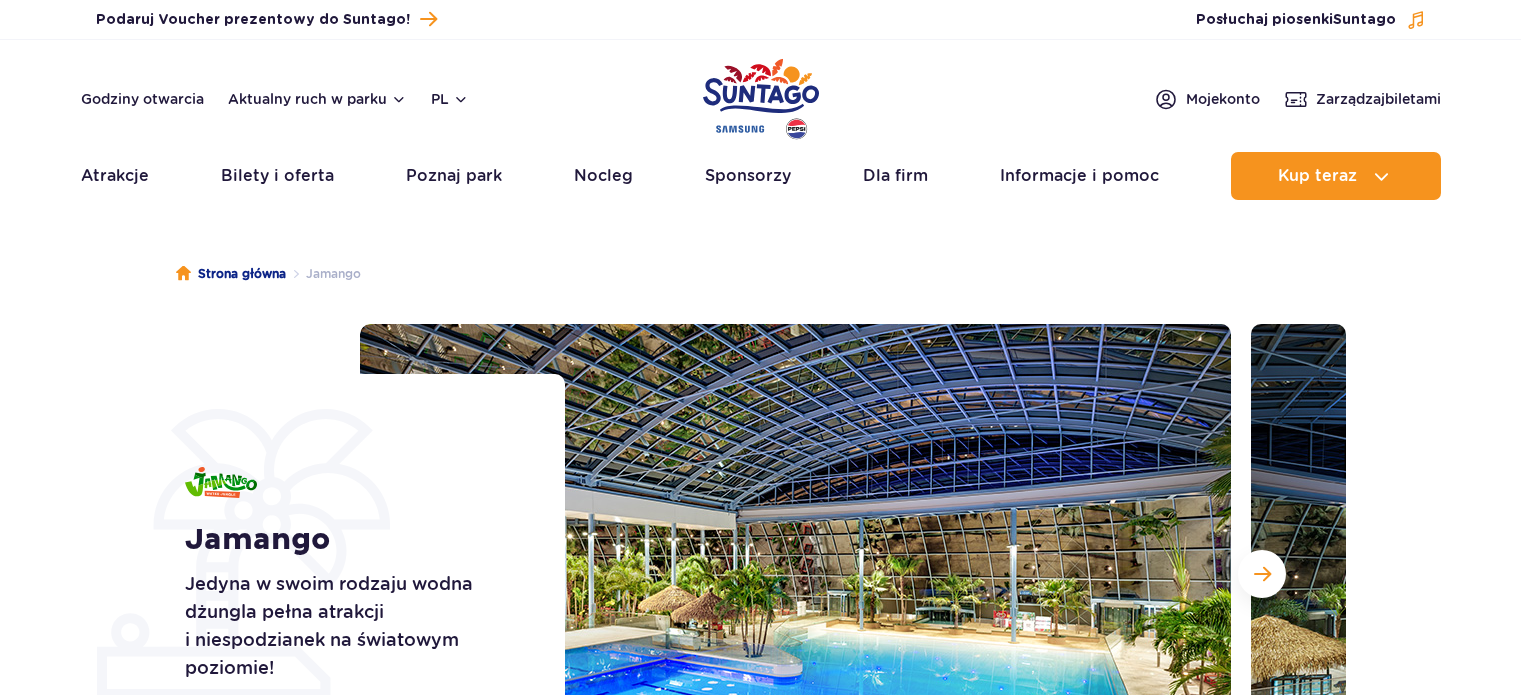 scroll, scrollTop: 0, scrollLeft: 0, axis: both 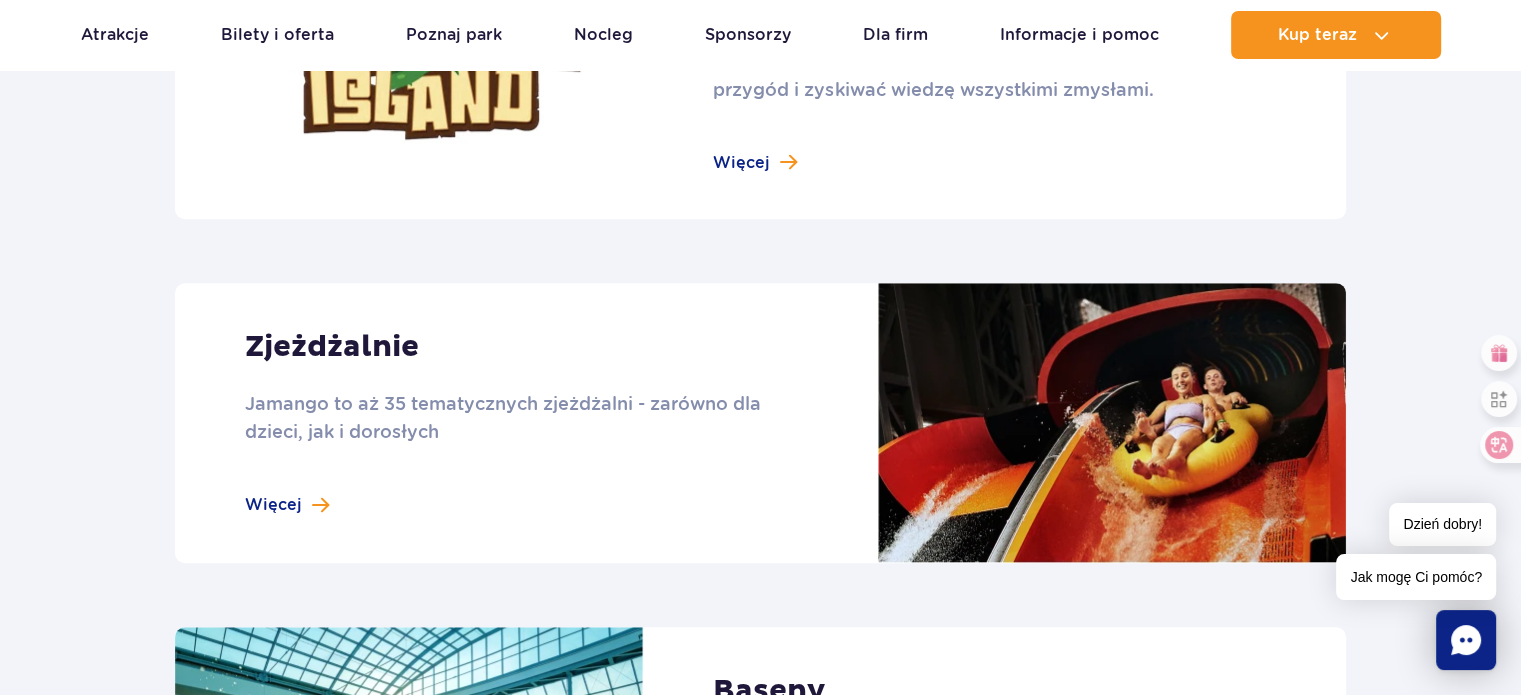 click at bounding box center [760, 423] 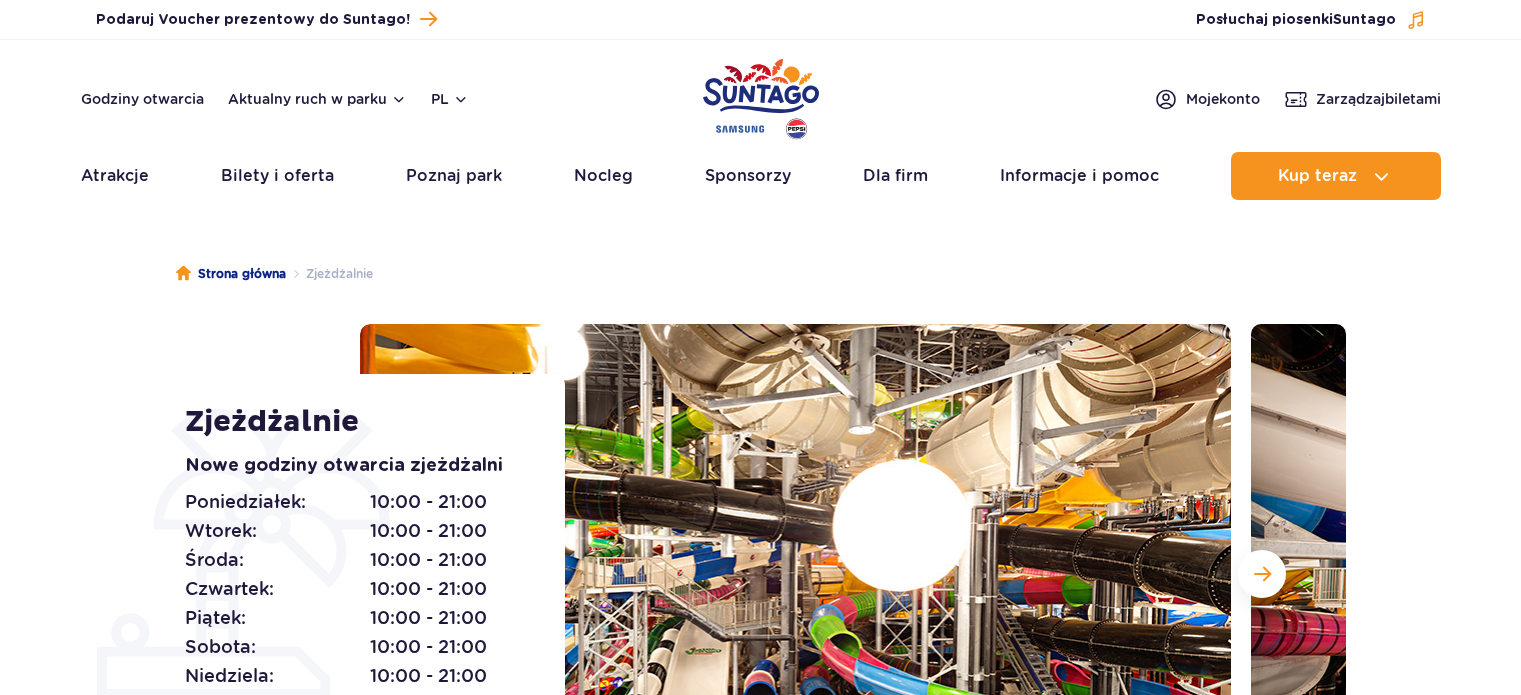 scroll, scrollTop: 0, scrollLeft: 0, axis: both 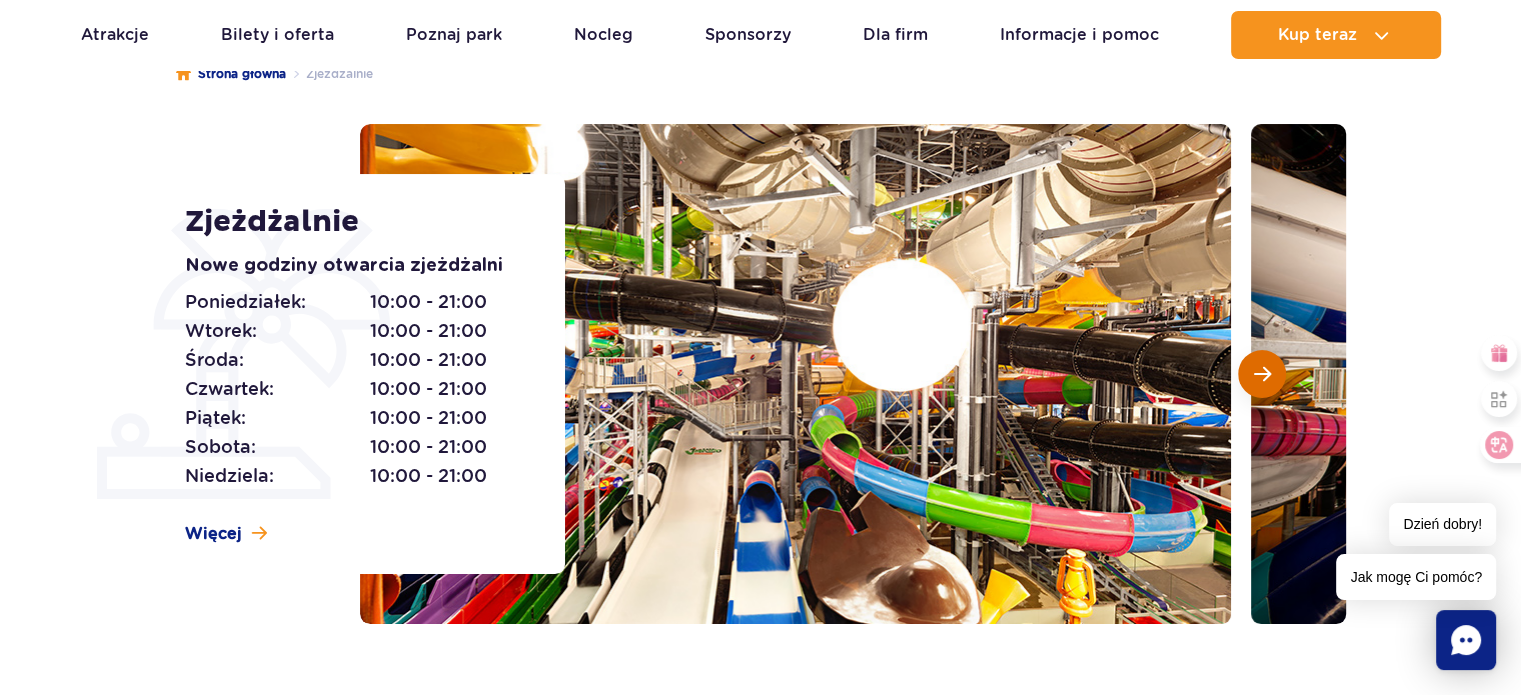 click at bounding box center [1262, 374] 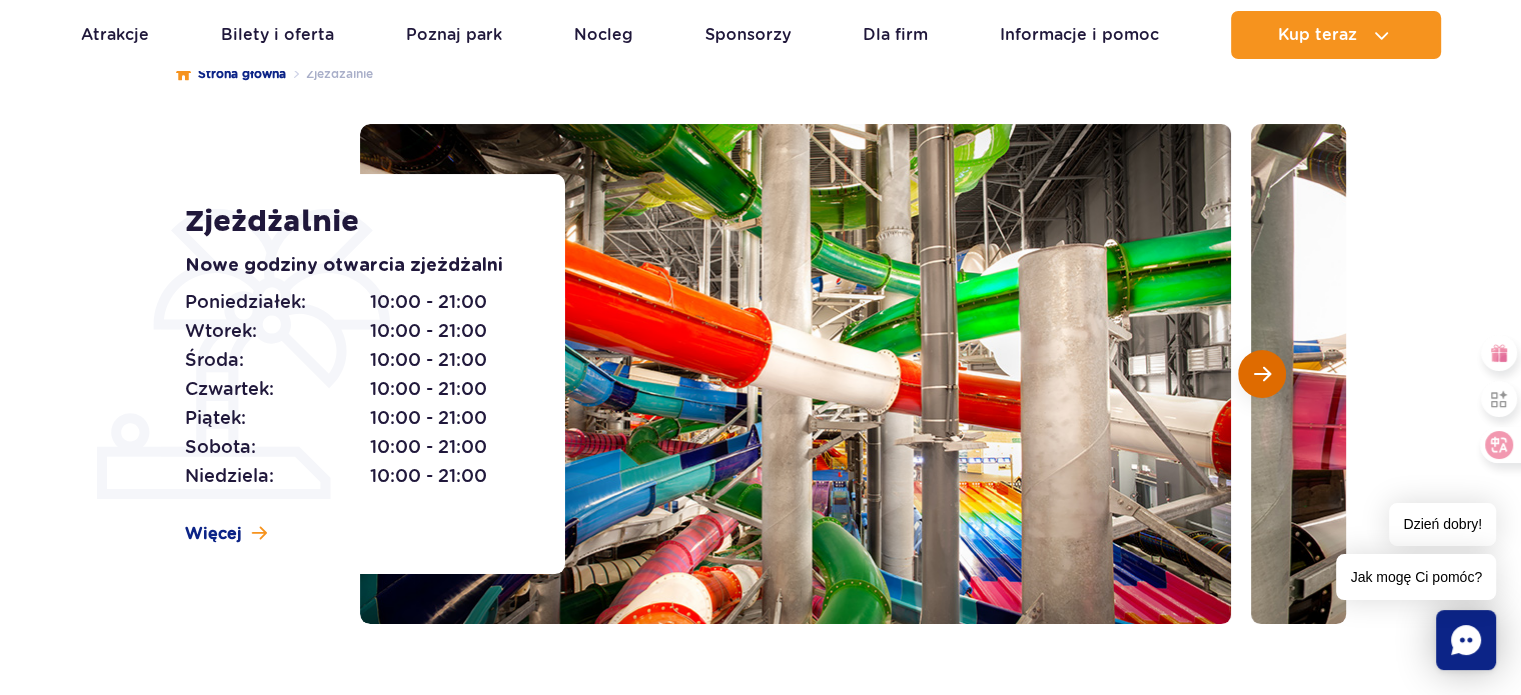 click at bounding box center (1262, 374) 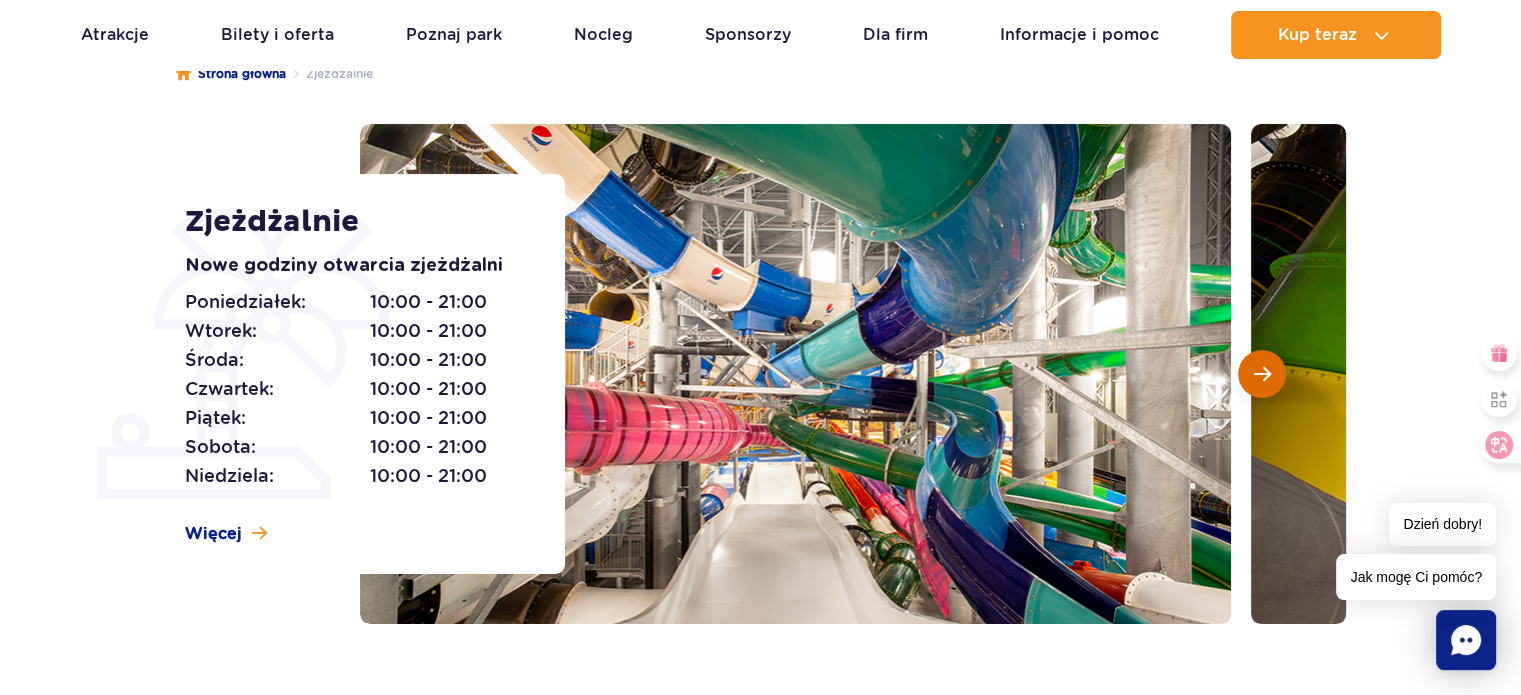 click at bounding box center [1262, 374] 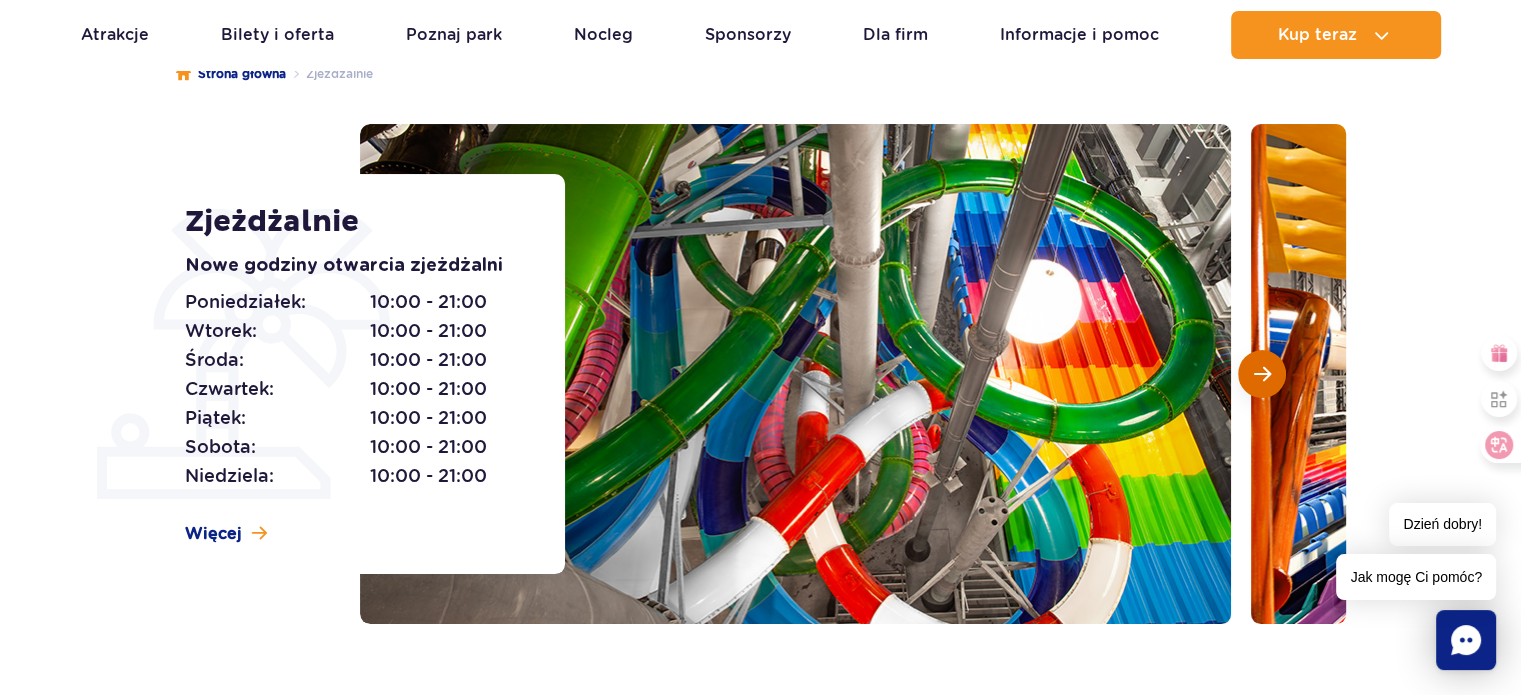 click at bounding box center [1262, 374] 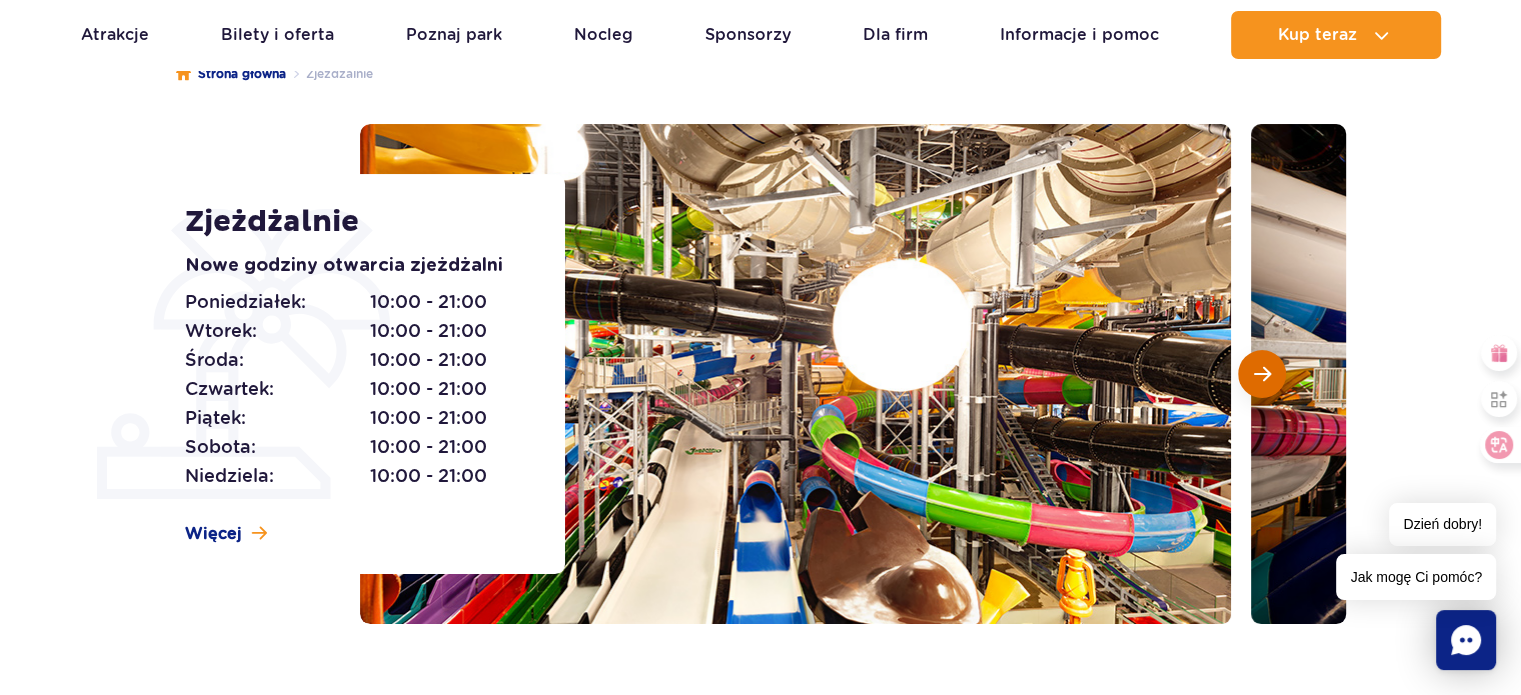 click at bounding box center (1262, 374) 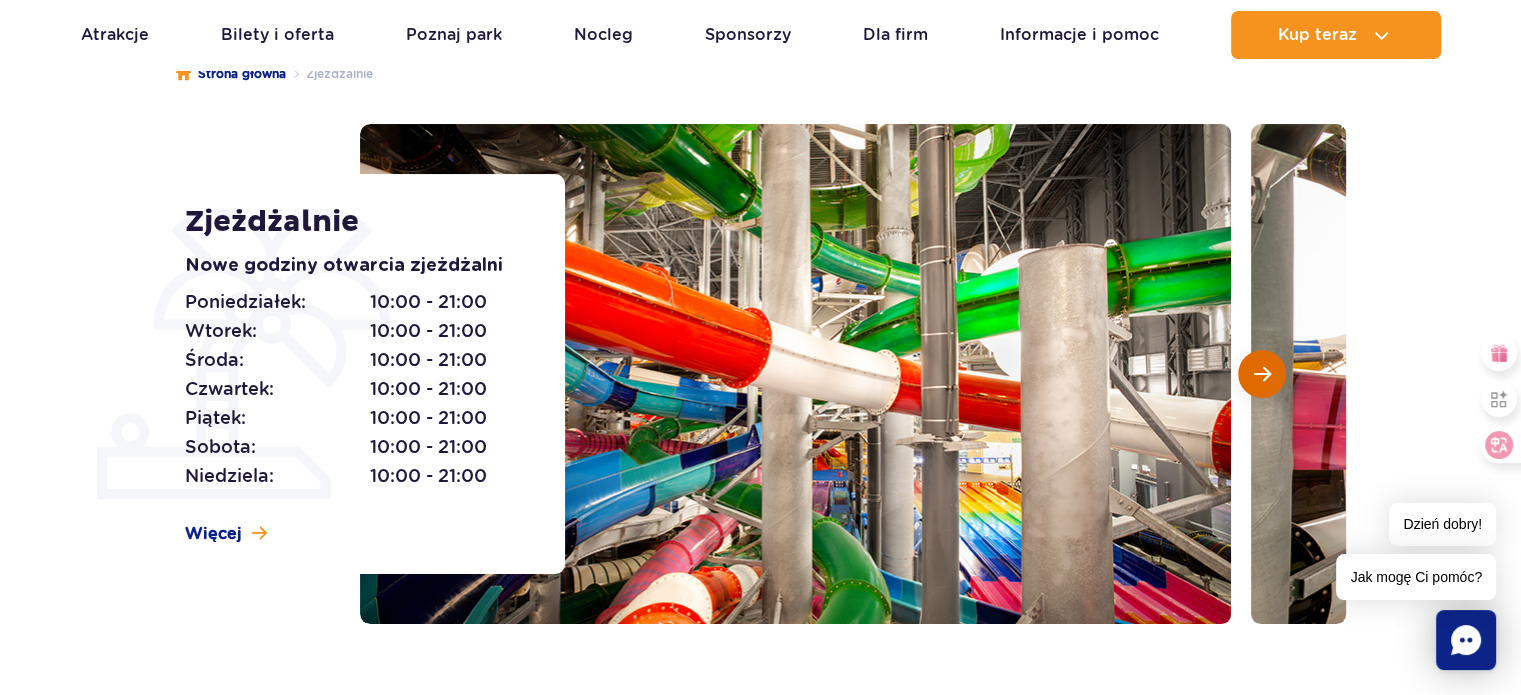 click at bounding box center [1262, 374] 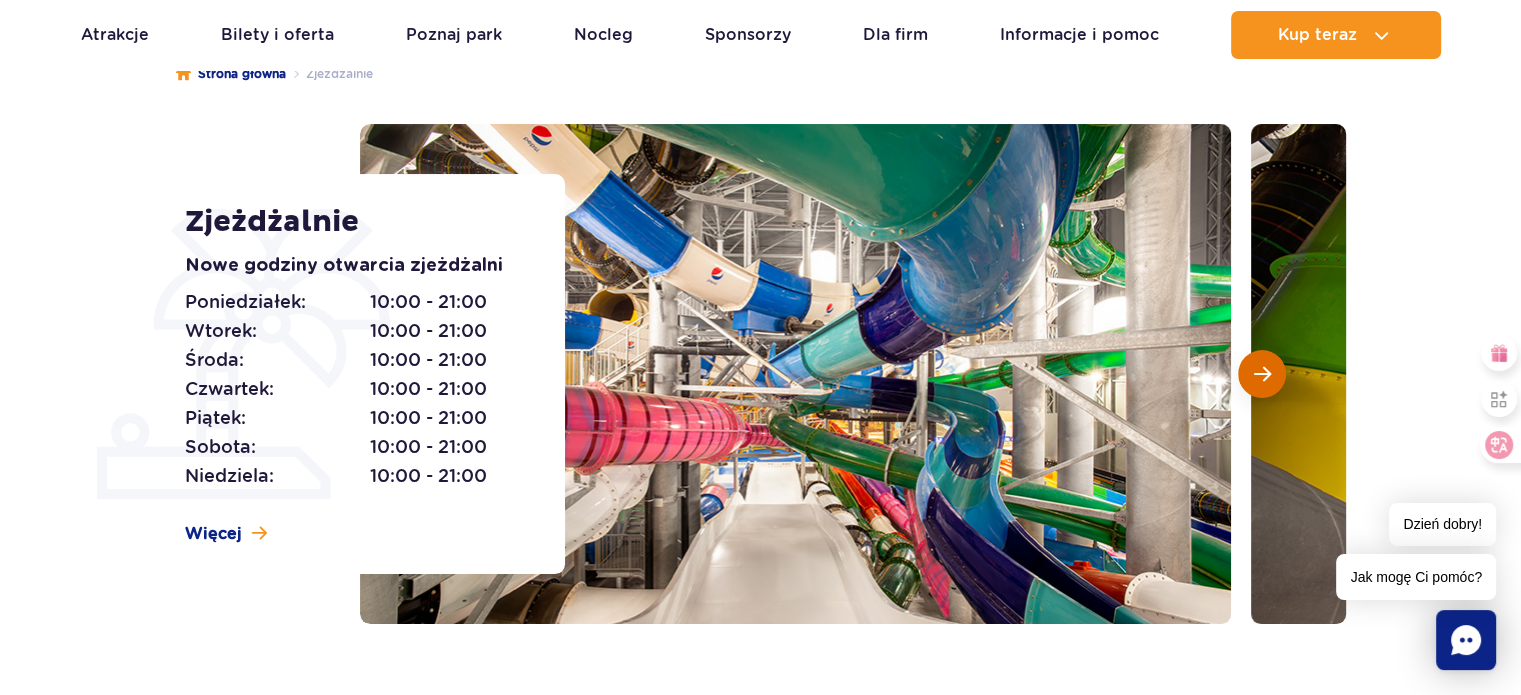 click at bounding box center [1262, 374] 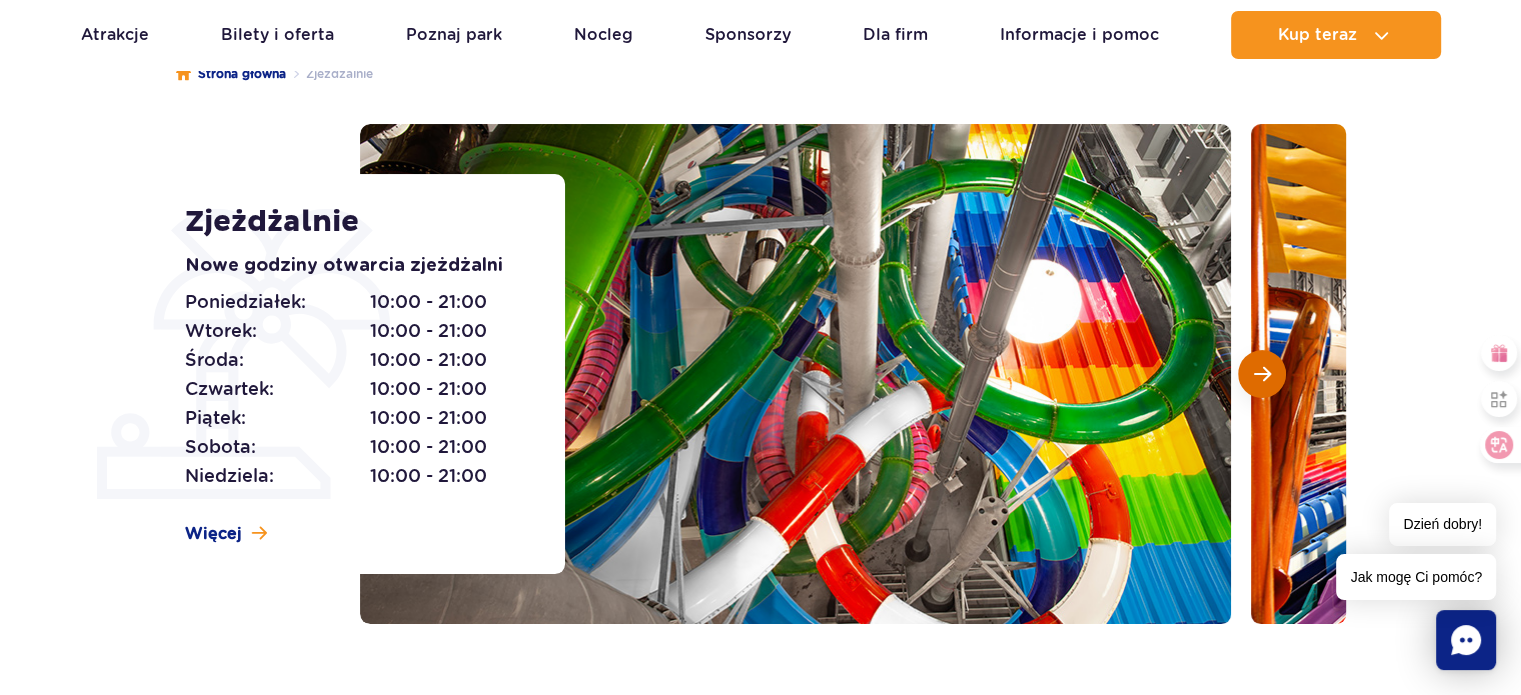 click at bounding box center (1262, 374) 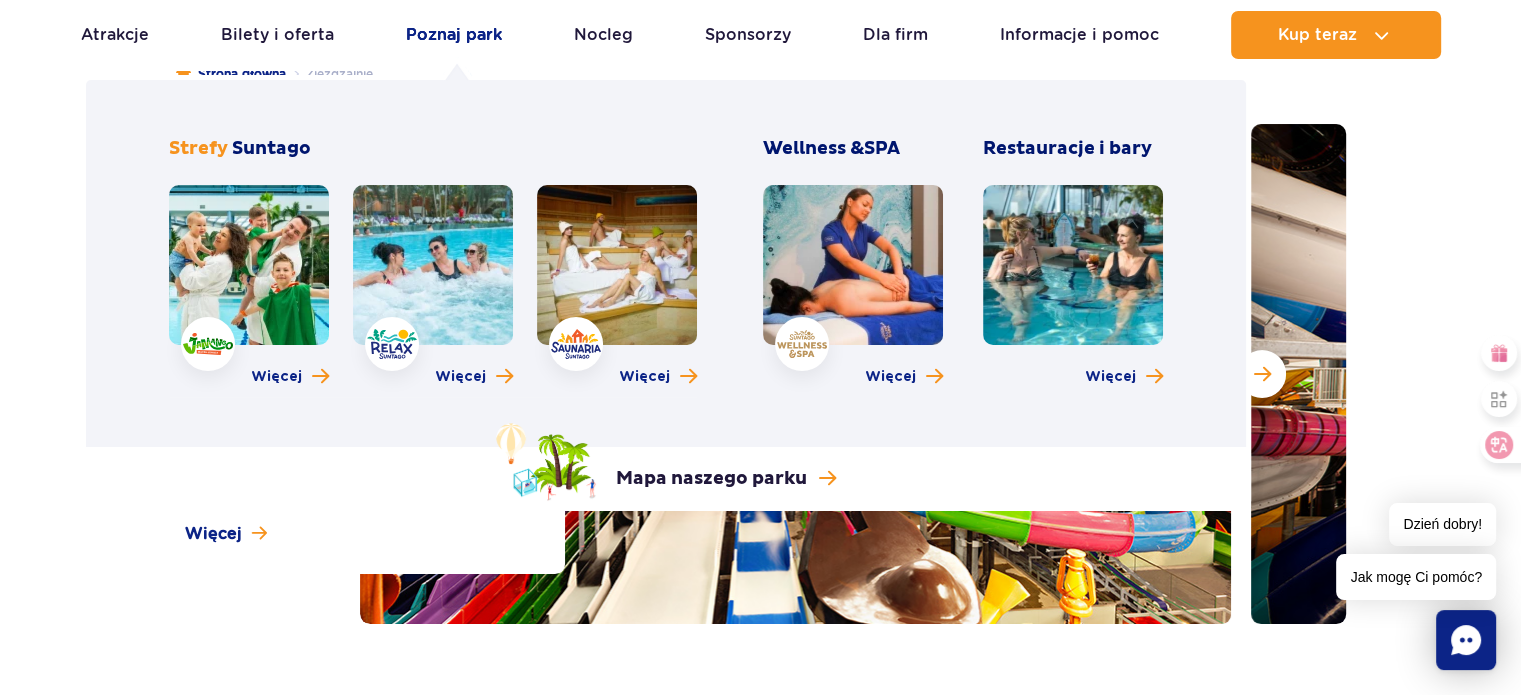 click on "Poznaj park" at bounding box center (454, 35) 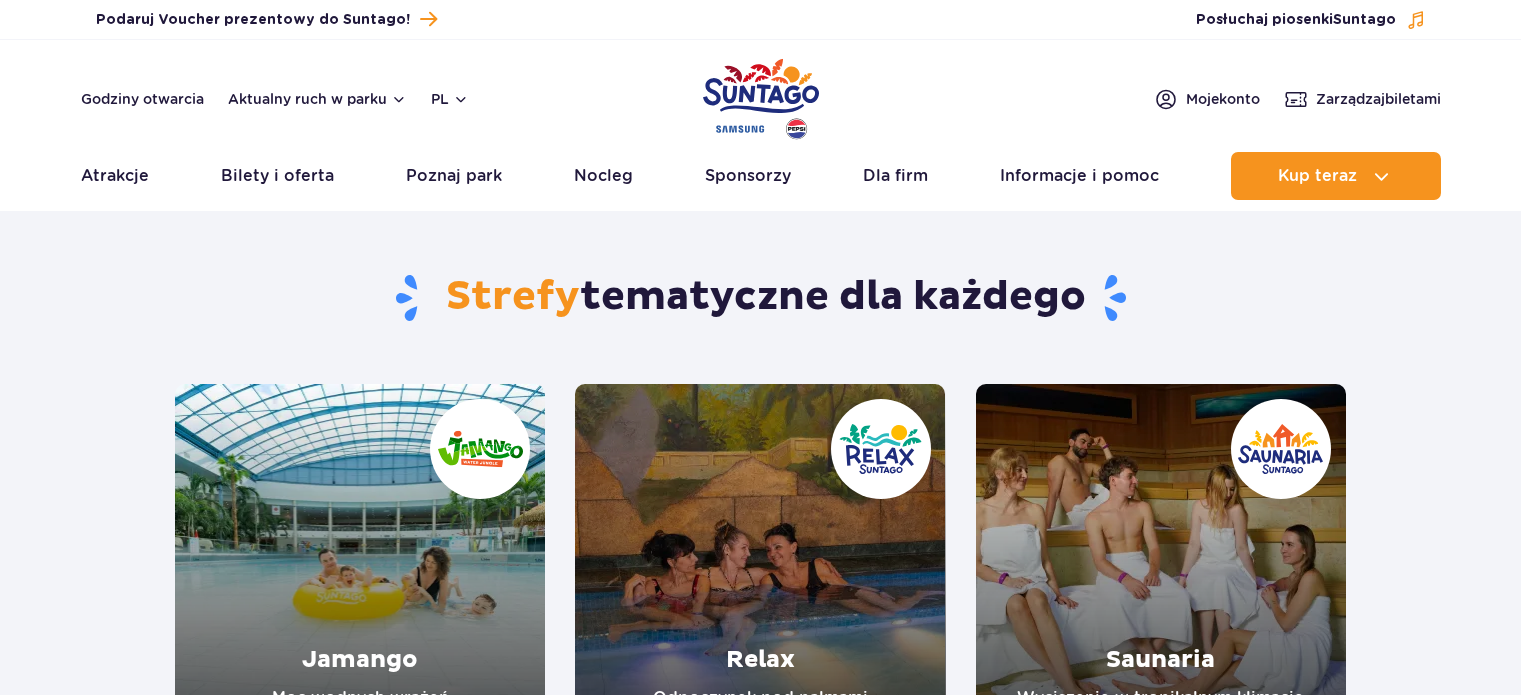 scroll, scrollTop: 0, scrollLeft: 0, axis: both 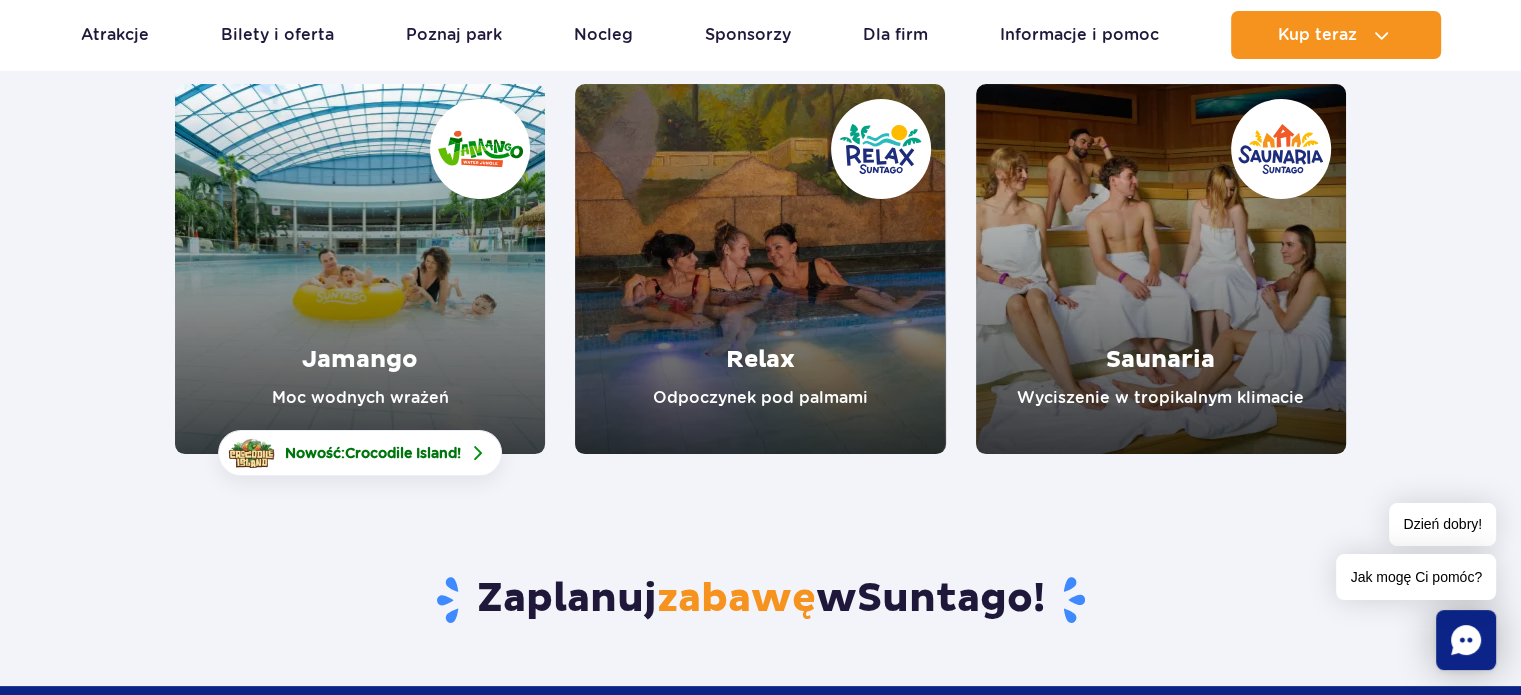 click at bounding box center [360, 269] 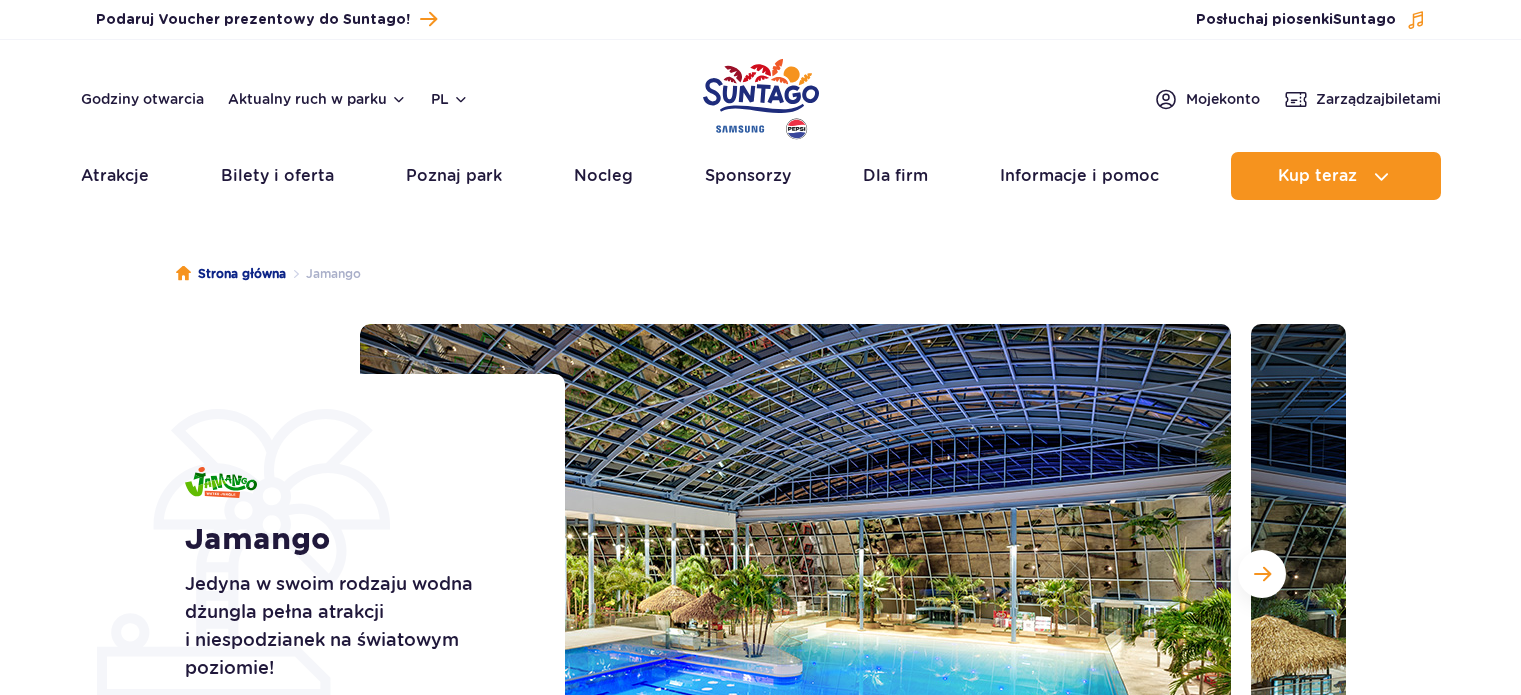 scroll, scrollTop: 0, scrollLeft: 0, axis: both 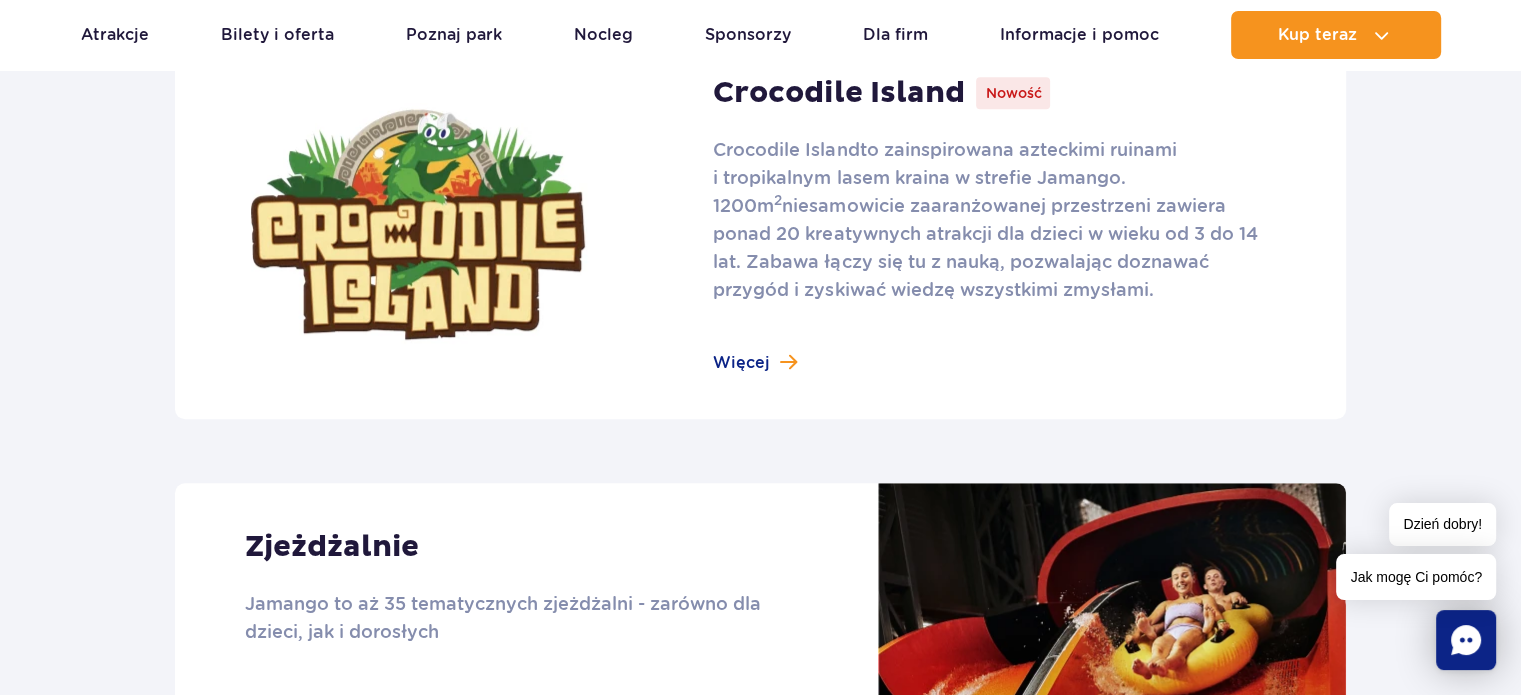 click at bounding box center [760, 224] 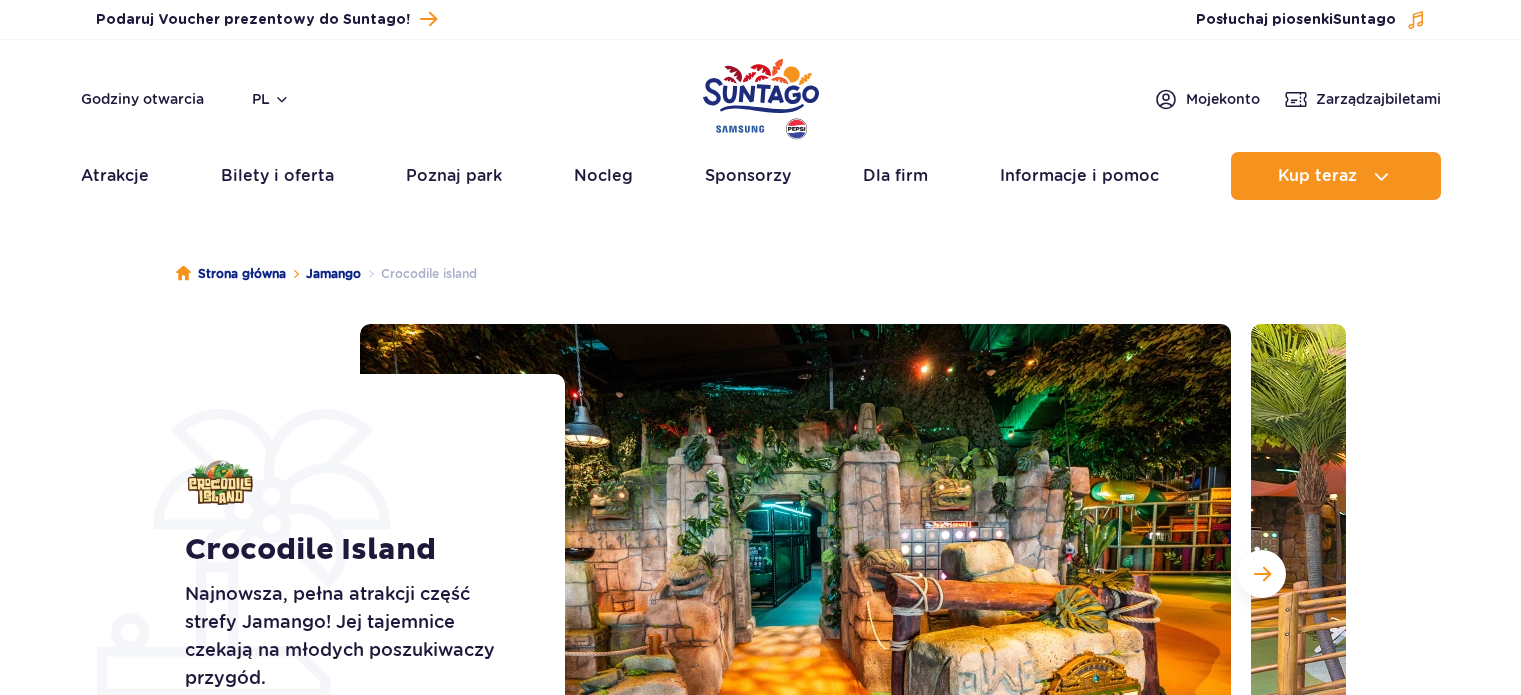 scroll, scrollTop: 0, scrollLeft: 0, axis: both 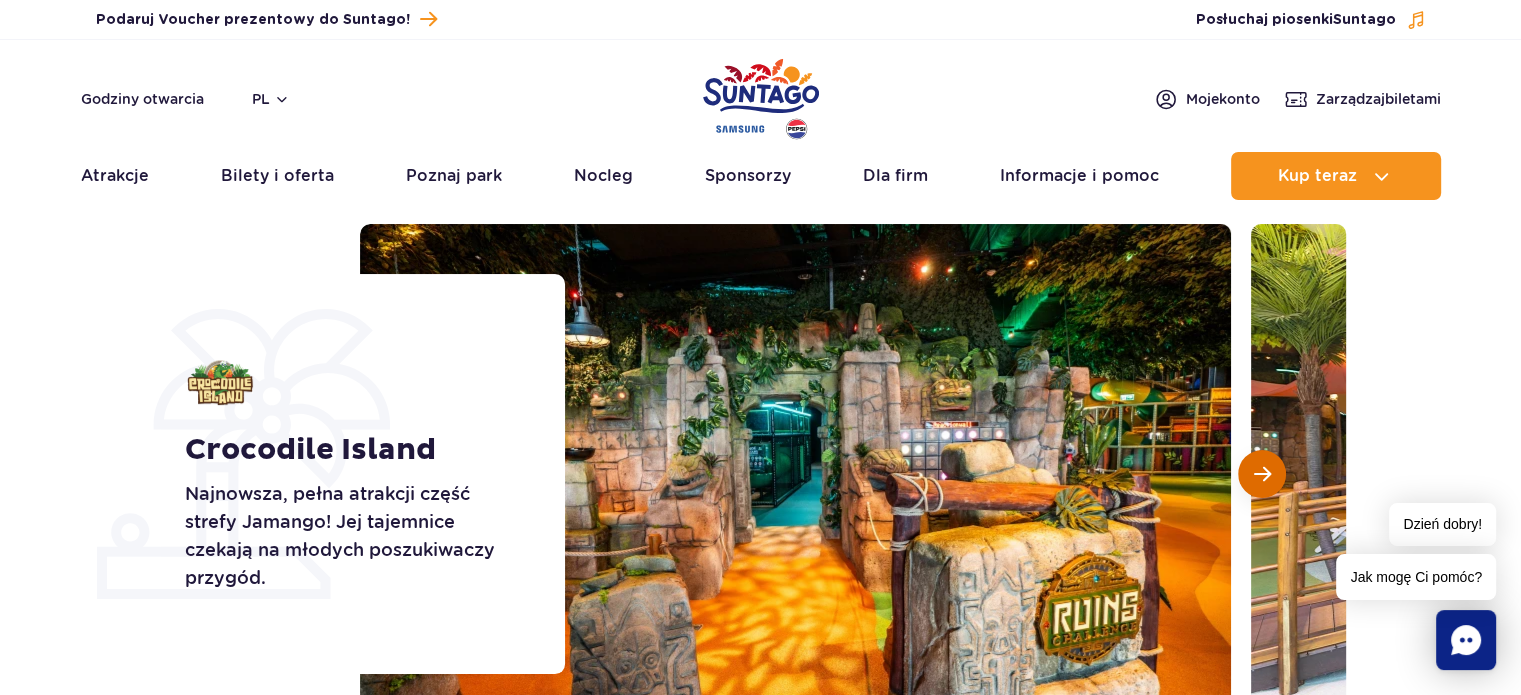 click at bounding box center (1262, 474) 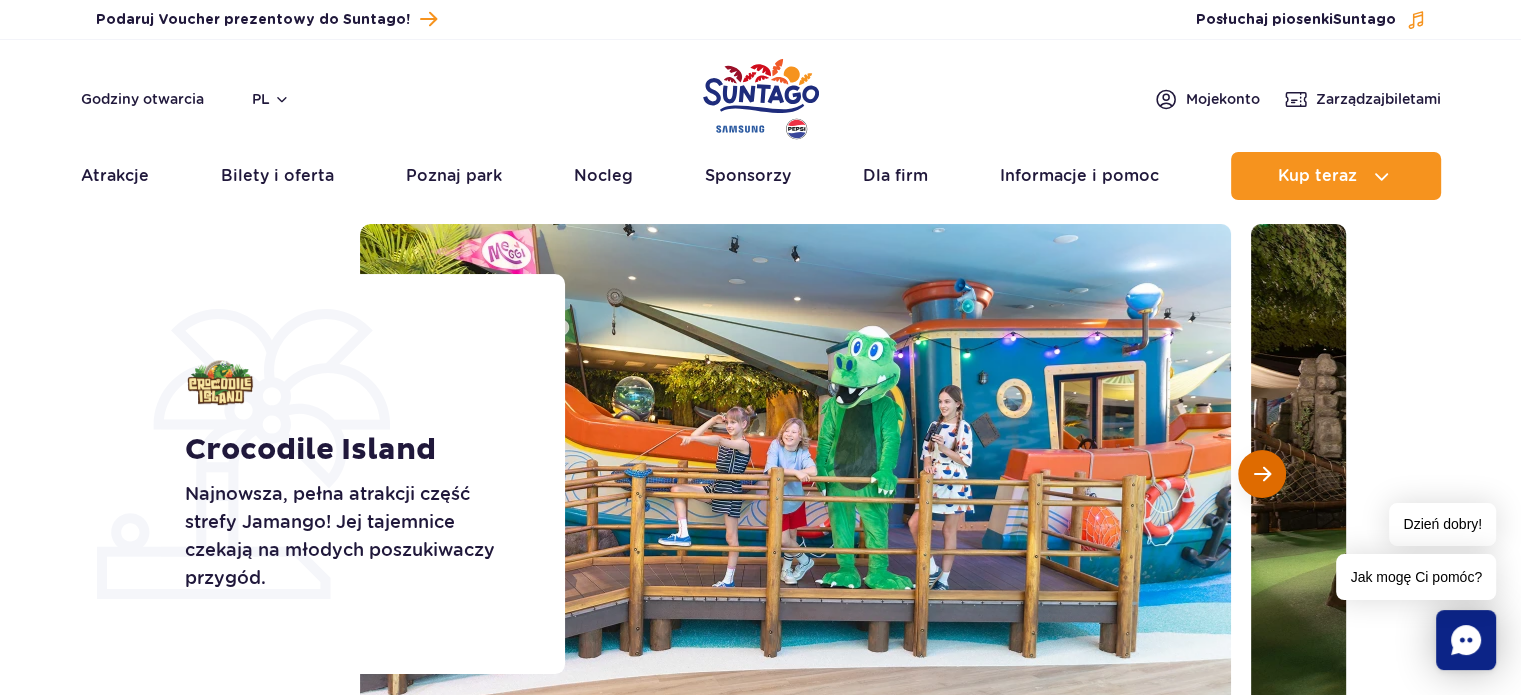 click at bounding box center (1262, 474) 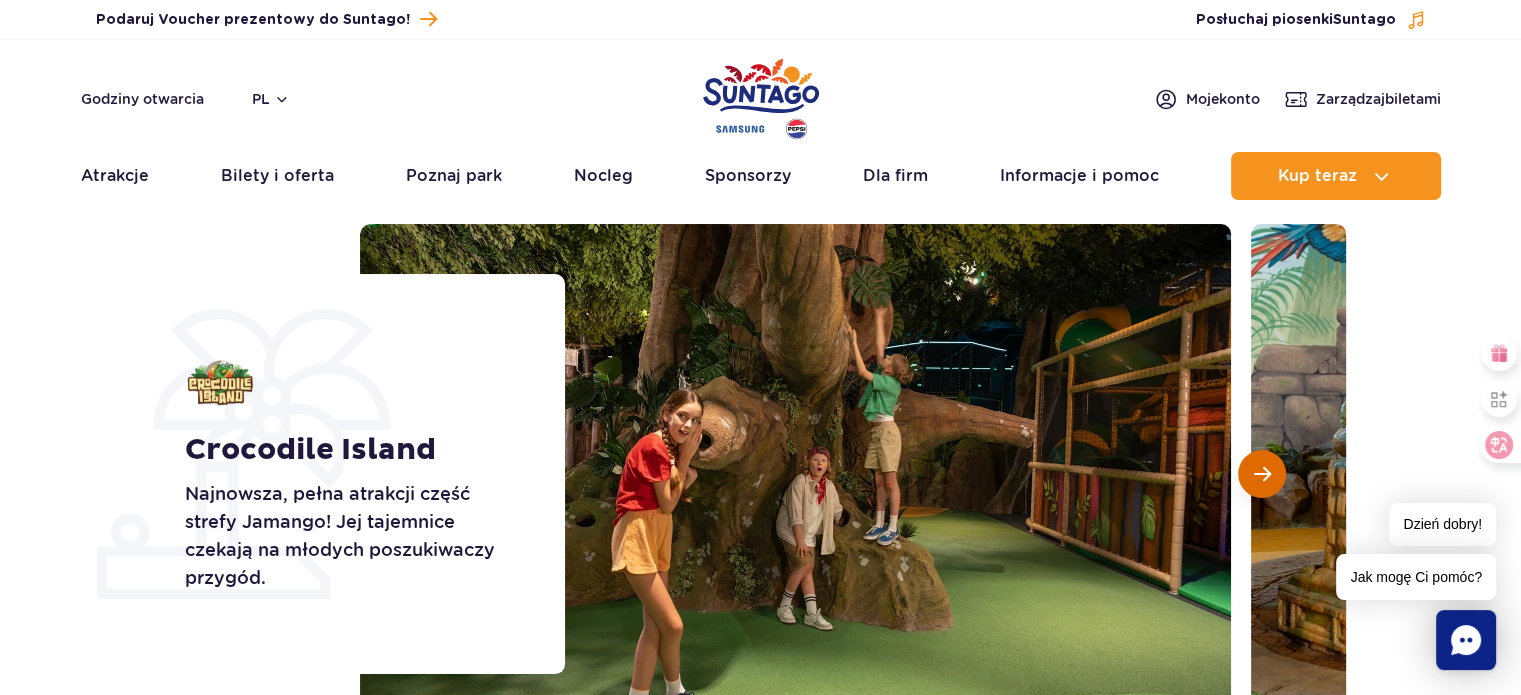 click at bounding box center [1262, 474] 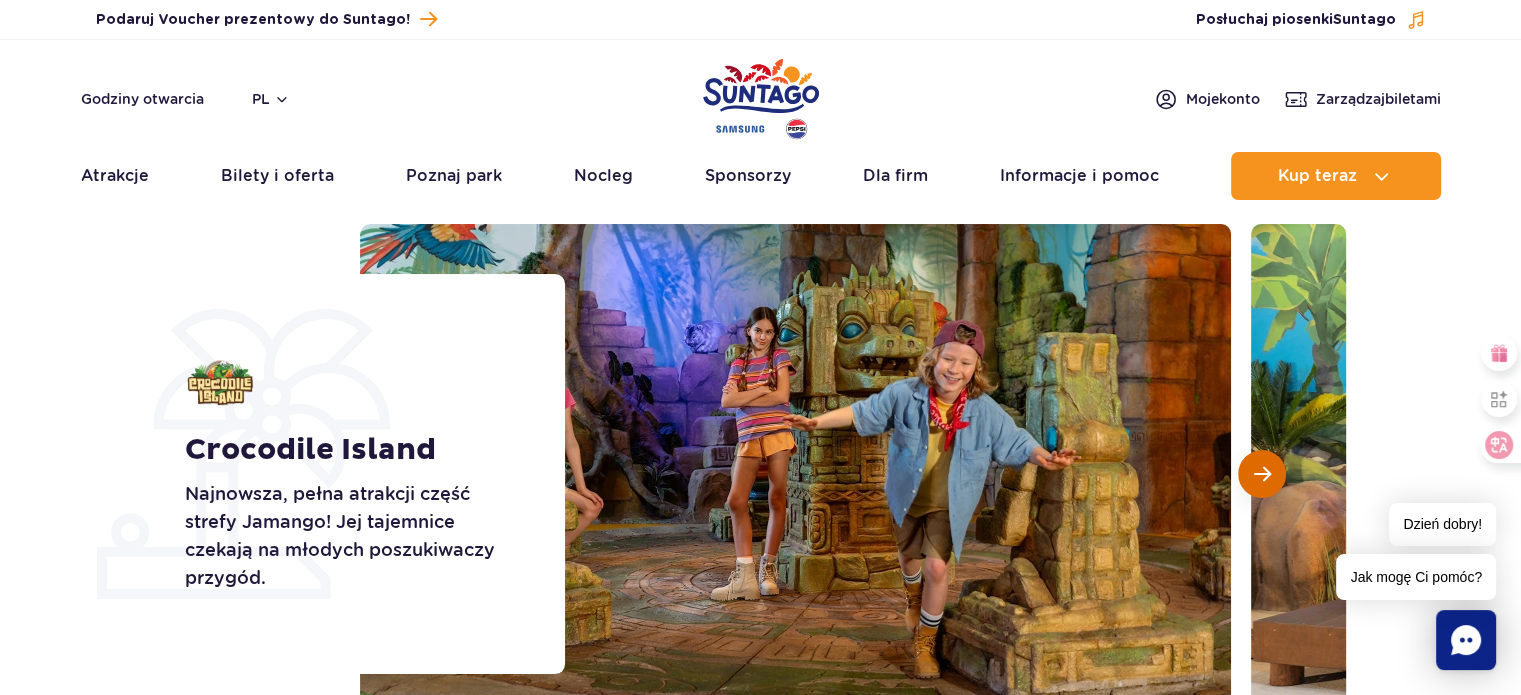 click at bounding box center (1262, 474) 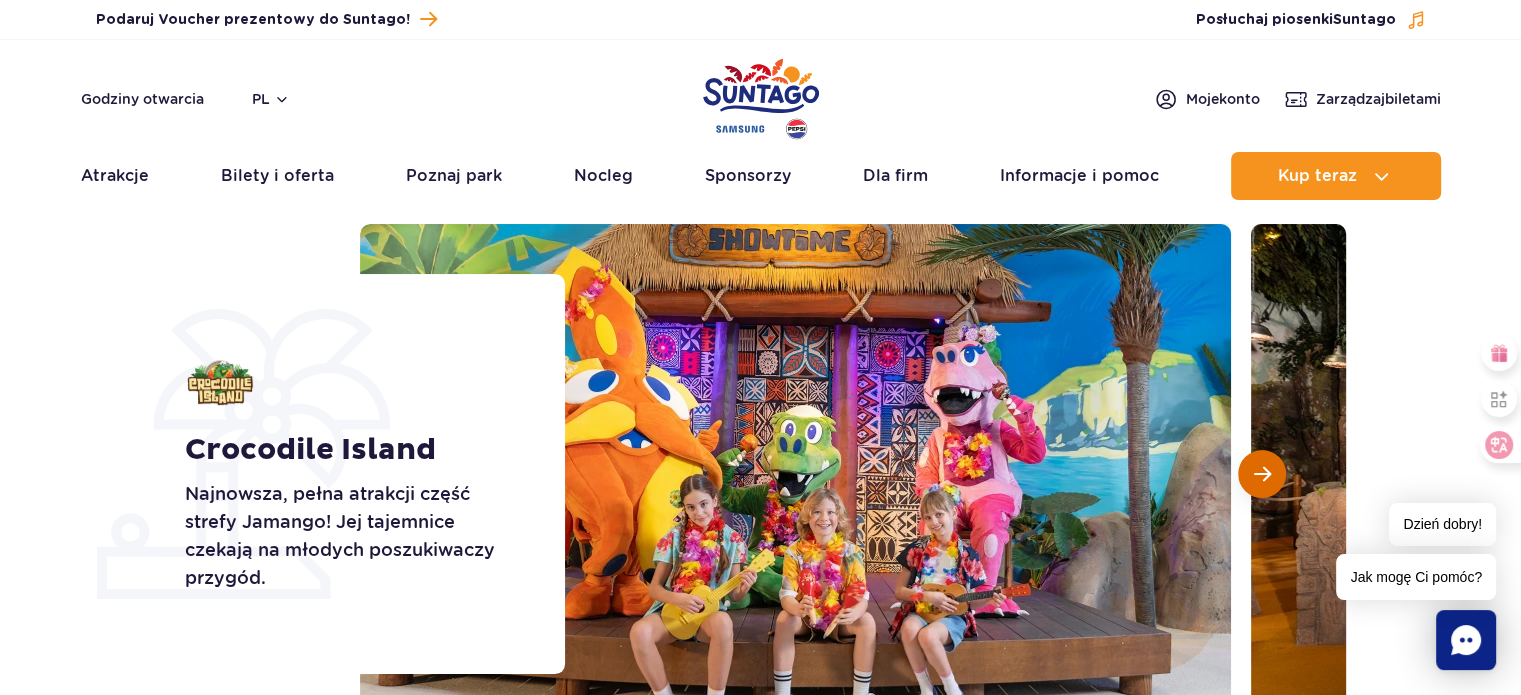 click at bounding box center (1262, 474) 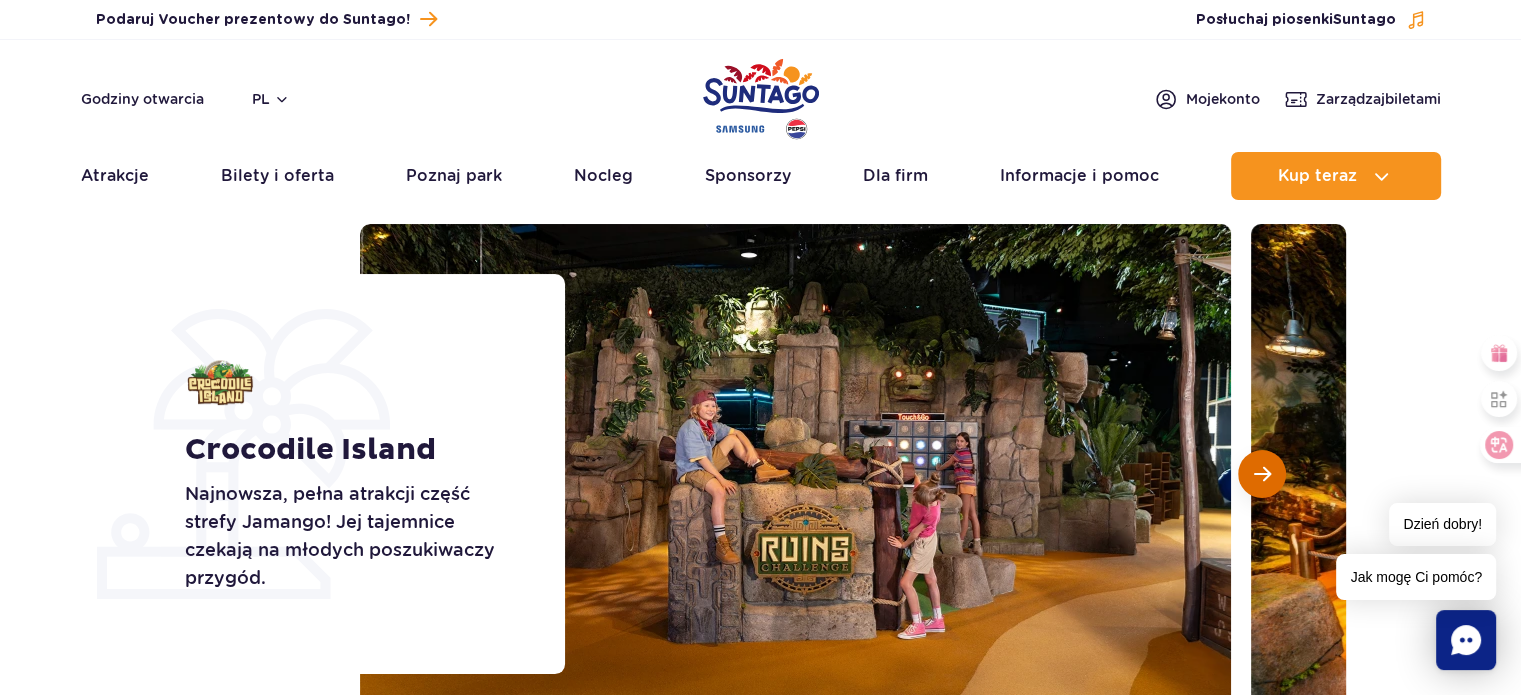 click at bounding box center (1262, 474) 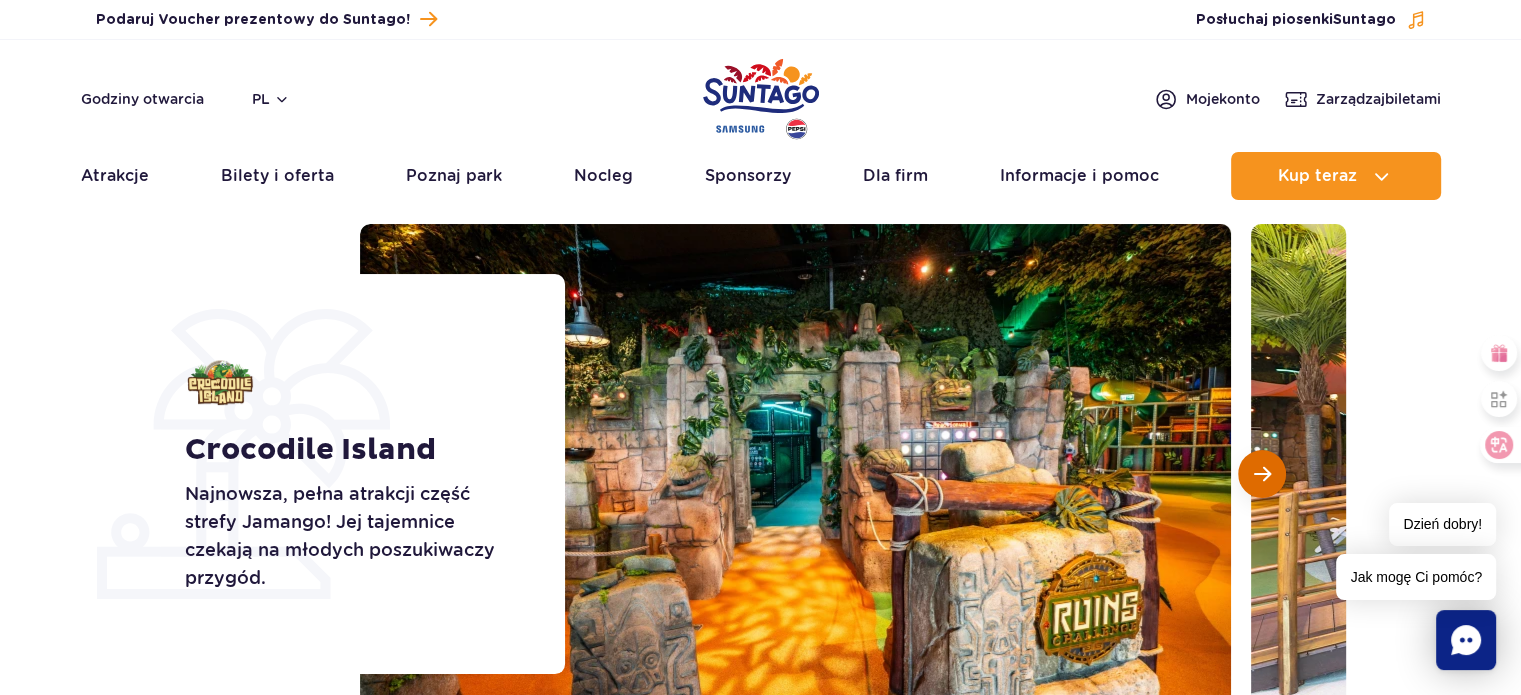 click at bounding box center [1262, 474] 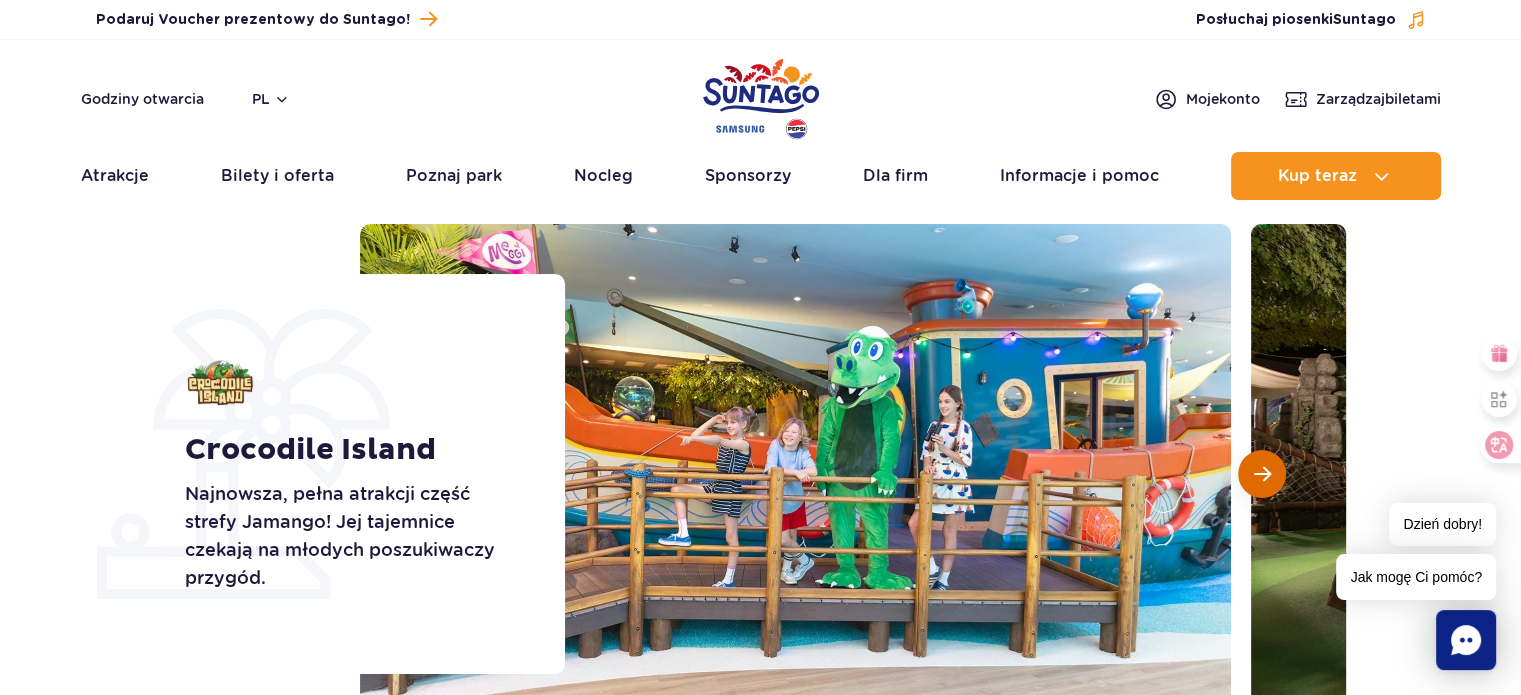 click at bounding box center [1262, 474] 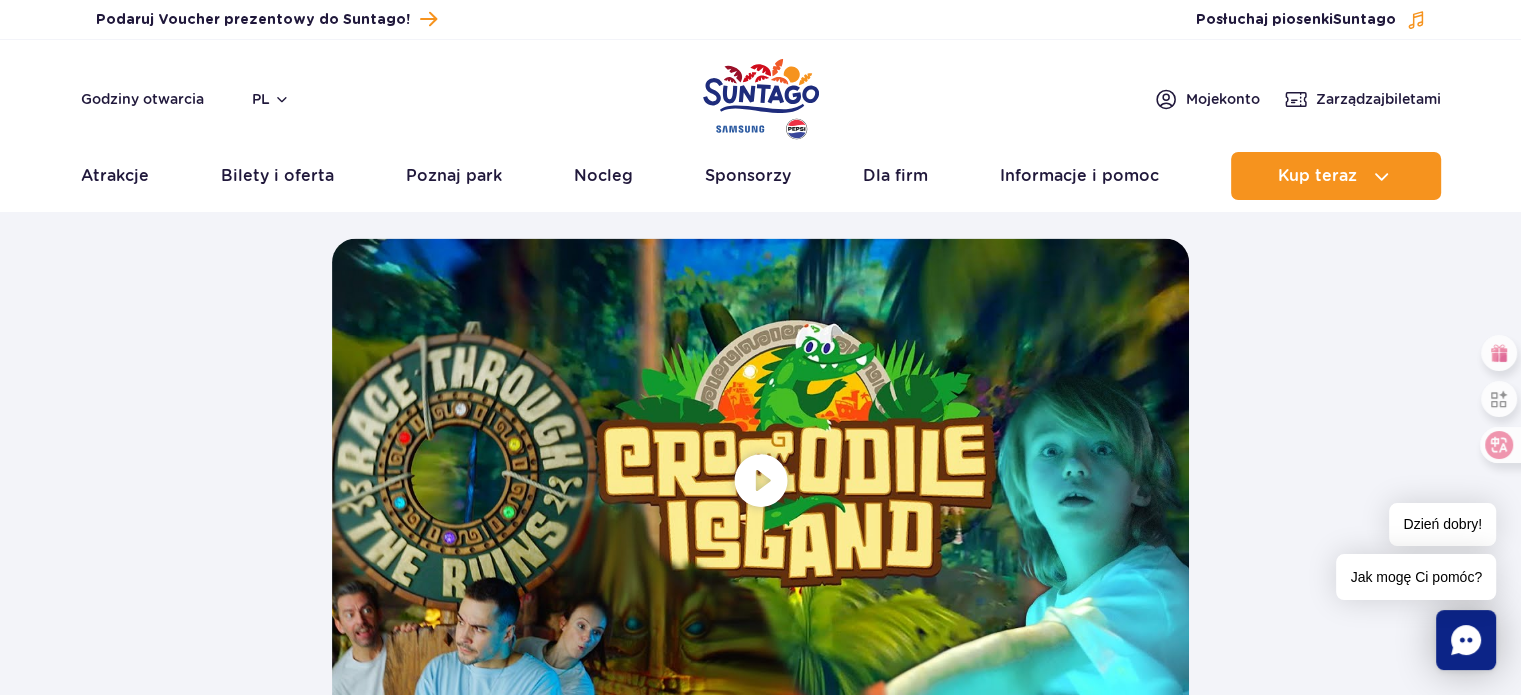 scroll, scrollTop: 3800, scrollLeft: 0, axis: vertical 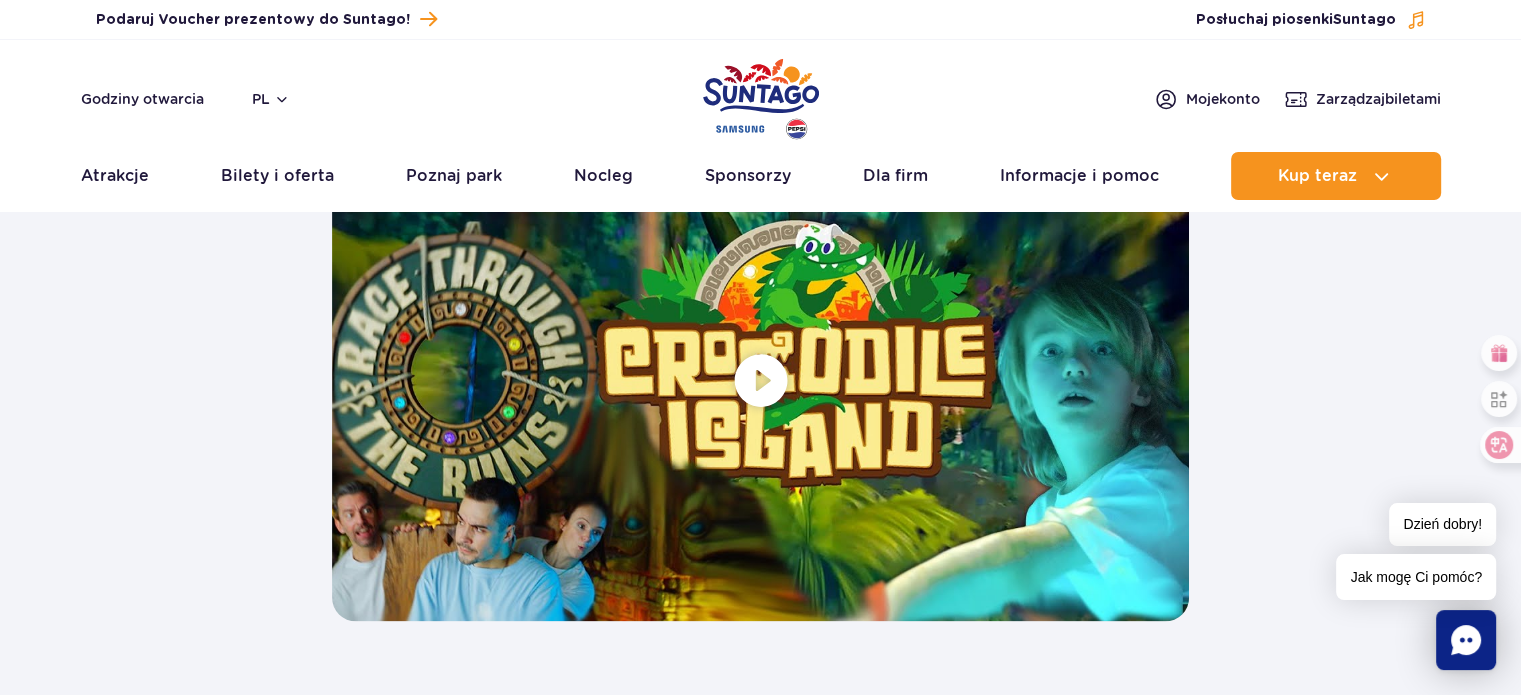 click at bounding box center (760, 379) 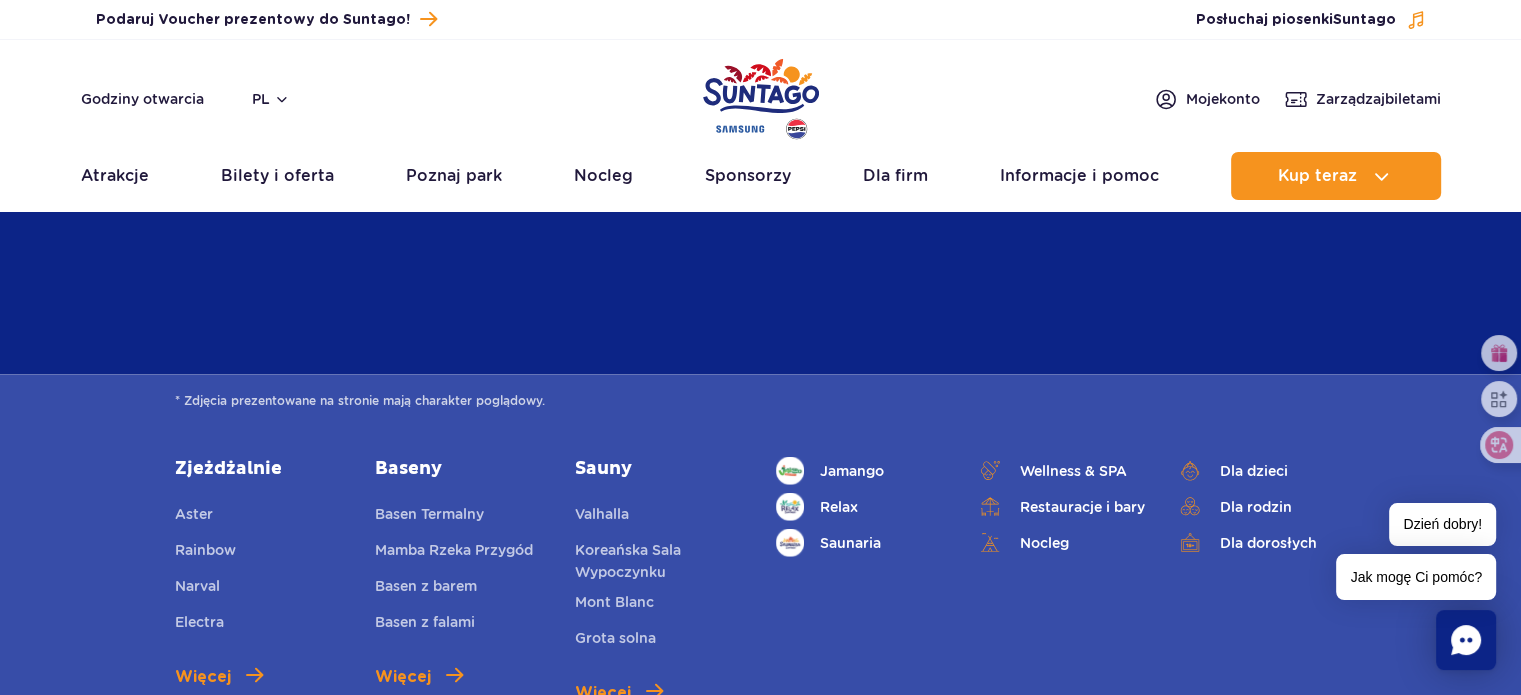 scroll, scrollTop: 5000, scrollLeft: 0, axis: vertical 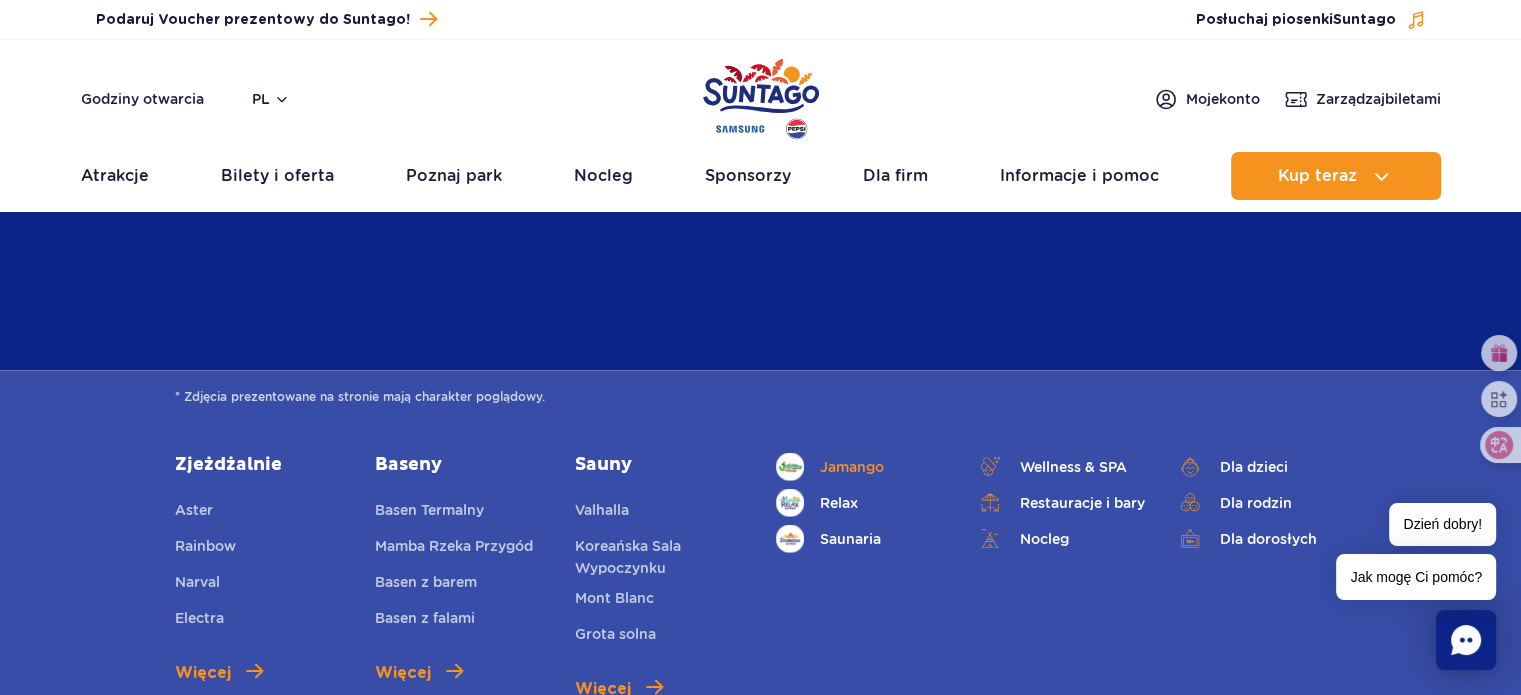 click on "Jamango" at bounding box center [852, 467] 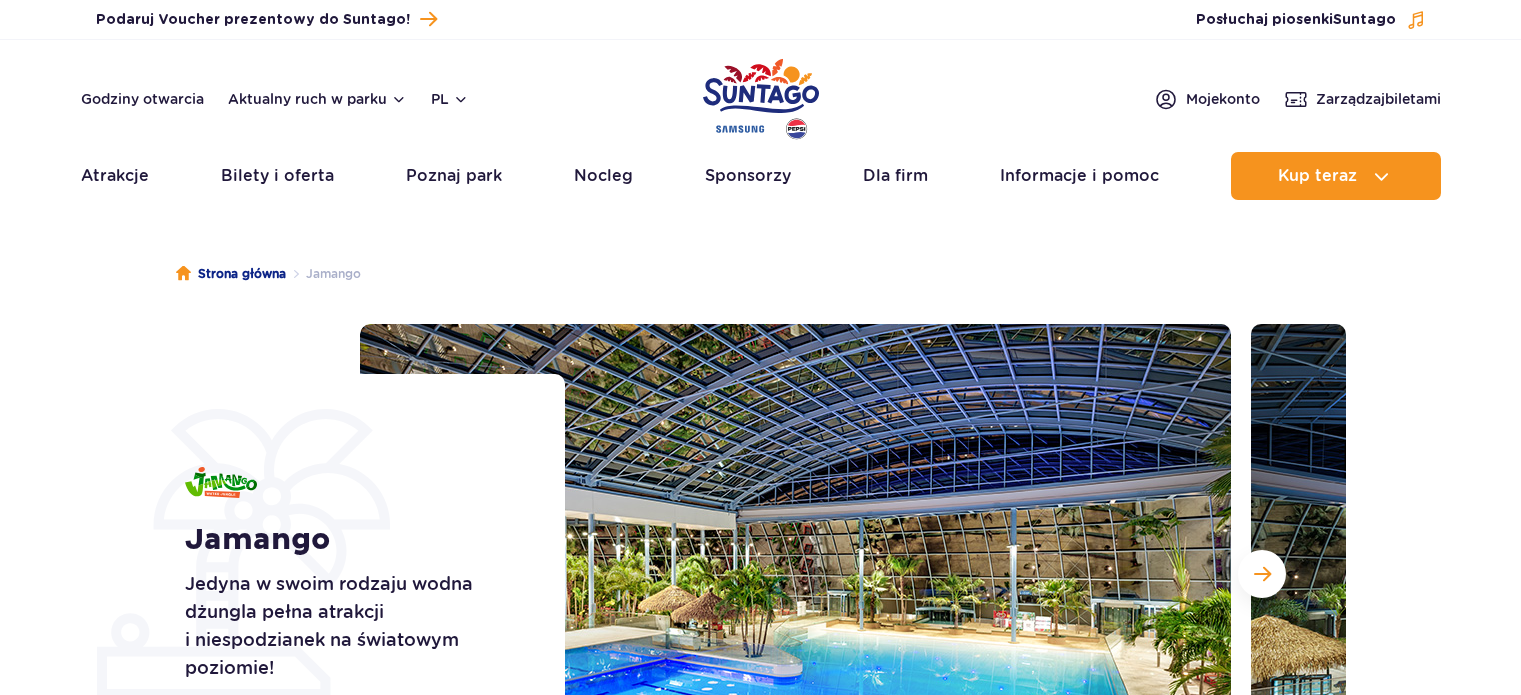 scroll, scrollTop: 0, scrollLeft: 0, axis: both 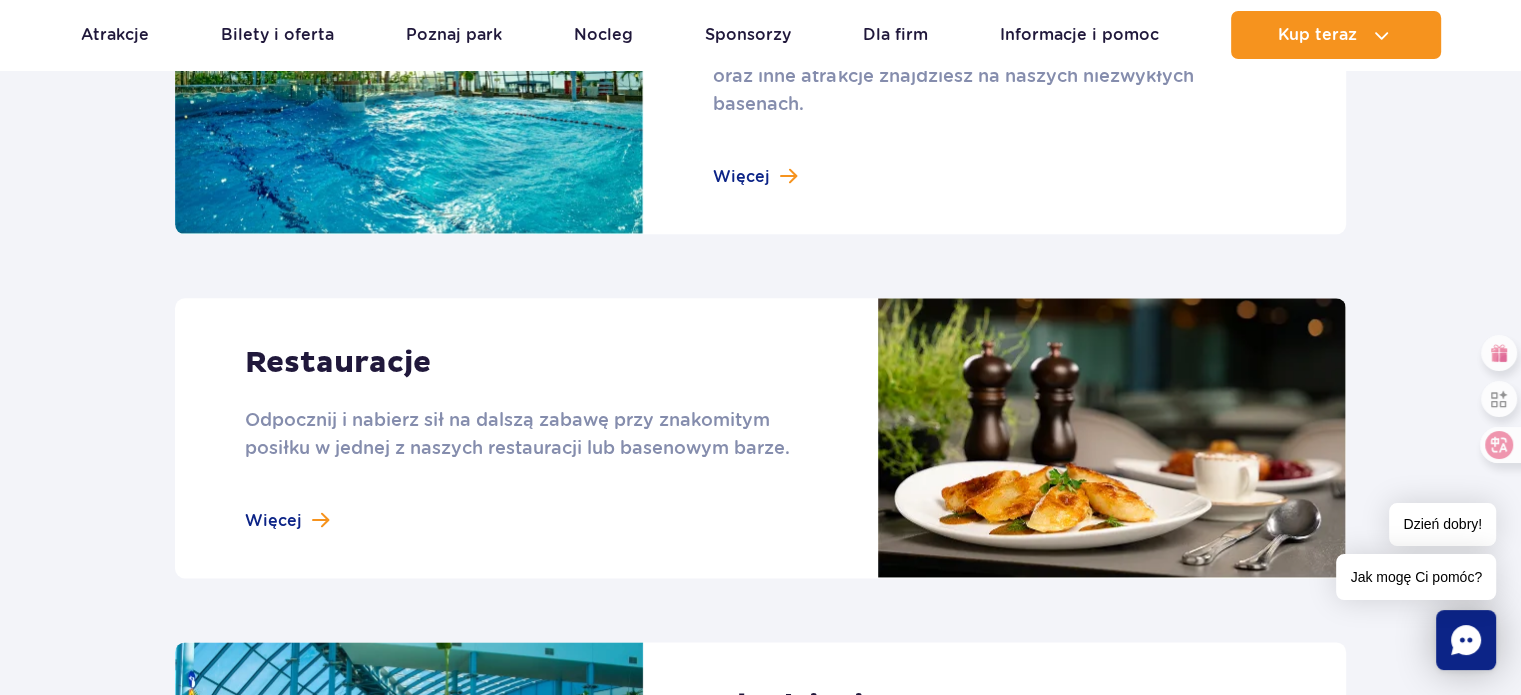 click at bounding box center [760, 81] 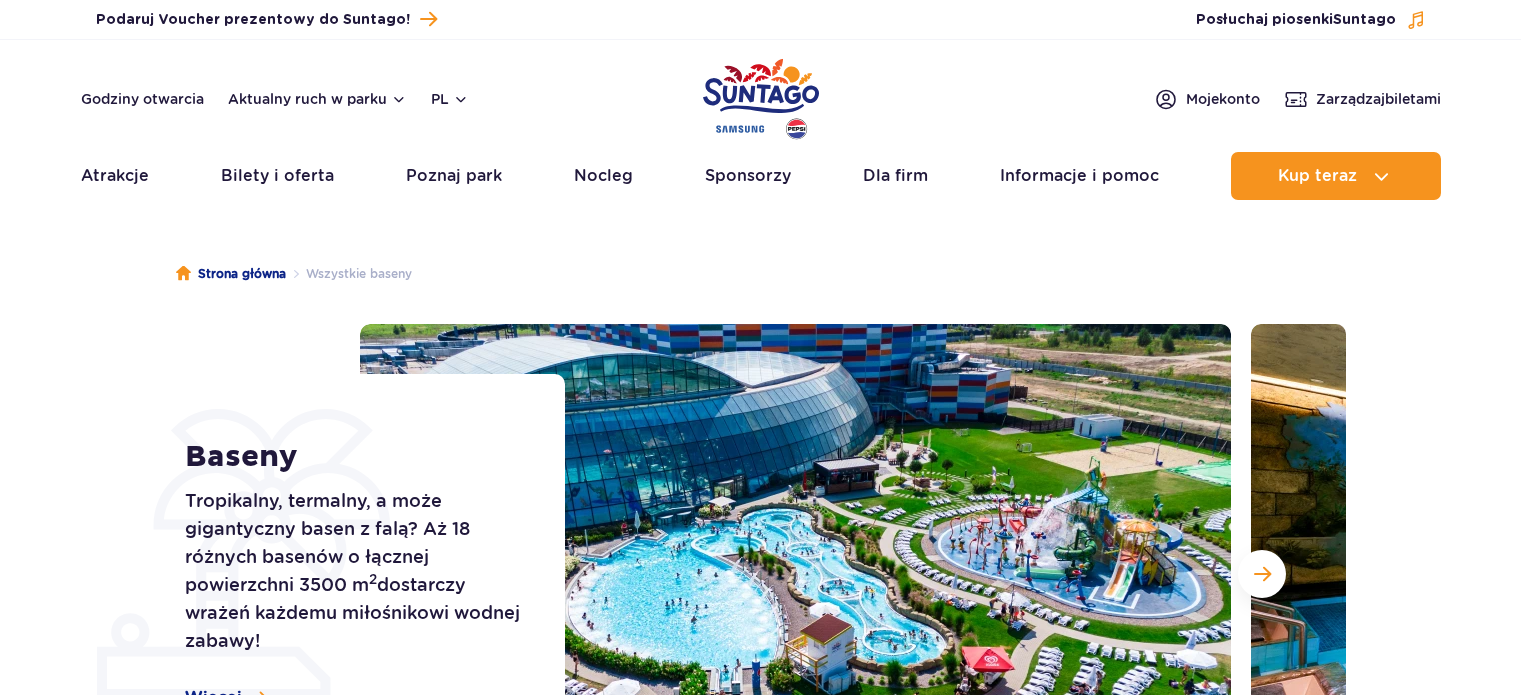 scroll, scrollTop: 0, scrollLeft: 0, axis: both 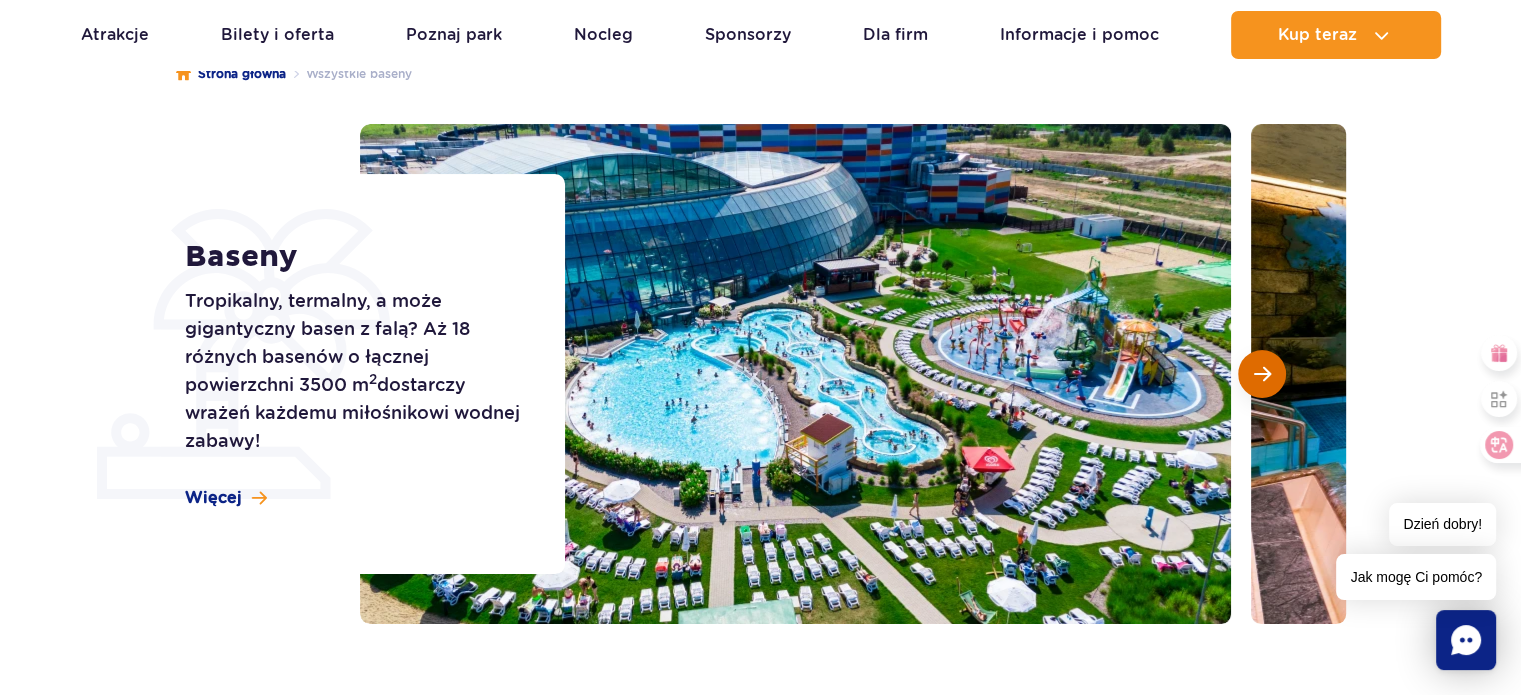 click at bounding box center [1262, 374] 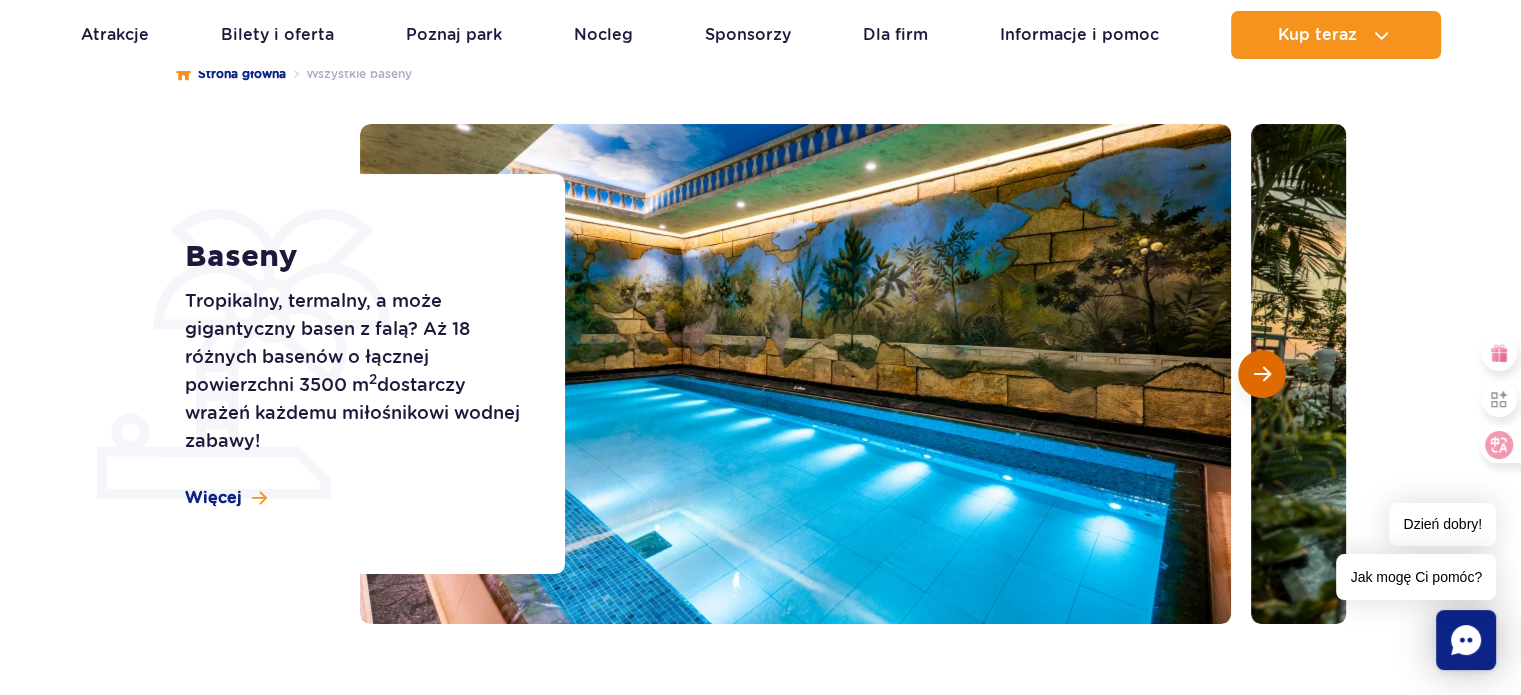 click at bounding box center [1262, 374] 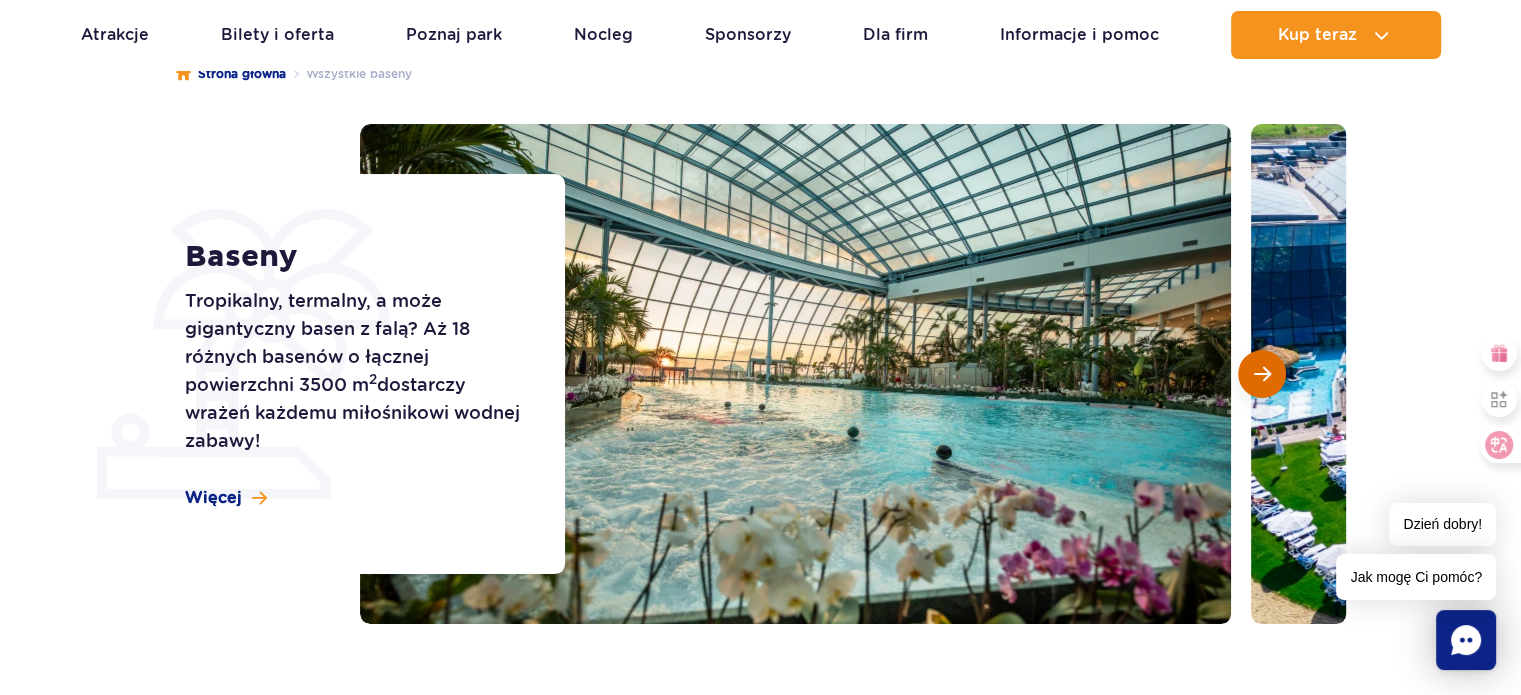 click at bounding box center (1262, 374) 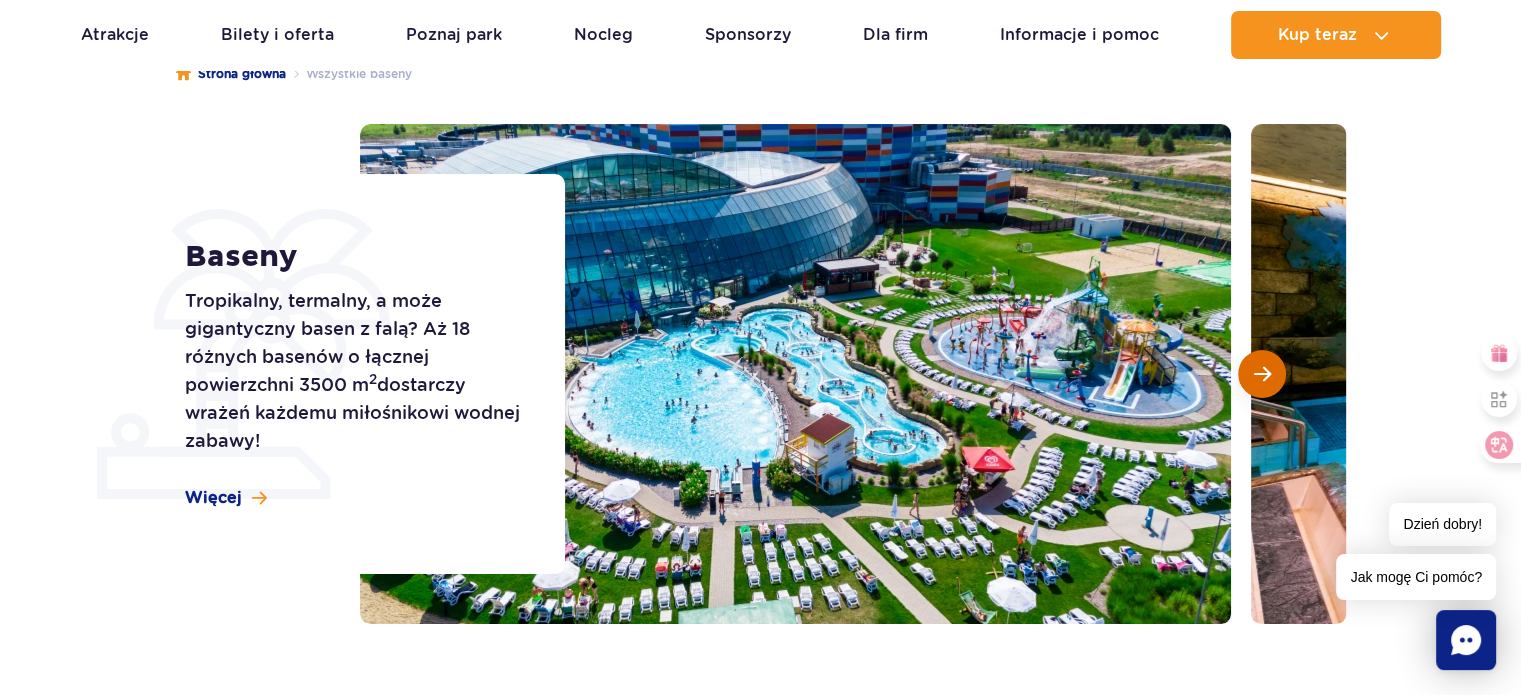 click at bounding box center [1262, 374] 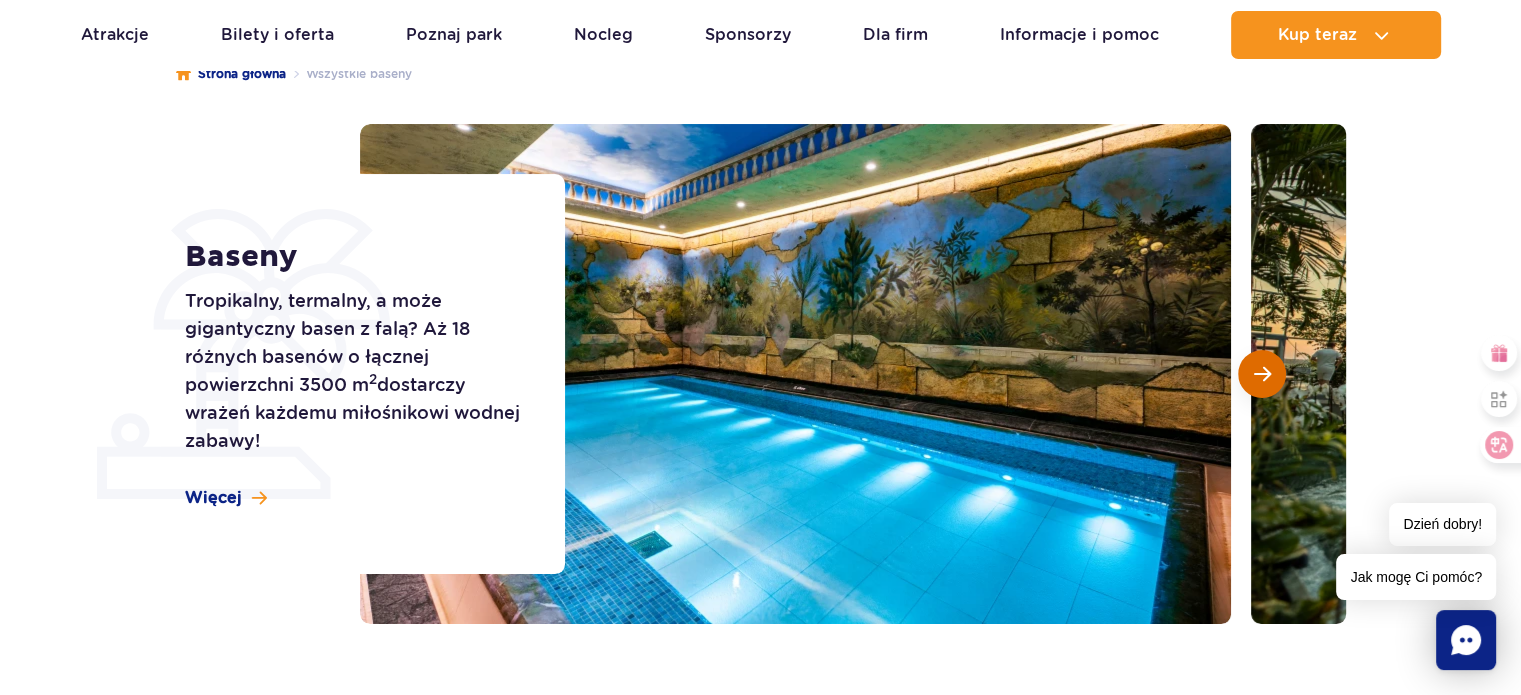 click at bounding box center [1262, 374] 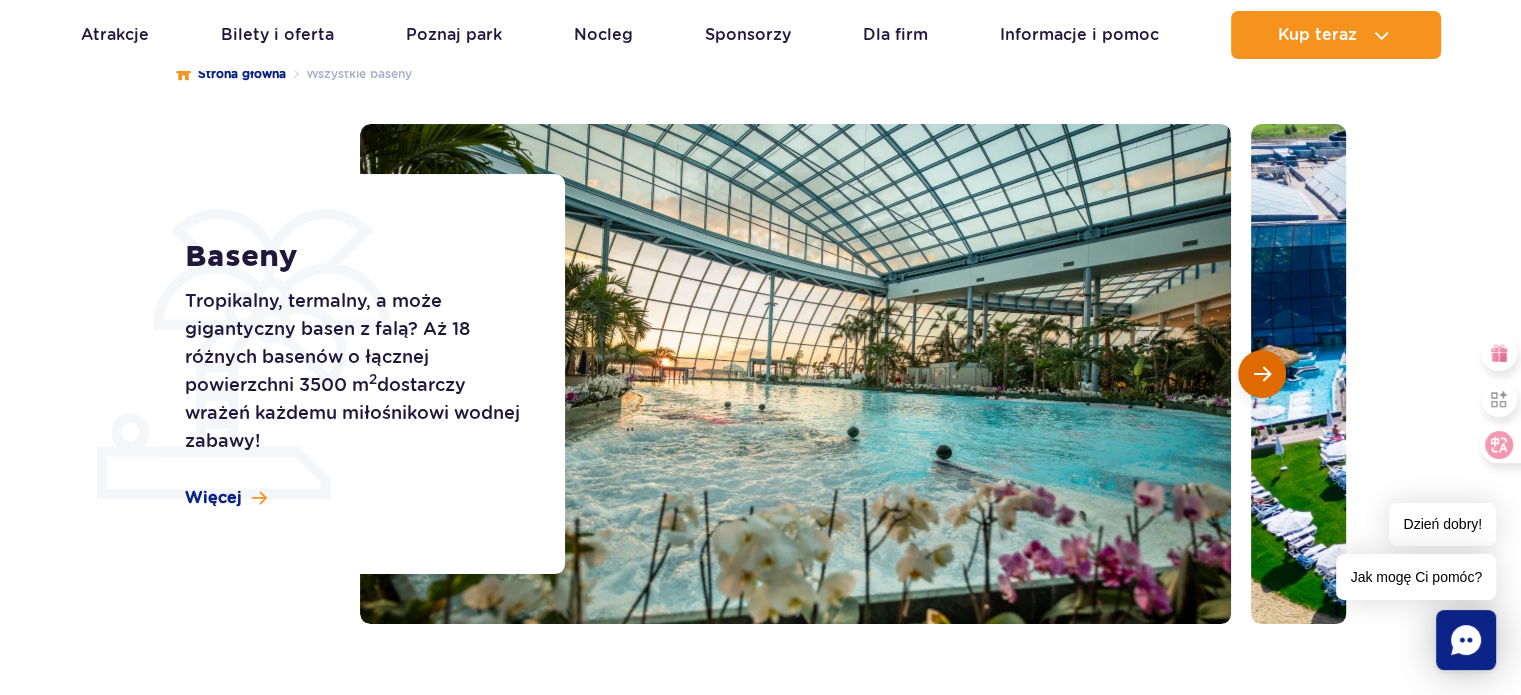click at bounding box center [1262, 374] 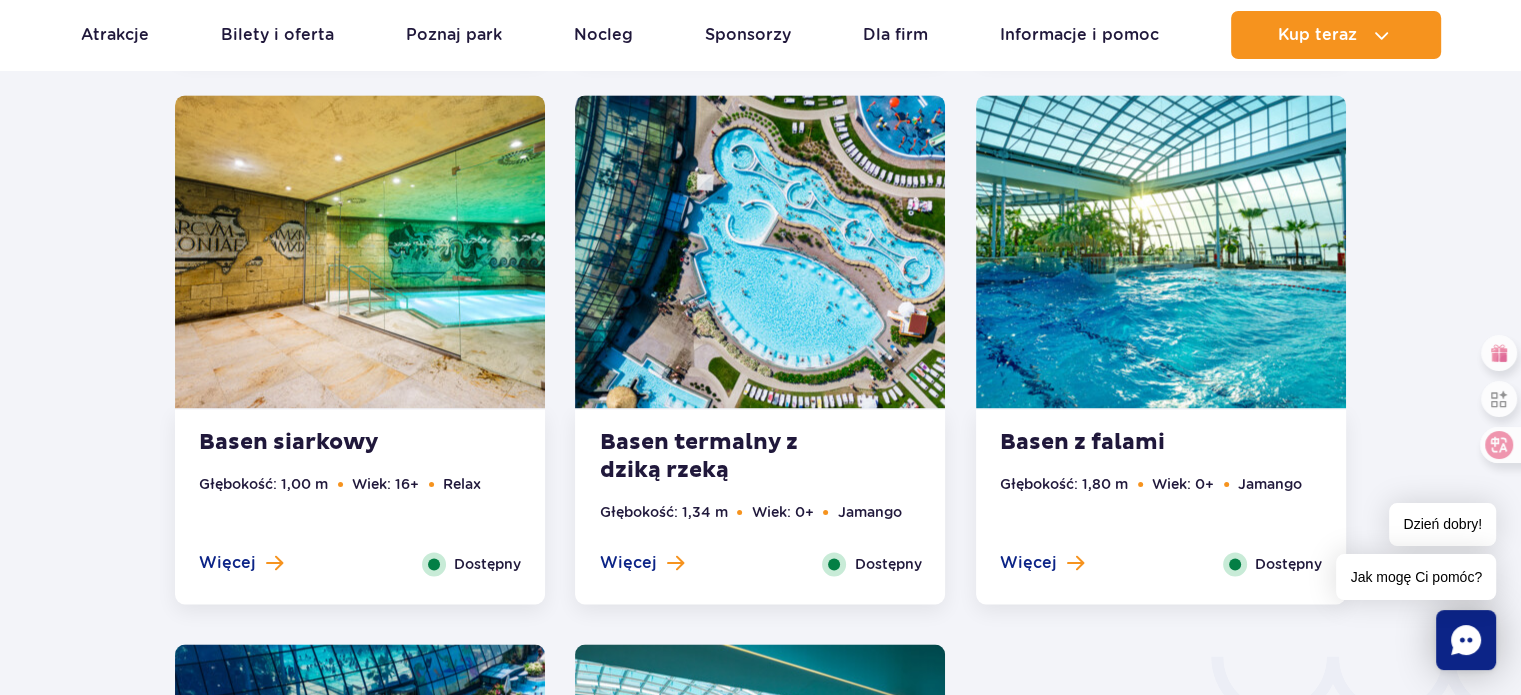 scroll, scrollTop: 2700, scrollLeft: 0, axis: vertical 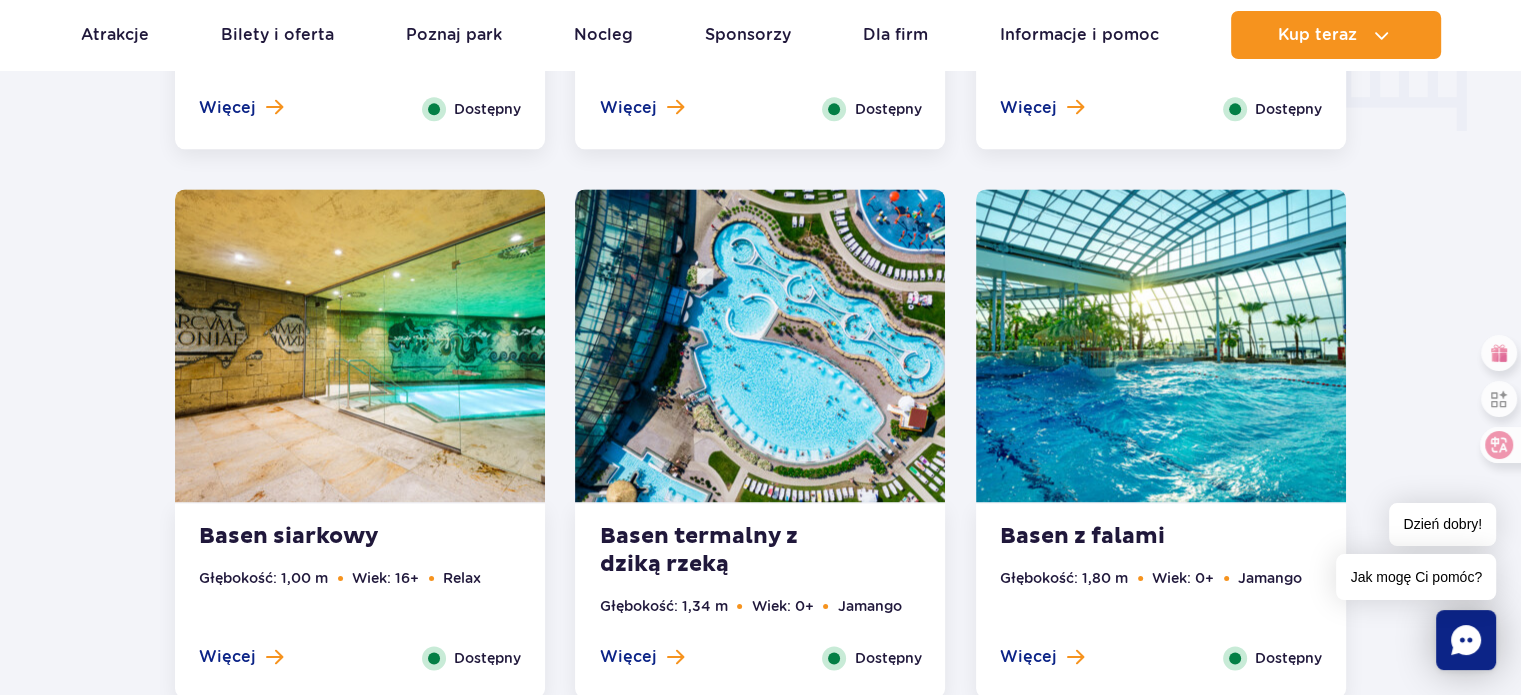 click at bounding box center (760, 345) 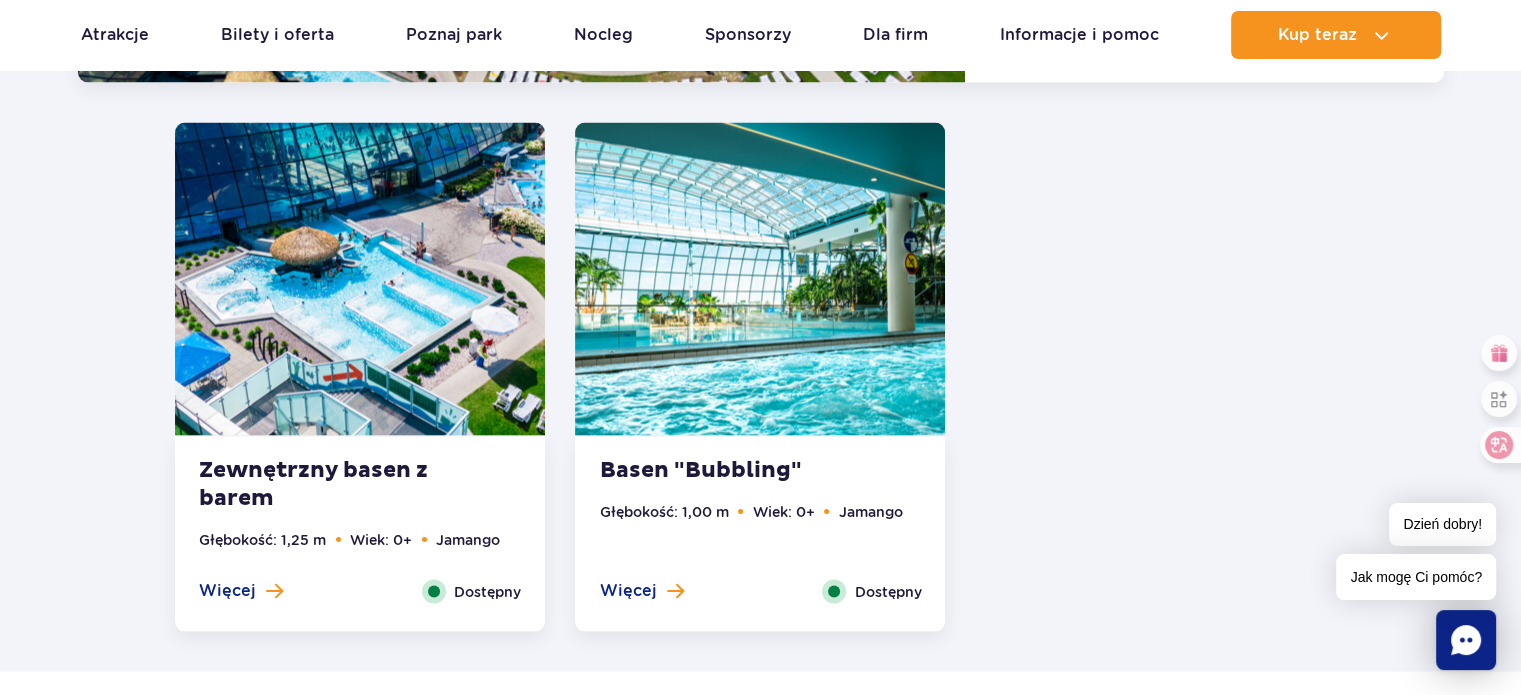 scroll, scrollTop: 3923, scrollLeft: 0, axis: vertical 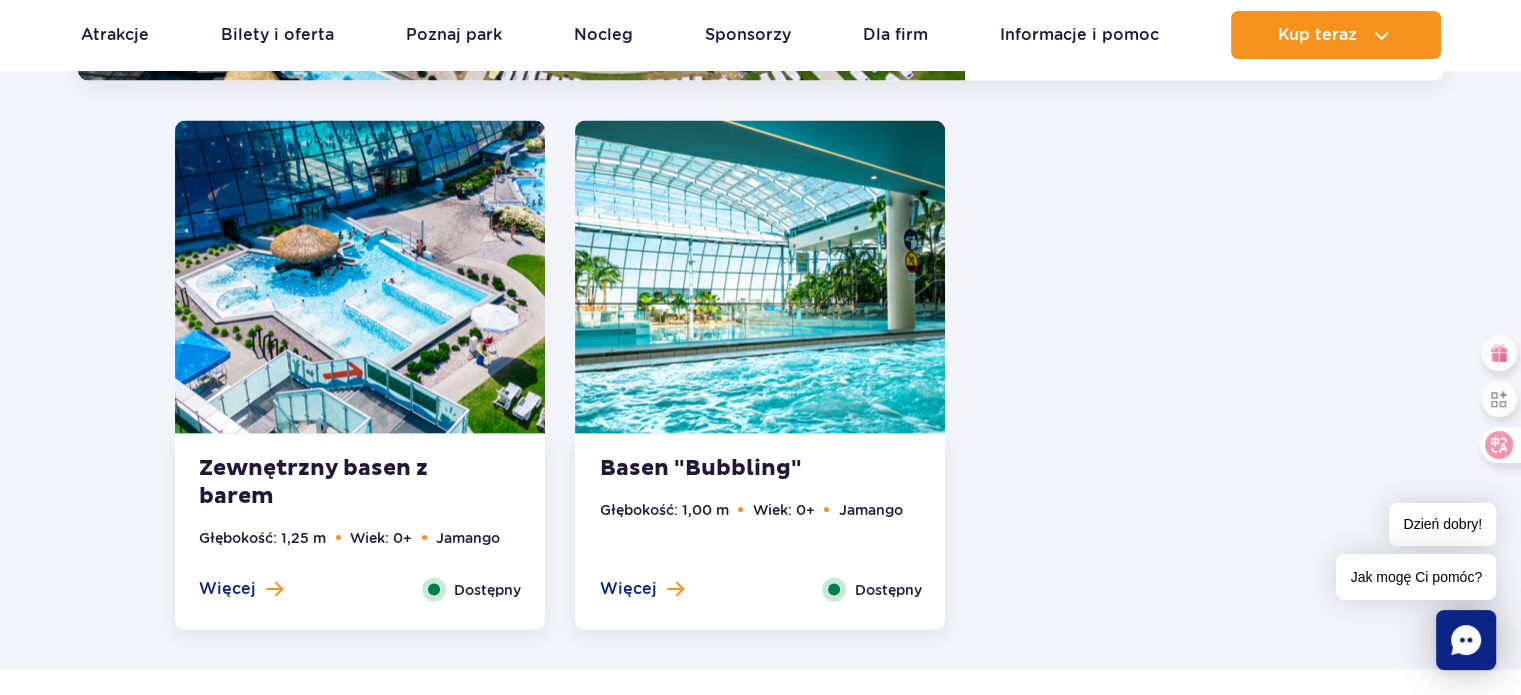click at bounding box center [360, 277] 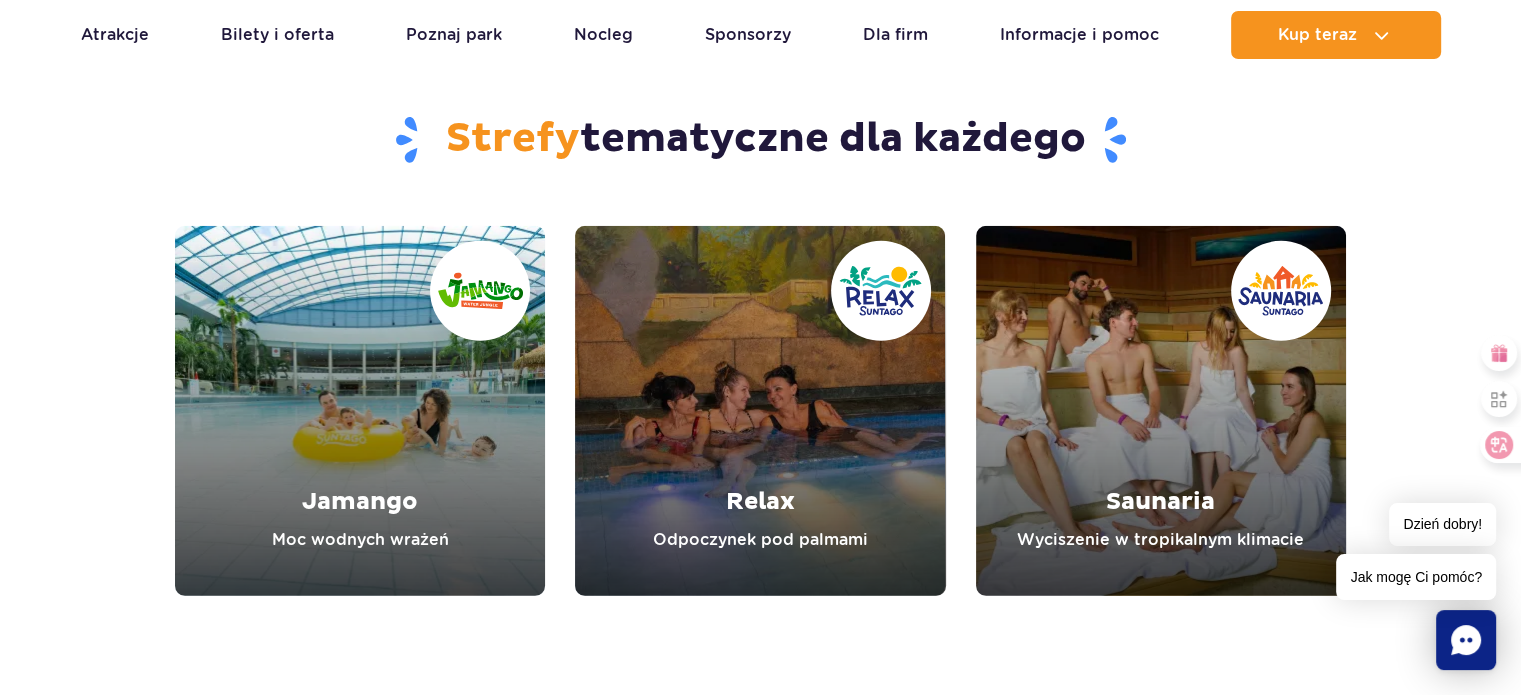 scroll, scrollTop: 6072, scrollLeft: 0, axis: vertical 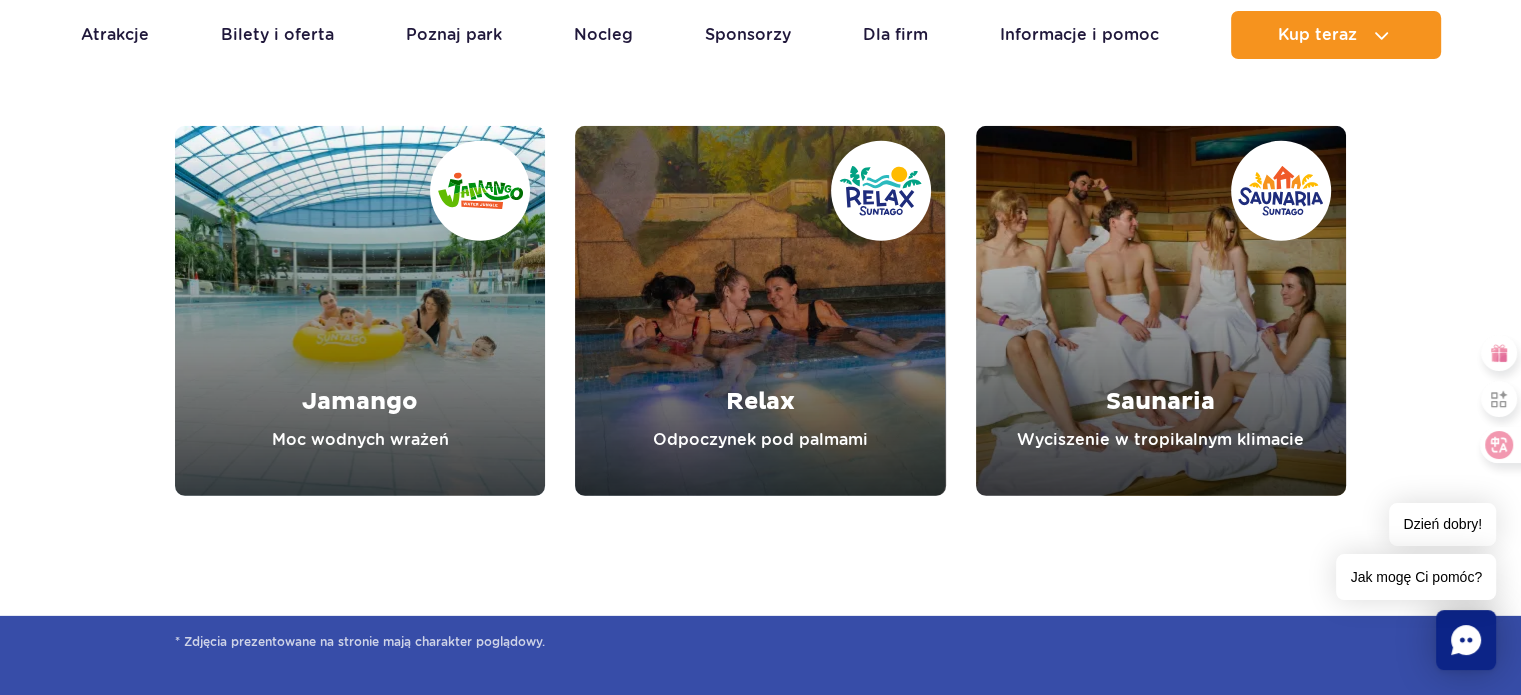click at bounding box center (360, 311) 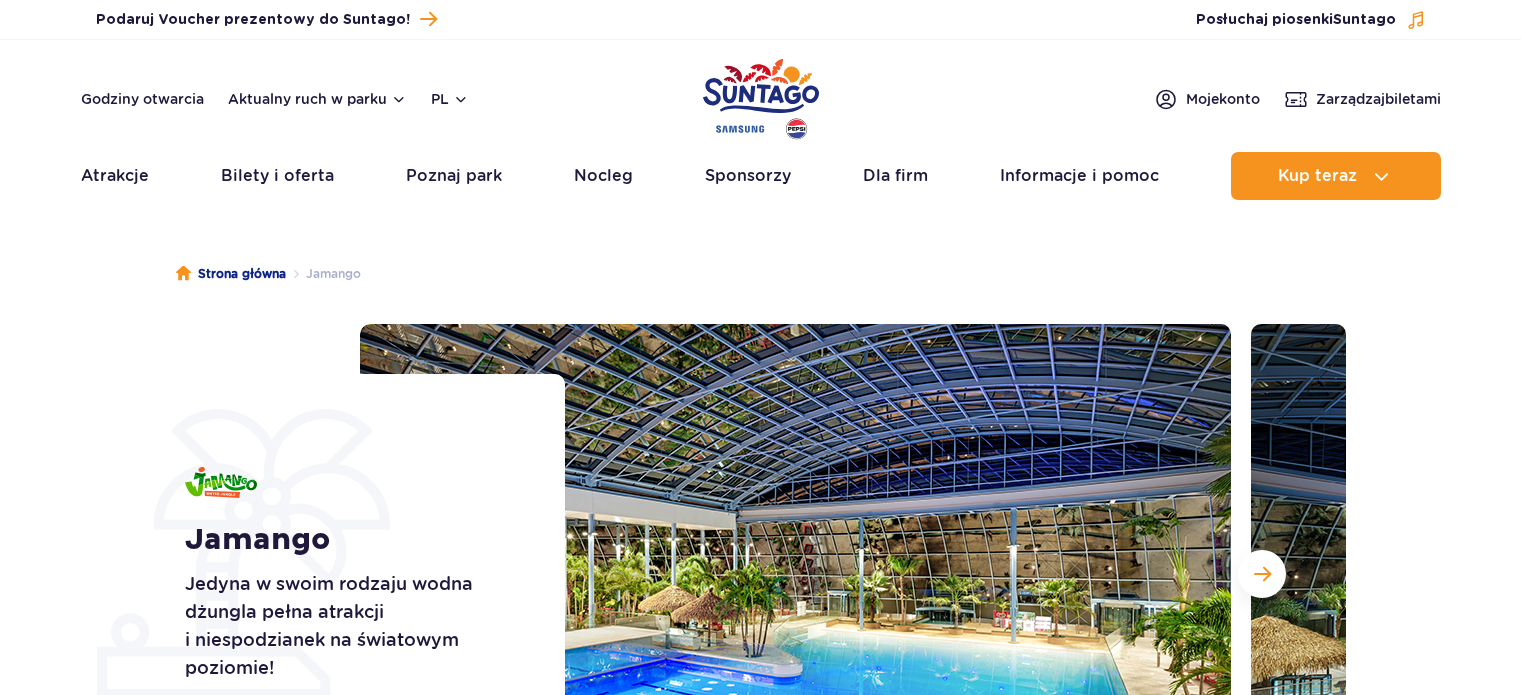 scroll, scrollTop: 0, scrollLeft: 0, axis: both 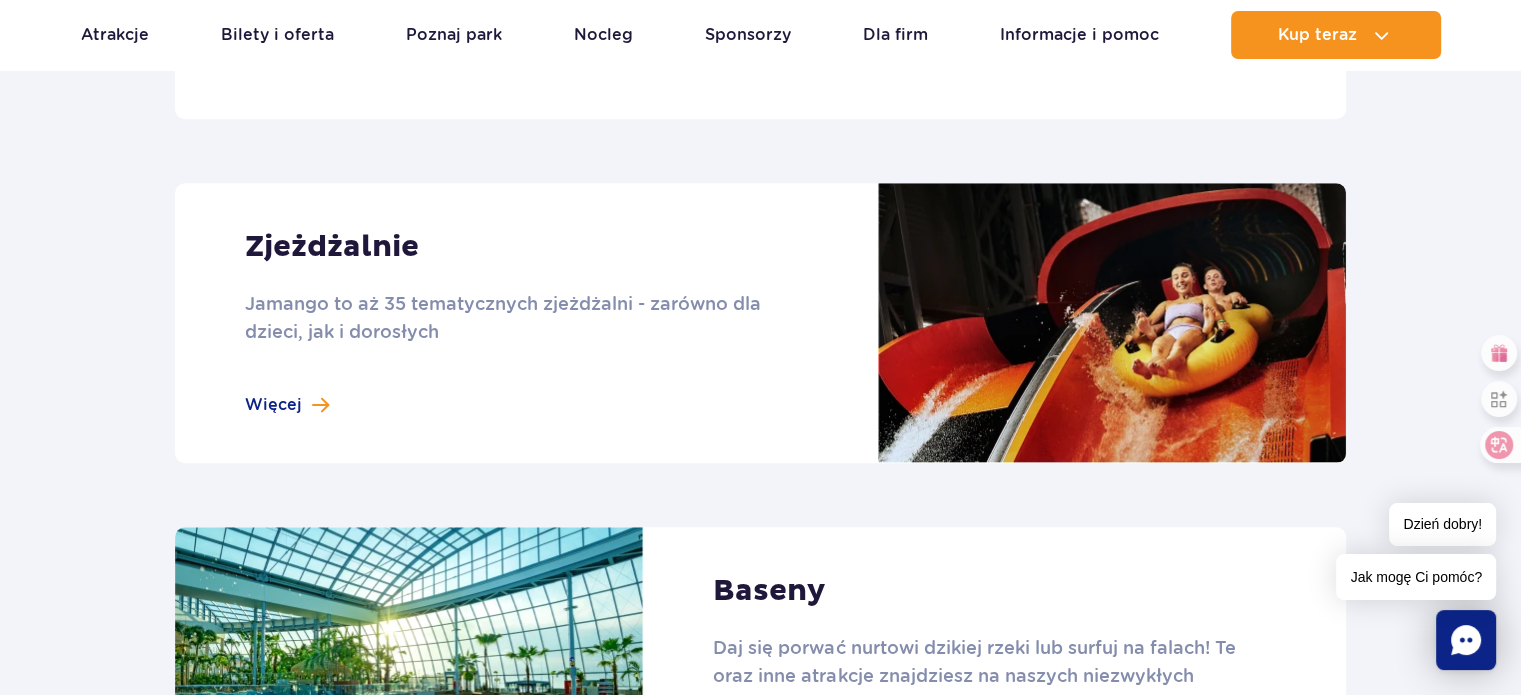 click at bounding box center [760, 323] 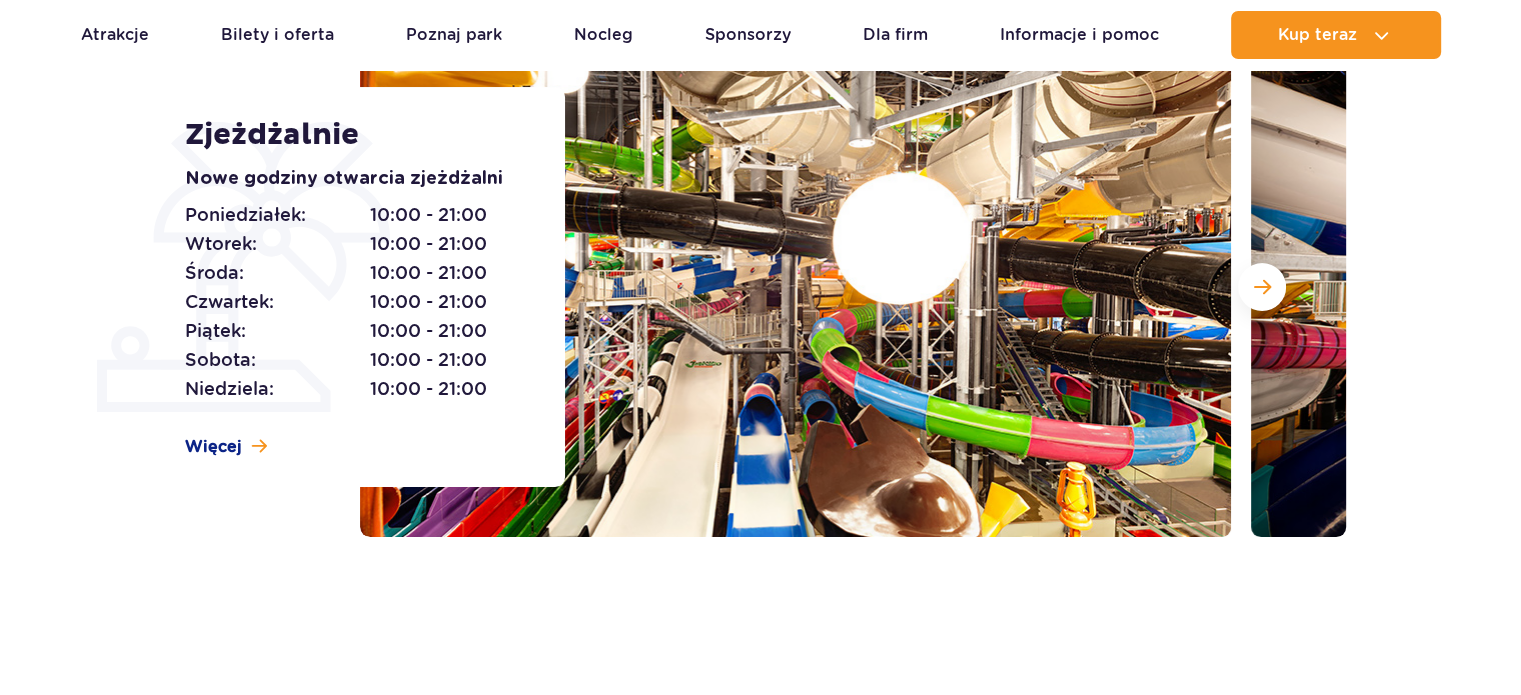 scroll, scrollTop: 300, scrollLeft: 0, axis: vertical 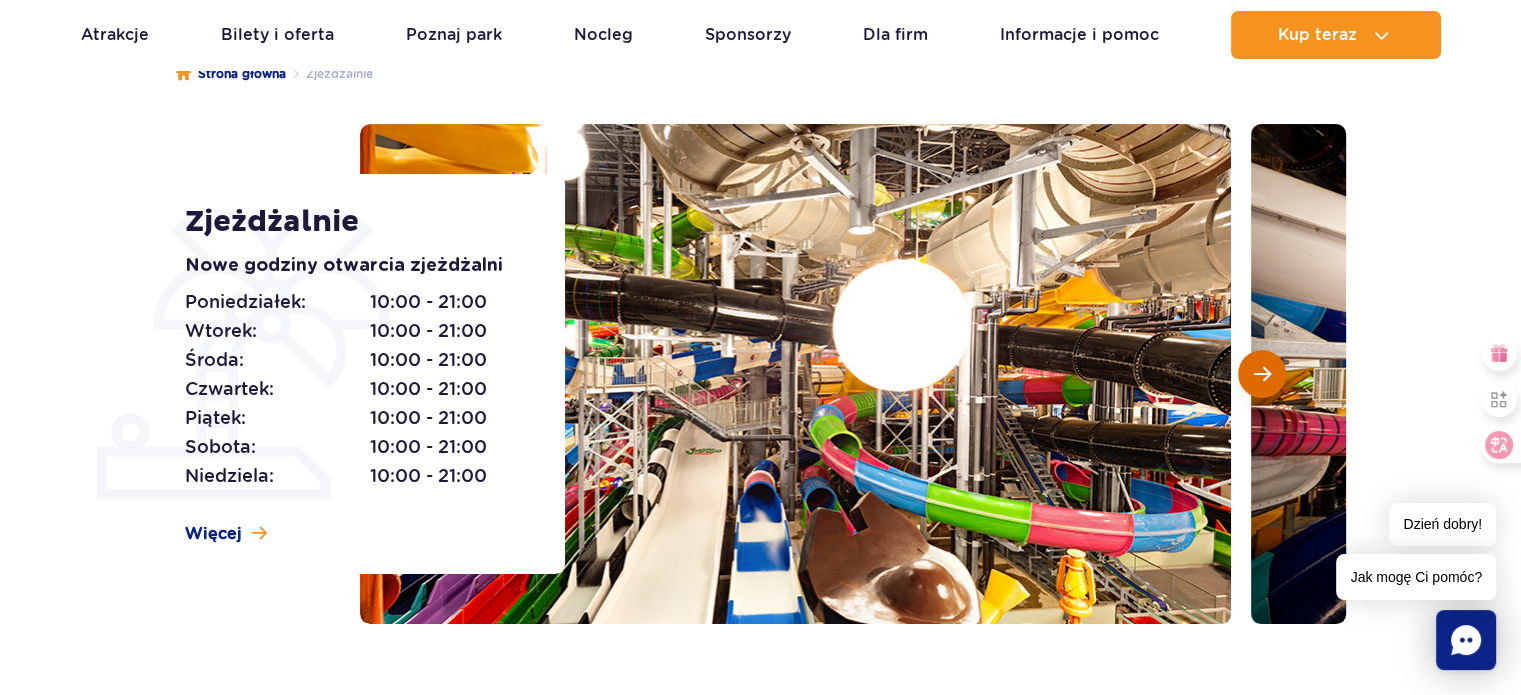 click at bounding box center [1262, 374] 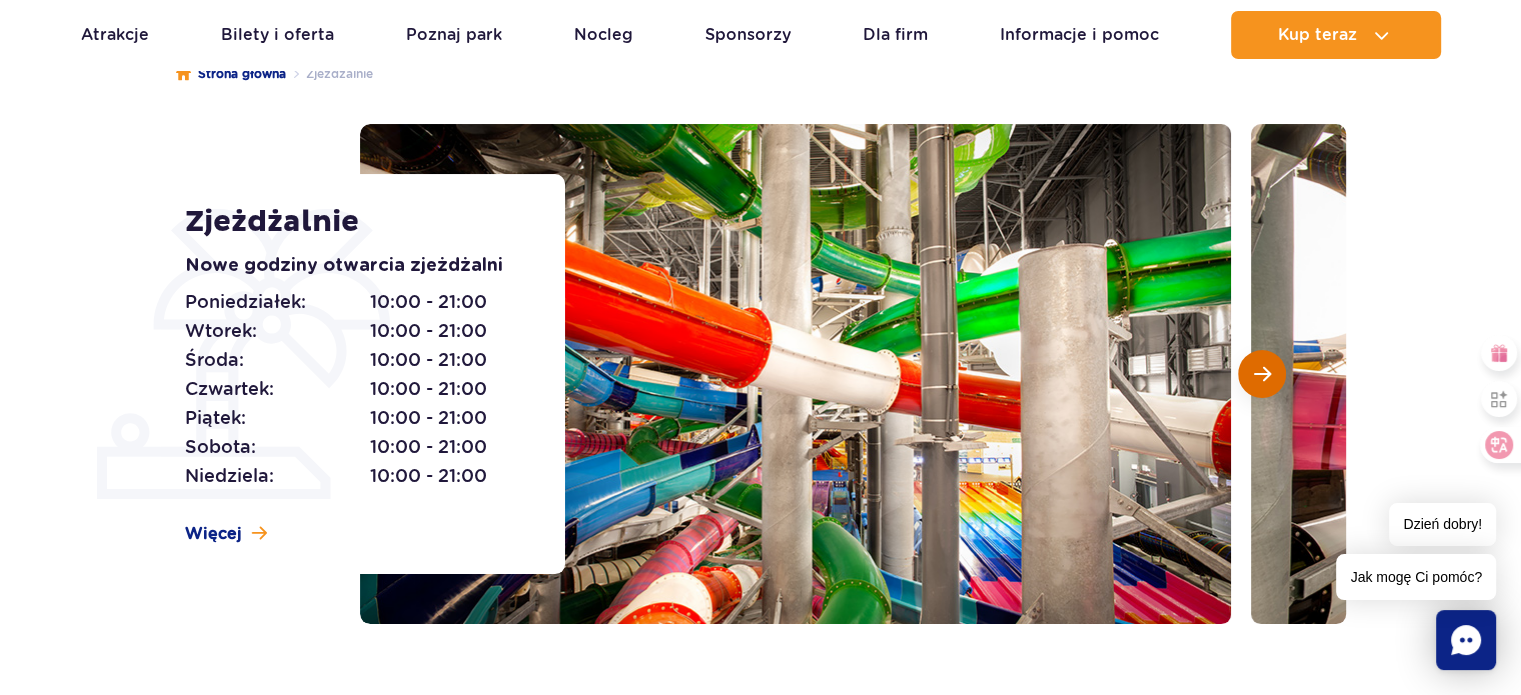 click at bounding box center (1262, 374) 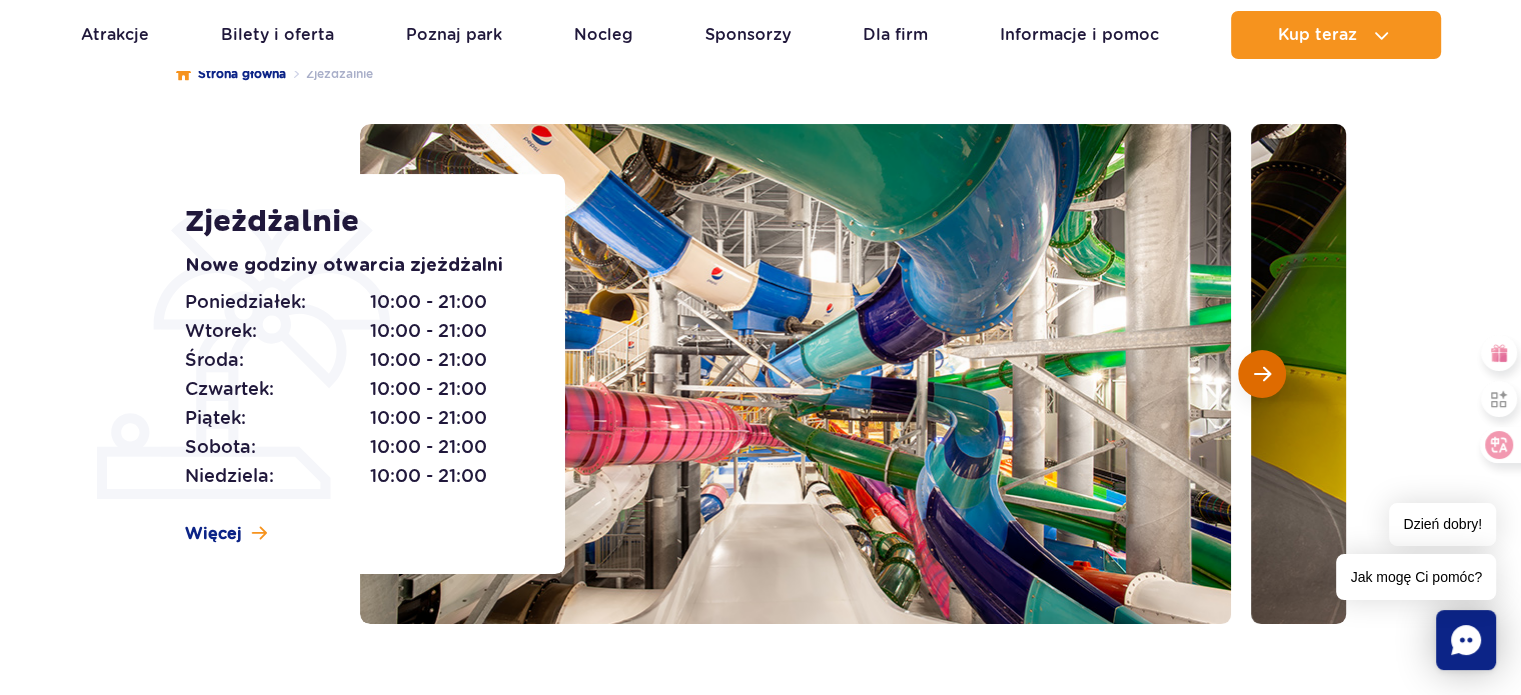click at bounding box center (1262, 374) 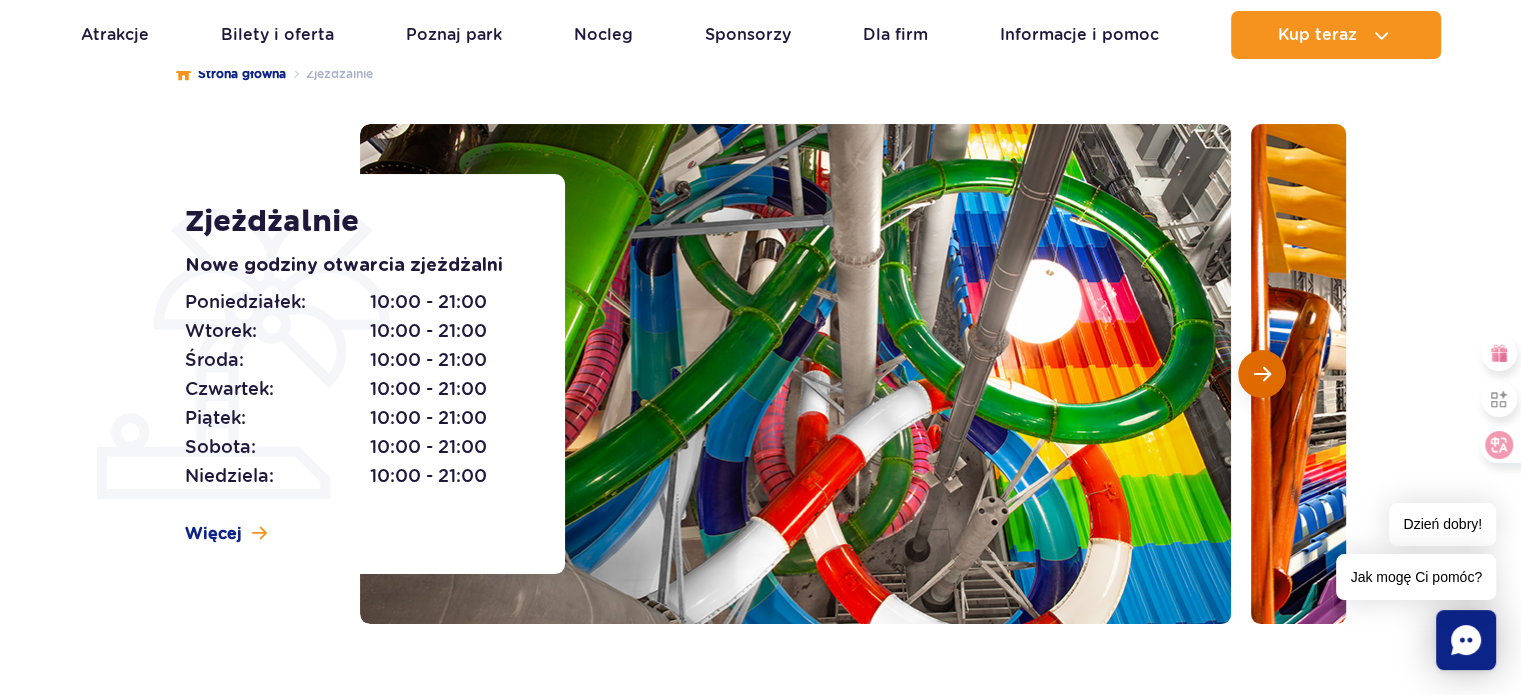 click at bounding box center (1262, 374) 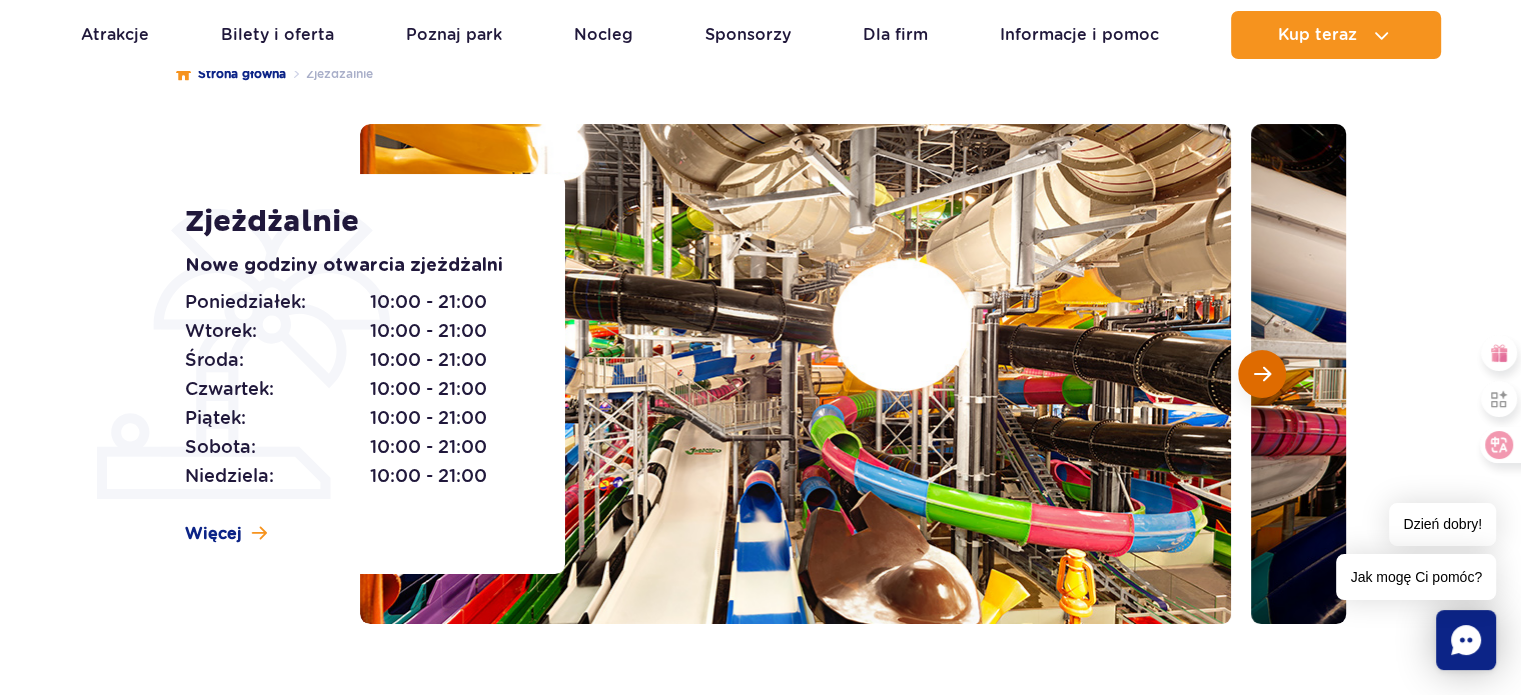 click at bounding box center [1262, 374] 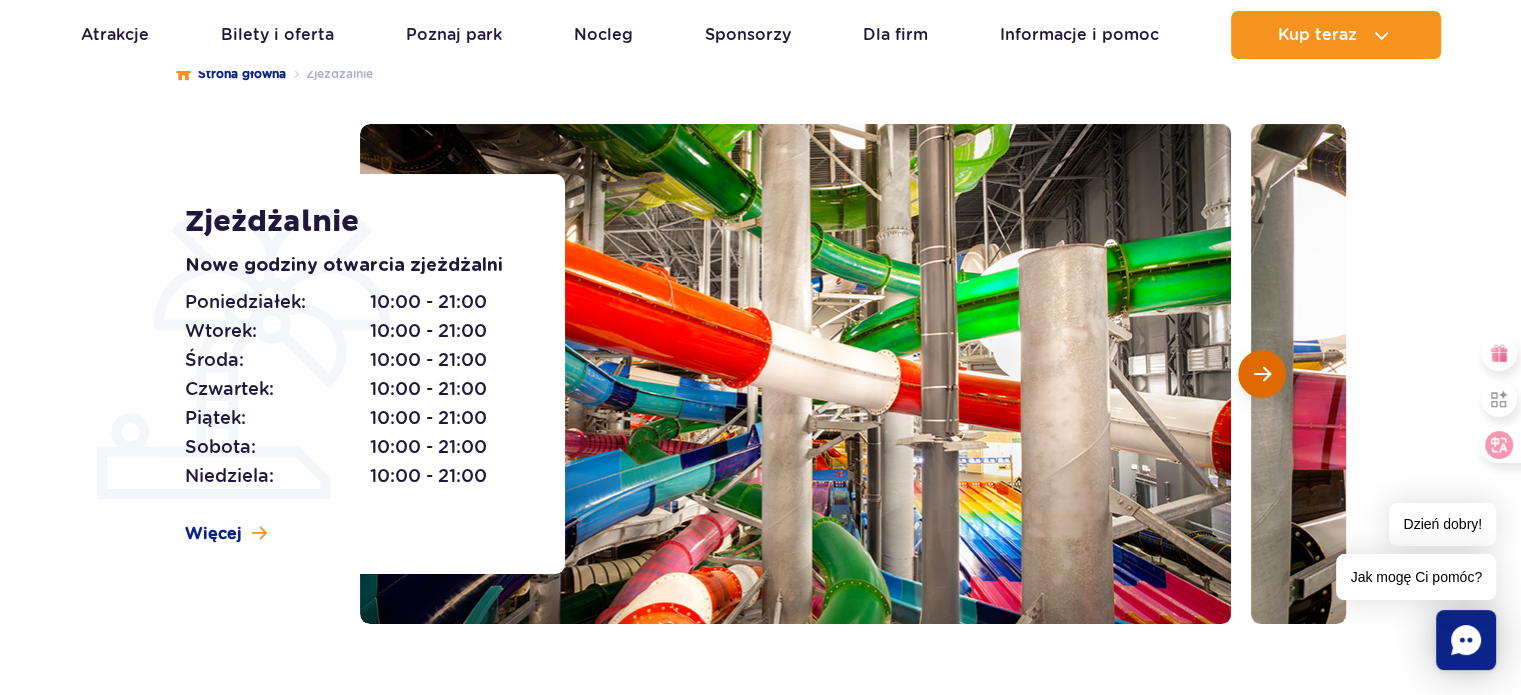 click at bounding box center (1262, 374) 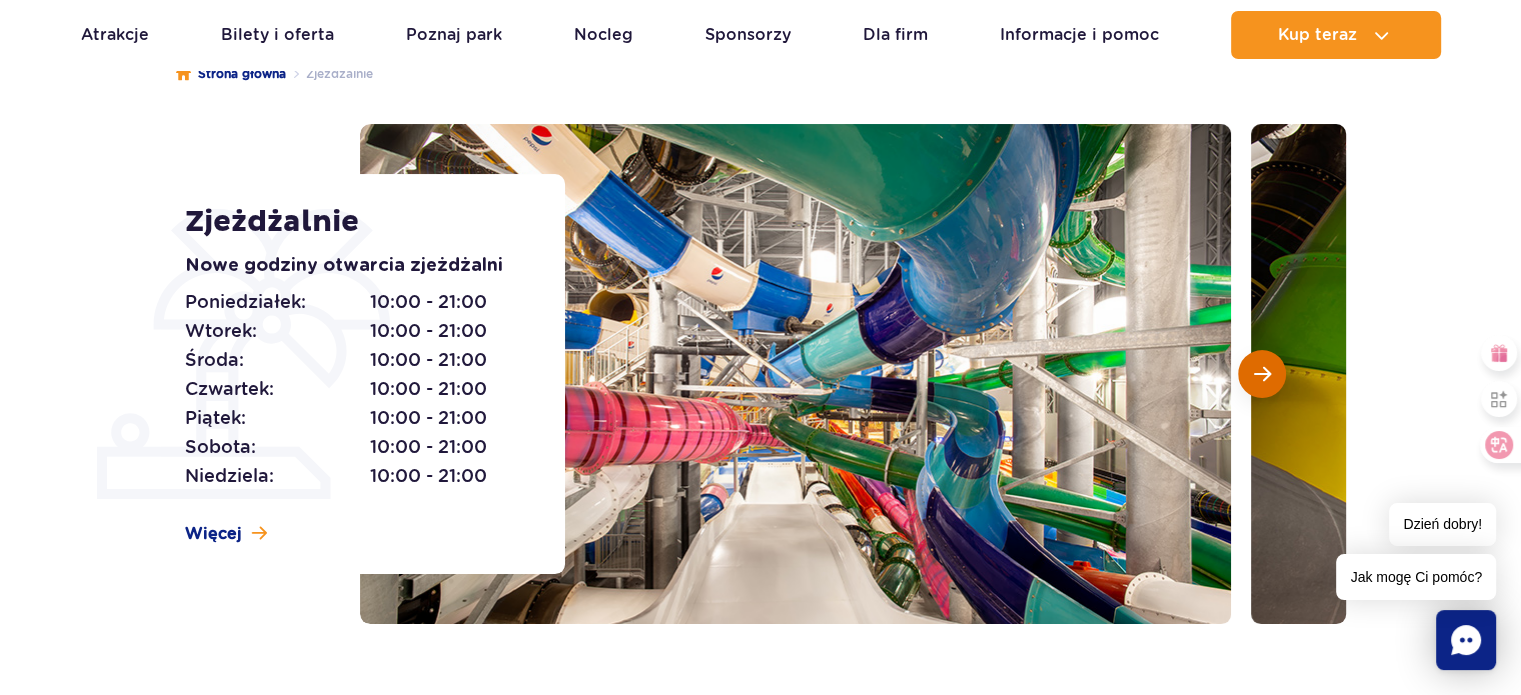 click at bounding box center (1262, 374) 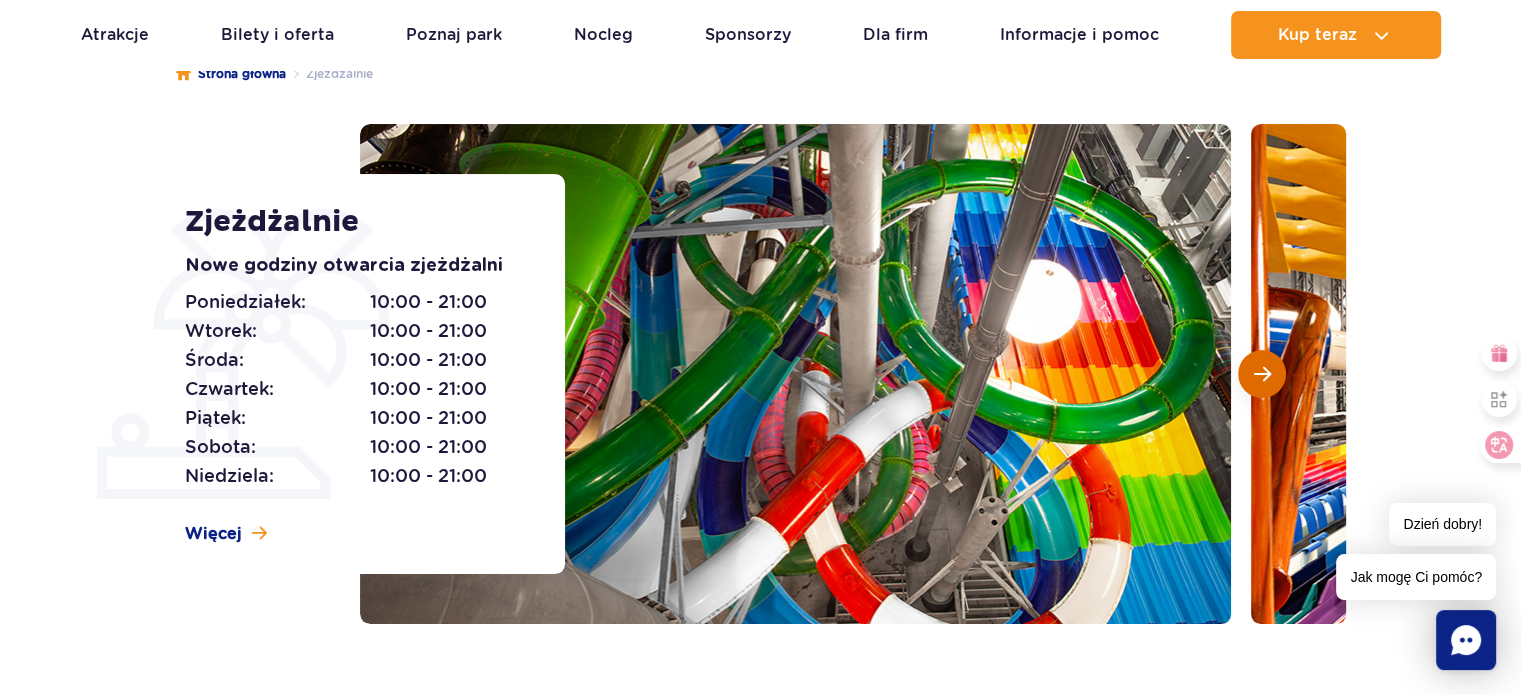 click at bounding box center (1262, 374) 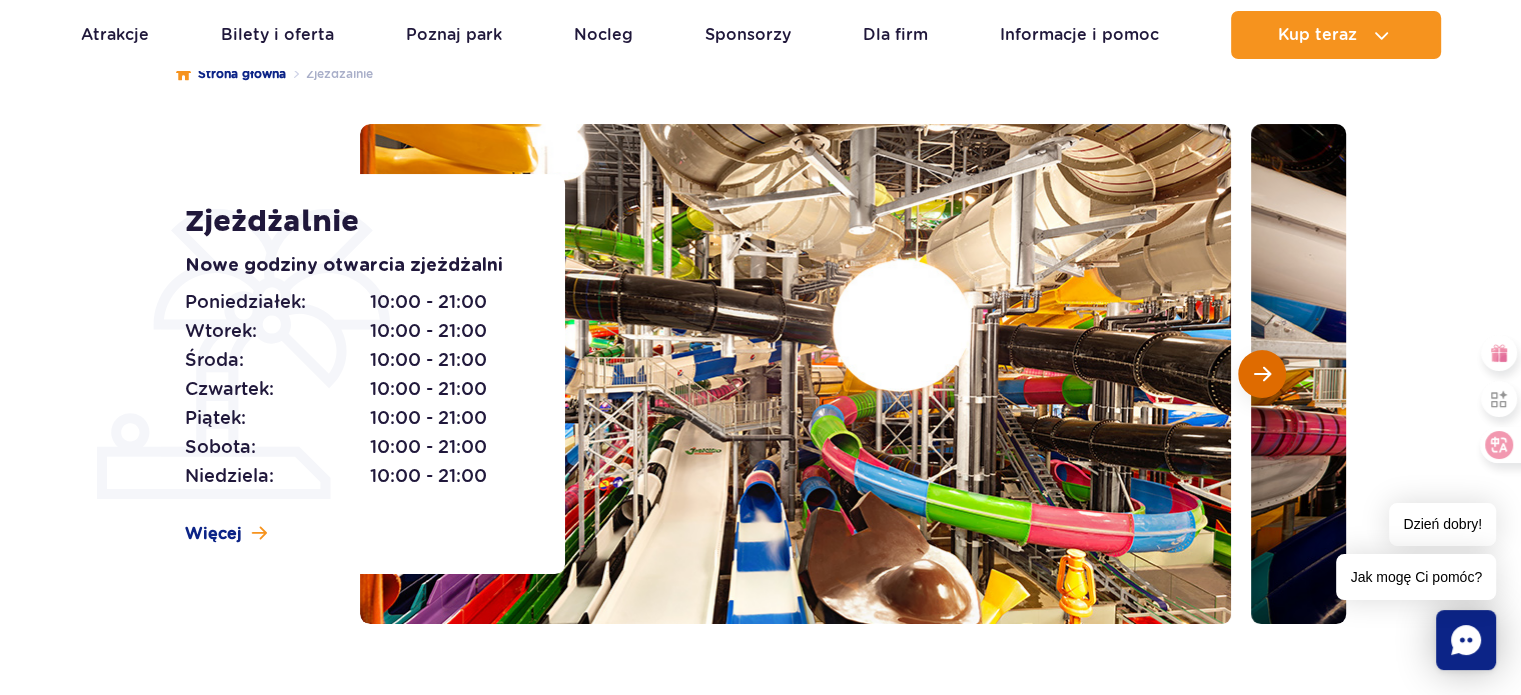 click at bounding box center [1262, 374] 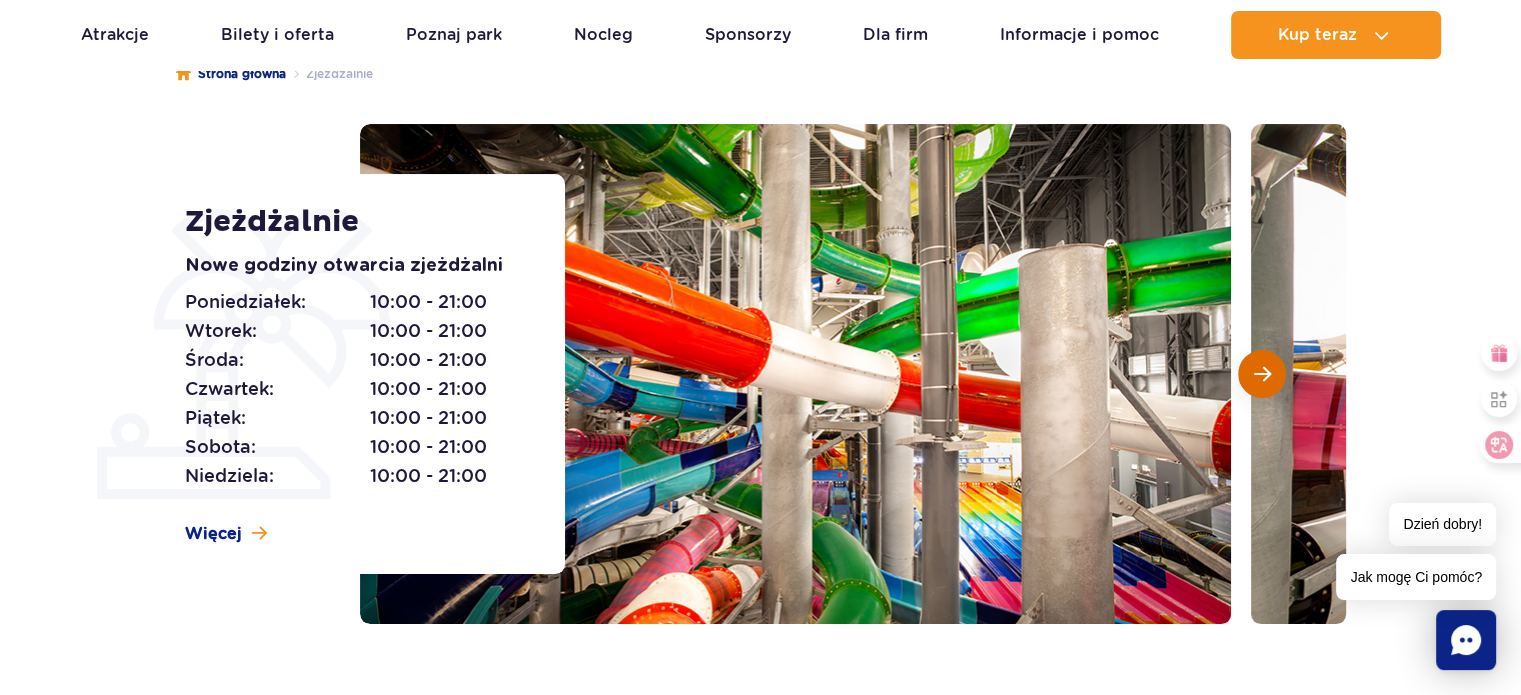 click at bounding box center [1262, 374] 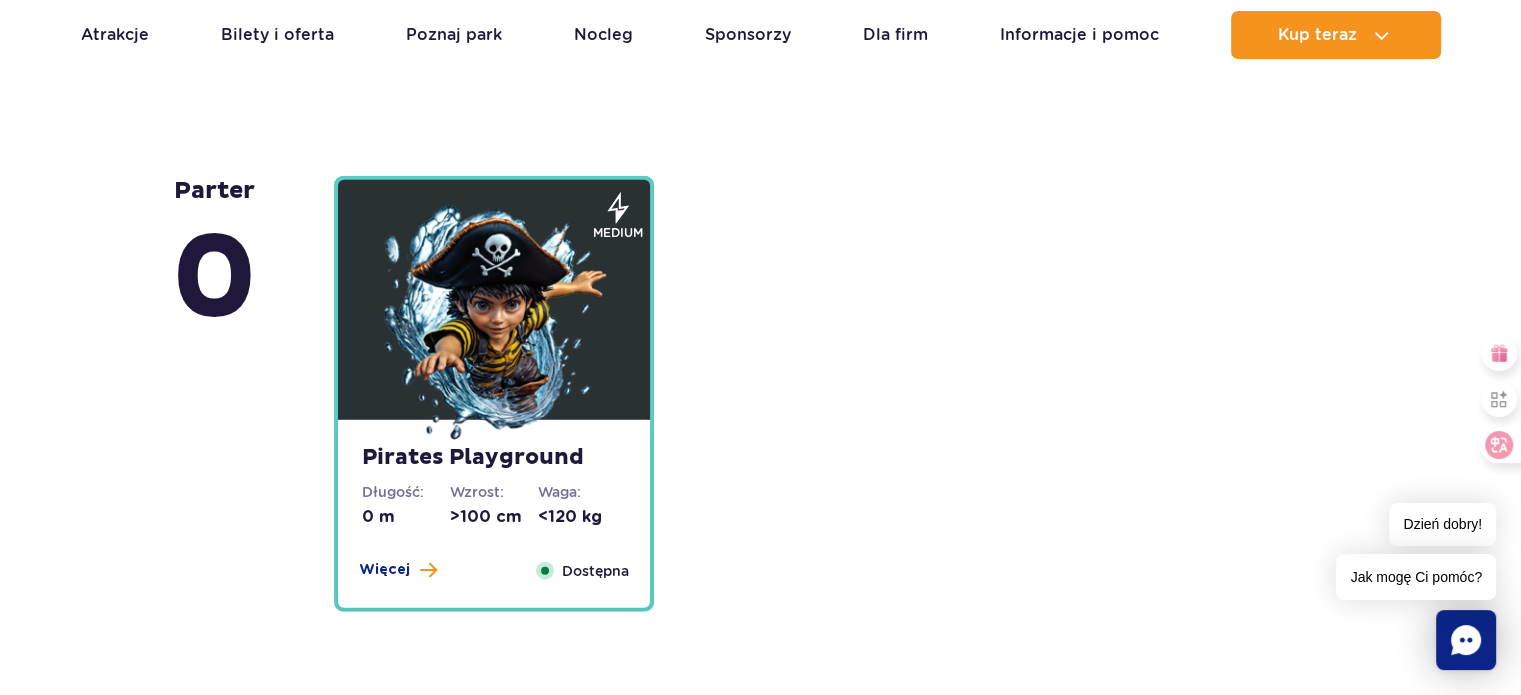 scroll, scrollTop: 4900, scrollLeft: 0, axis: vertical 